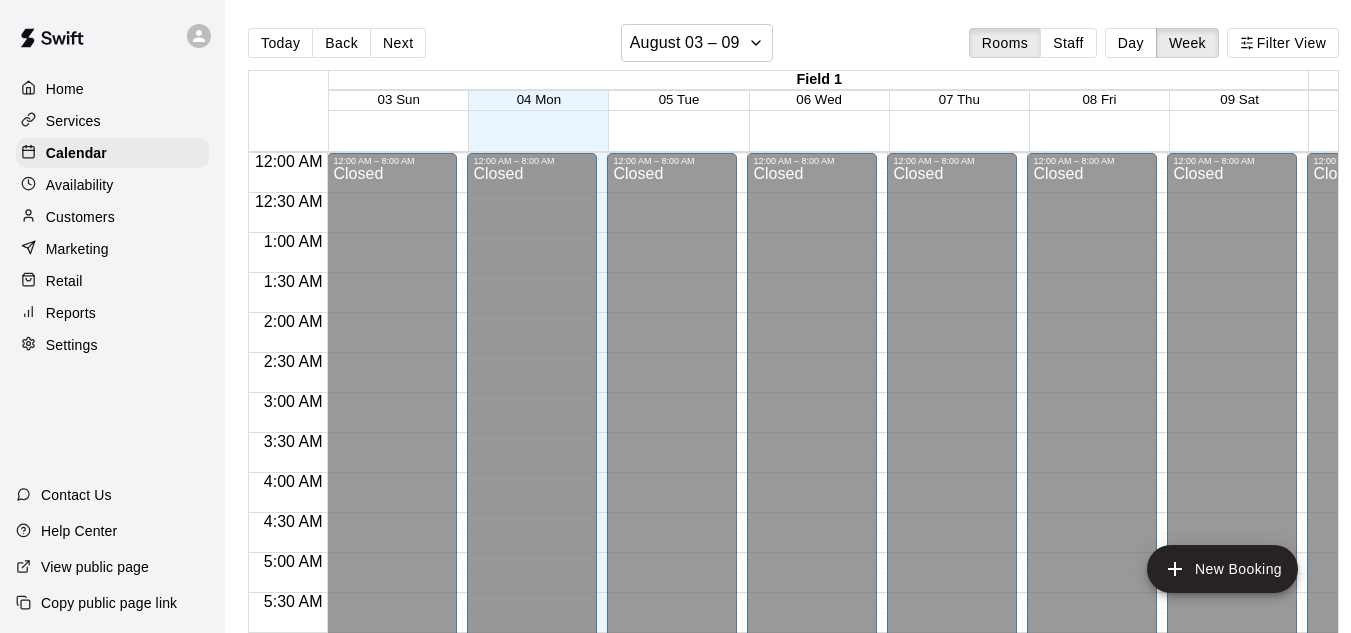 scroll, scrollTop: 0, scrollLeft: 0, axis: both 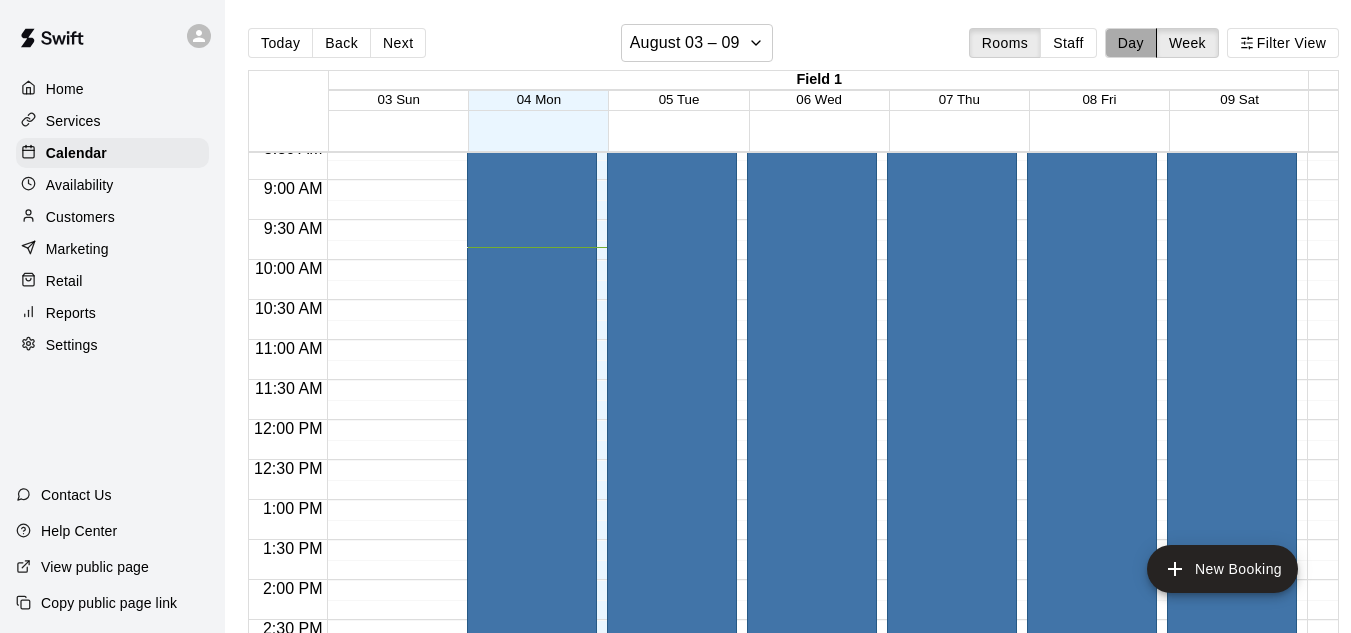 click on "Day" at bounding box center [1131, 43] 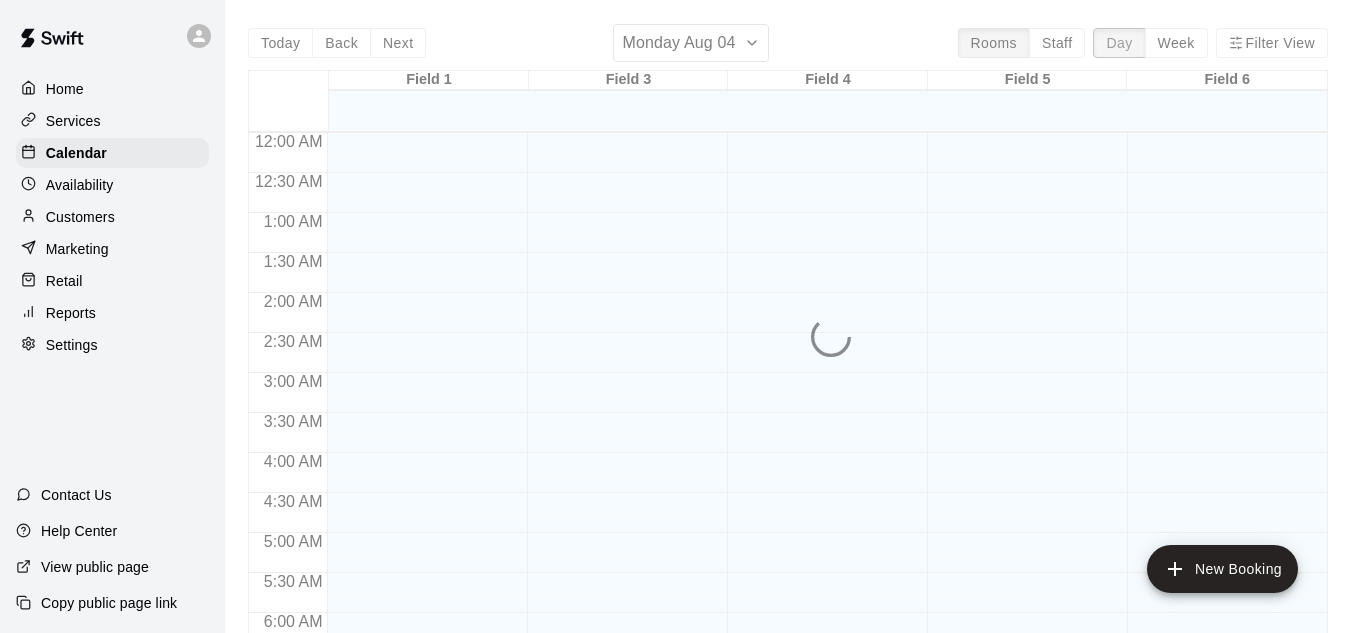 scroll, scrollTop: 788, scrollLeft: 0, axis: vertical 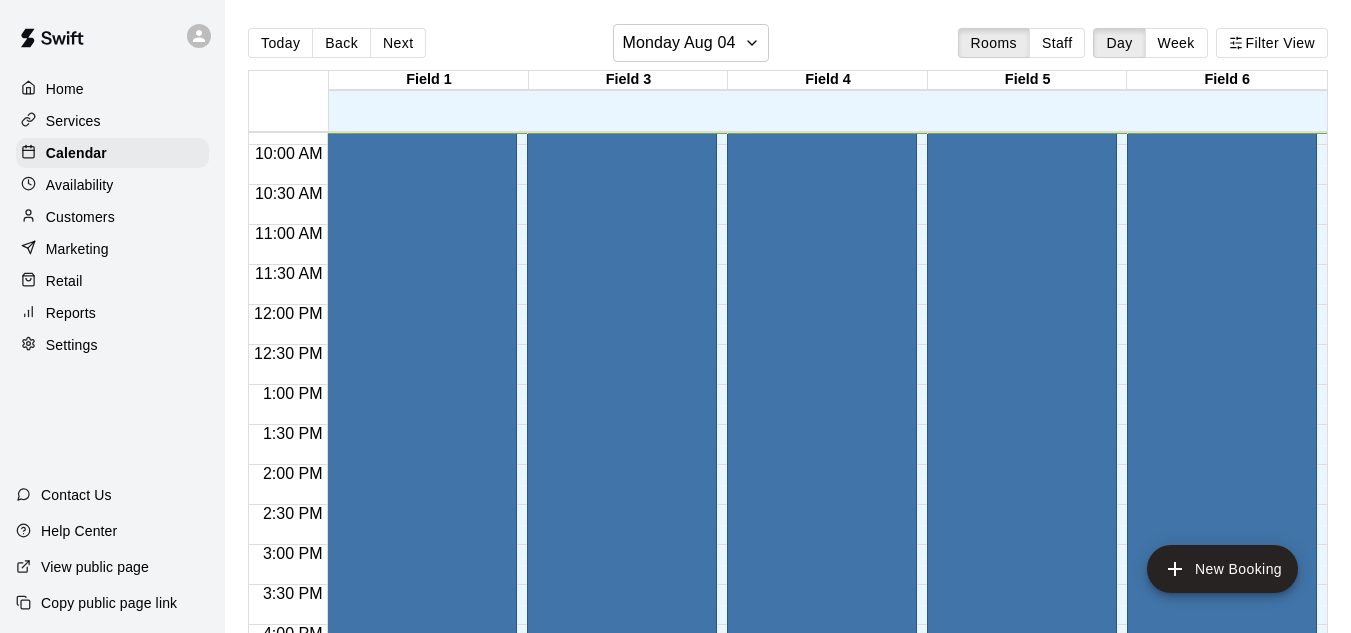 click on "Week" at bounding box center [1176, 43] 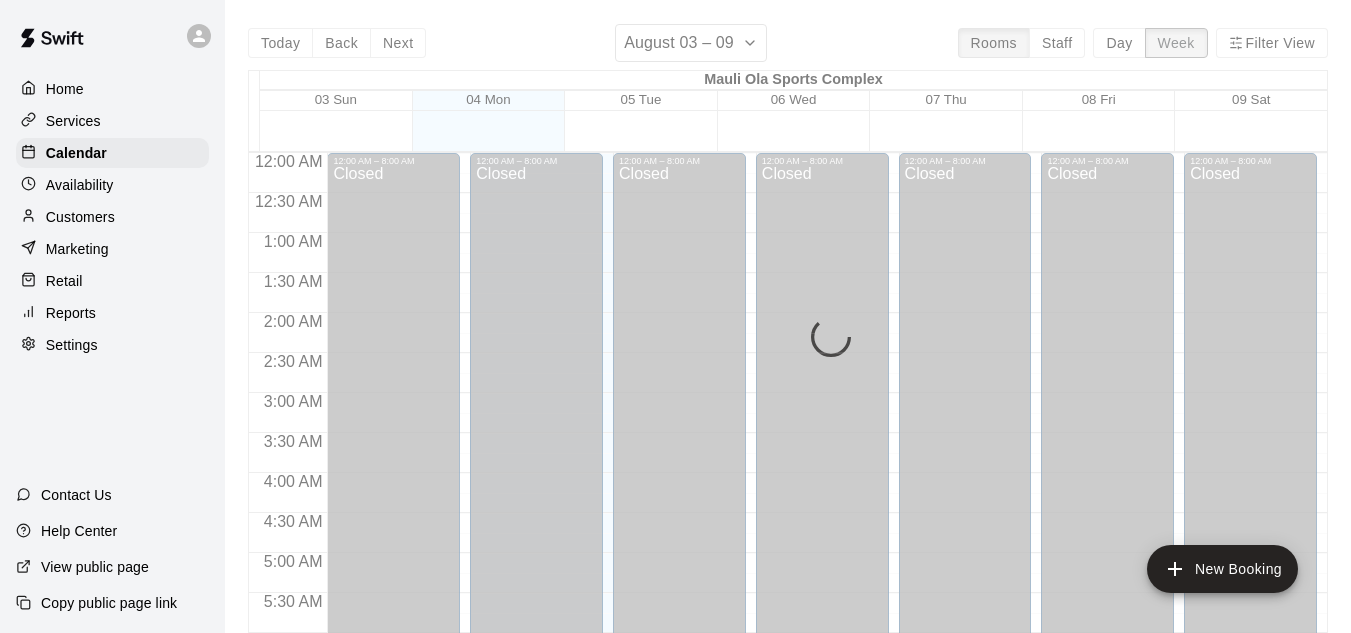 scroll, scrollTop: 788, scrollLeft: 0, axis: vertical 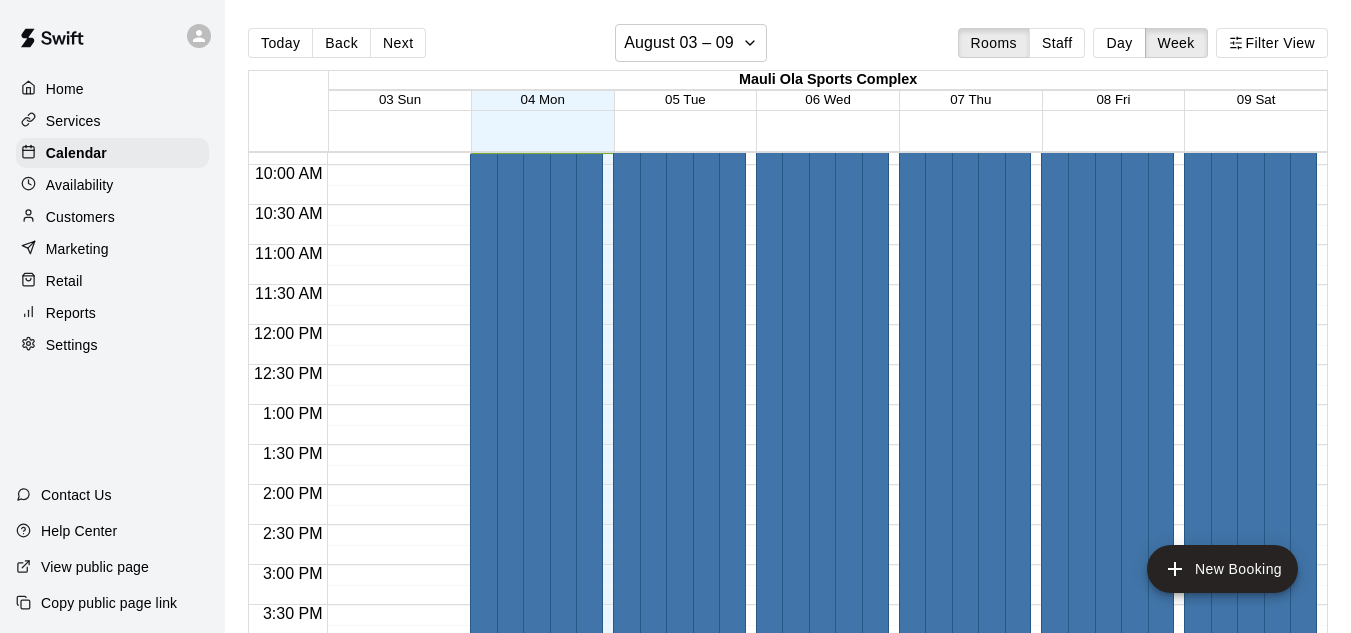 click on "Next" at bounding box center (398, 43) 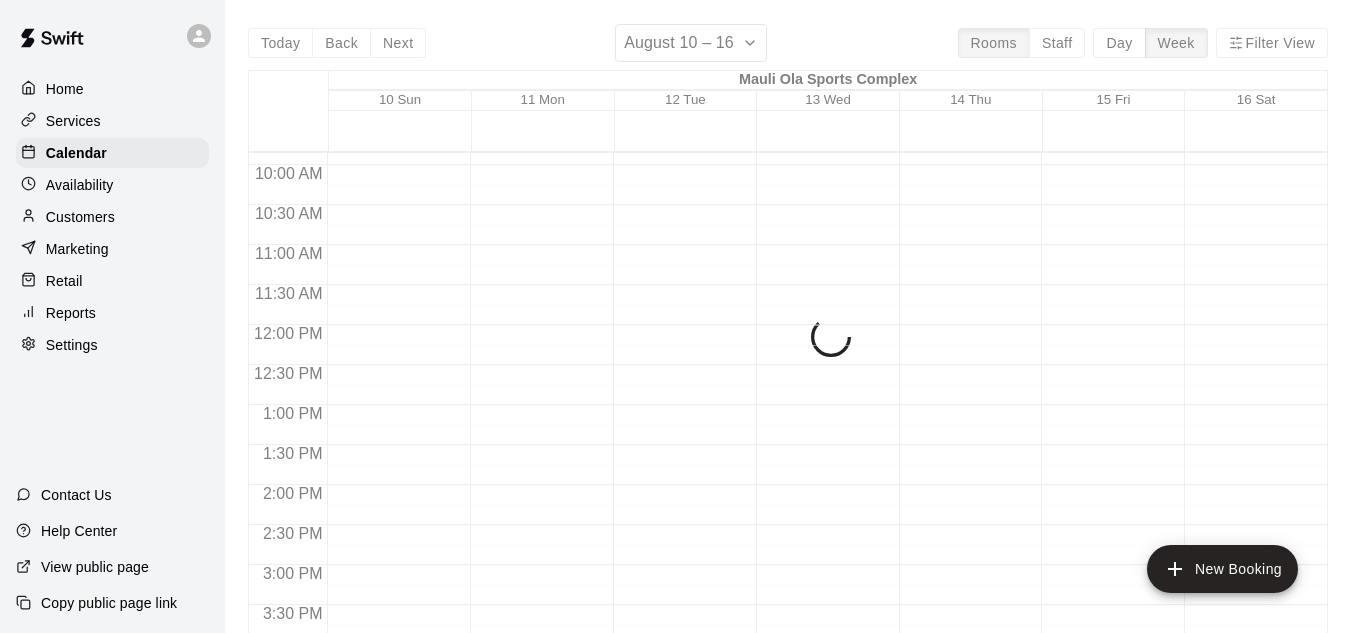 click on "Today Back Next [MONTH] [DAY] – [DAY] Rooms Staff Day Week Filter View Mauli Ola Sports Complex [DAY] Sun [DAY] Mon [DAY] Tue [DAY] Wed [DAY] Thu [DAY] Fri [DAY] Sat 12:00 AM 12:30 AM 1:00 AM 1:30 AM 2:00 AM 2:30 AM 3:00 AM 3:30 AM 4:00 AM 4:30 AM 5:00 AM 5:30 AM 6:00 AM 6:30 AM 7:00 AM 7:30 AM 8:00 AM 8:30 AM 9:00 AM 9:30 AM 10:00 AM 10:30 AM 11:00 AM 11:30 AM 12:00 PM 12:30 PM 1:00 PM 1:30 PM 2:00 PM 2:30 PM 3:00 PM 3:30 PM 4:00 PM 4:30 PM 5:00 PM 5:30 PM 6:00 PM 6:30 PM 7:00 PM 7:30 PM 8:00 PM 8:30 PM 9:00 PM 9:30 PM 10:00 PM 10:30 PM 11:00 PM 11:30 PM 12:00 AM – 8:00 AM Closed 7:00 PM – 11:59 PM Closed 12:00 AM – 8:00 AM Closed 7:00 PM – 11:59 PM Closed 12:00 AM – 8:00 AM Closed 7:00 PM – 11:59 PM Closed 12:00 AM – 8:00 AM Closed 7:00 PM – 11:59 PM Closed 12:00 AM – 8:00 AM Closed 7:00 PM – 11:59 PM Closed 12:00 AM – 8:00 AM Closed 7:00 PM – 11:59 PM Closed 12:00 AM – 8:00 AM Closed 7:00 PM – 11:59 PM Closed" at bounding box center [788, 340] 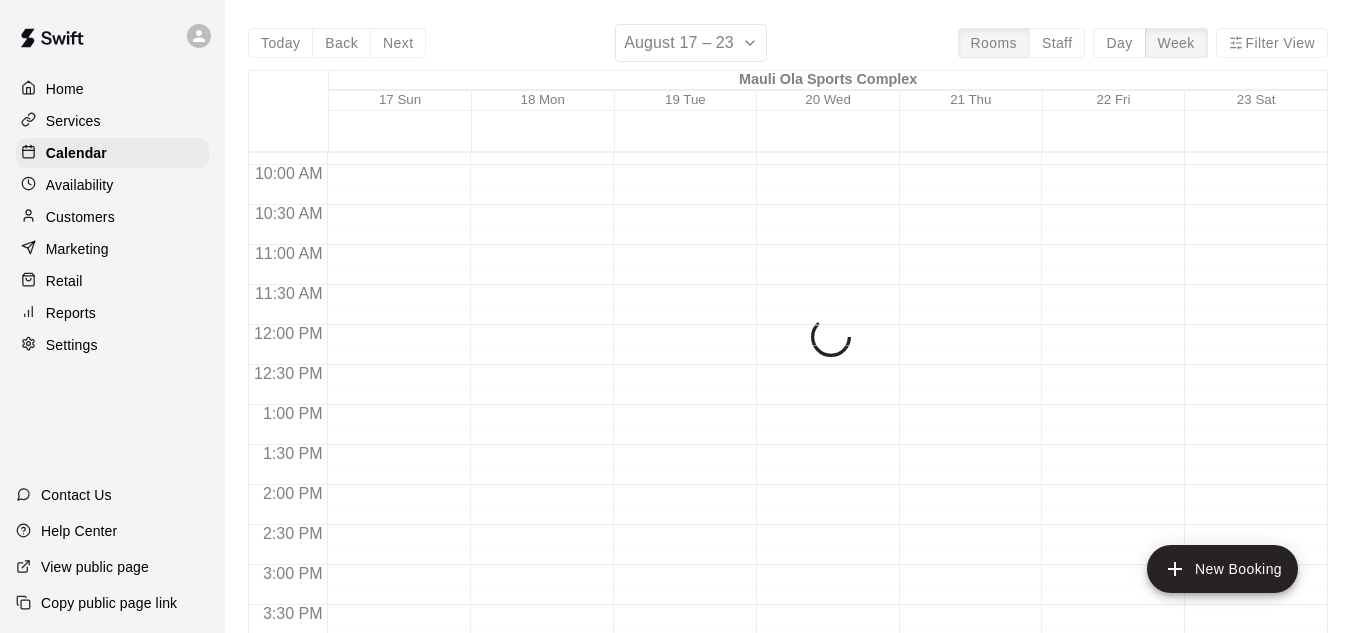 click on "Today Back Next [MONTH] [DAY] – [DAY] Rooms Staff Day Week Filter View Mauli Ola Sports Complex [DAY] Sun [DAY] Mon [DAY] Tue [DAY] Wed [DAY] Thu [DAY] Fri [DAY] Sat 12:00 AM 12:30 AM 1:00 AM 1:30 AM 2:00 AM 2:30 AM 3:00 AM 3:30 AM 4:00 AM 4:30 AM 5:00 AM 5:30 AM 6:00 AM 6:30 AM 7:00 AM 7:30 AM 8:00 AM 8:30 AM 9:00 AM 9:30 AM 10:00 AM 10:30 AM 11:00 AM 11:30 AM 12:00 PM 12:30 PM 1:00 PM 1:30 PM 2:00 PM 2:30 PM 3:00 PM 3:30 PM 4:00 PM 4:30 PM 5:00 PM 5:30 PM 6:00 PM 6:30 PM 7:00 PM 7:30 PM 8:00 PM 8:30 PM 9:00 PM 9:30 PM 10:00 PM 10:30 PM 11:00 PM 11:30 PM" at bounding box center [788, 340] 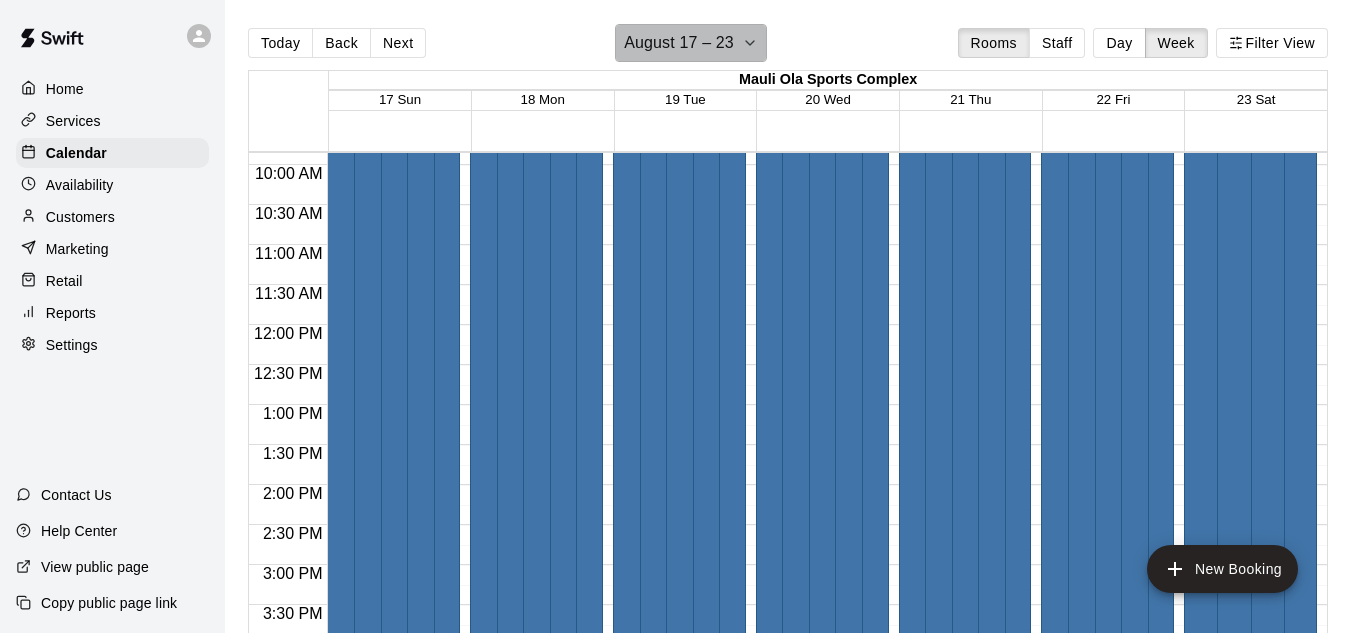 click on "August 17 – 23" at bounding box center [679, 43] 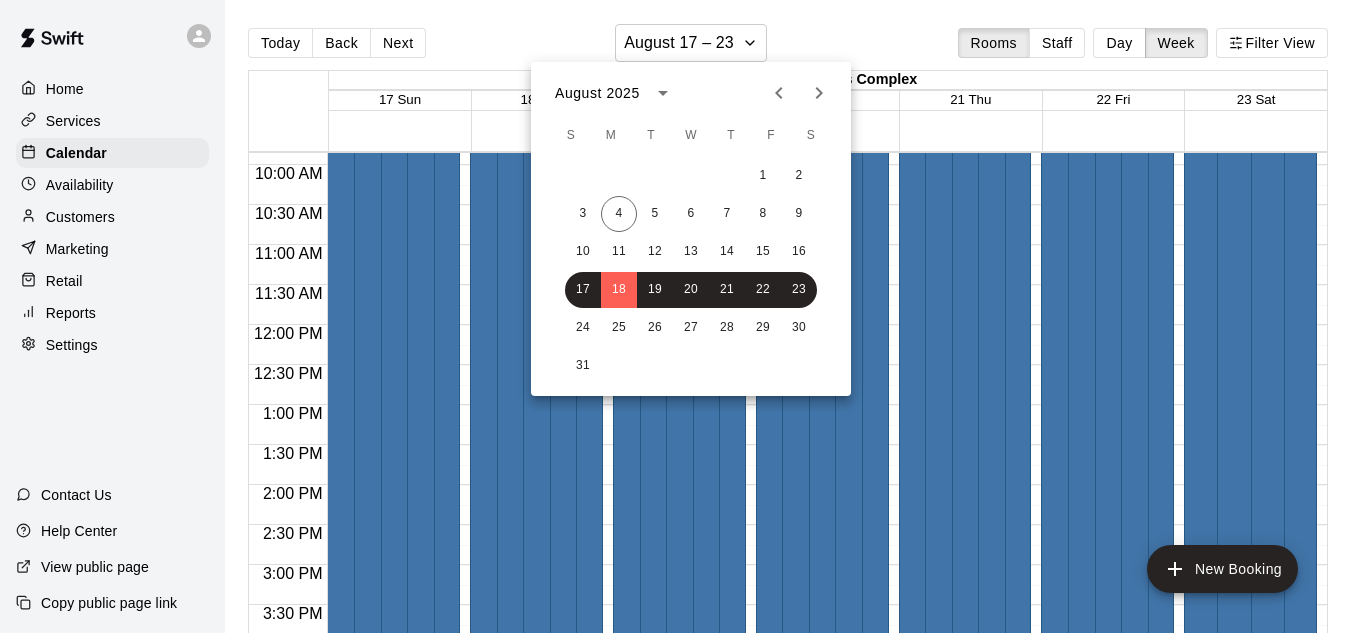click at bounding box center (819, 93) 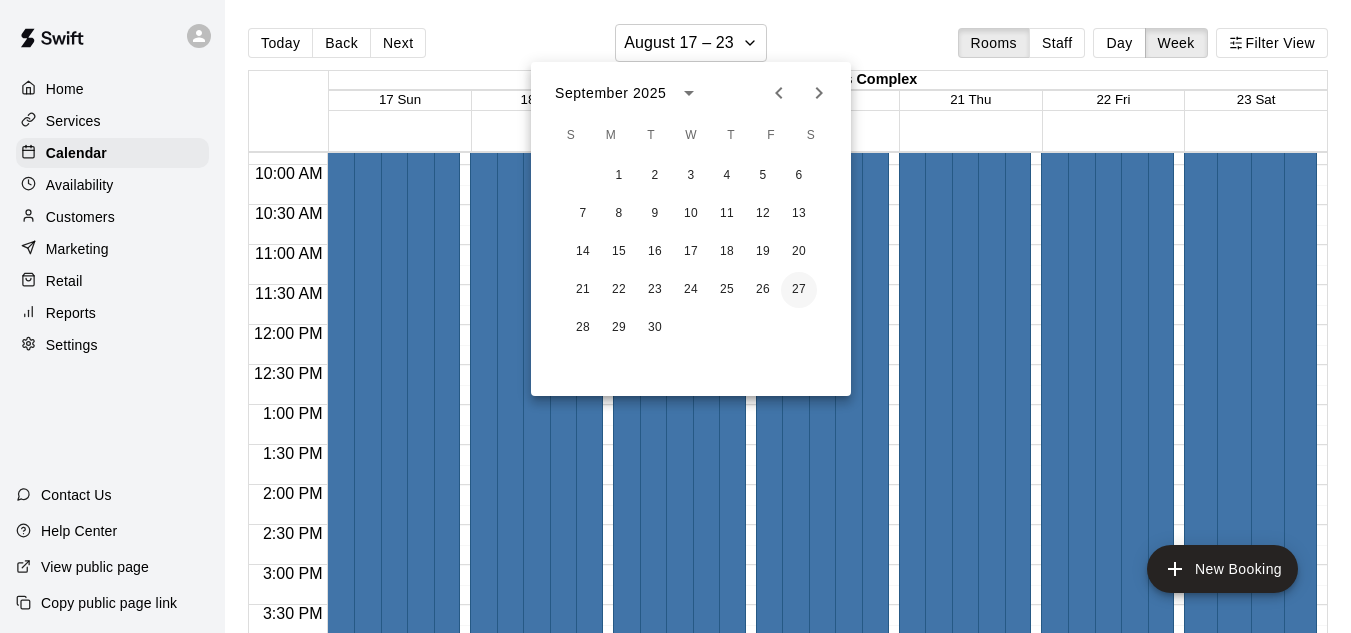 click on "27" at bounding box center [799, 290] 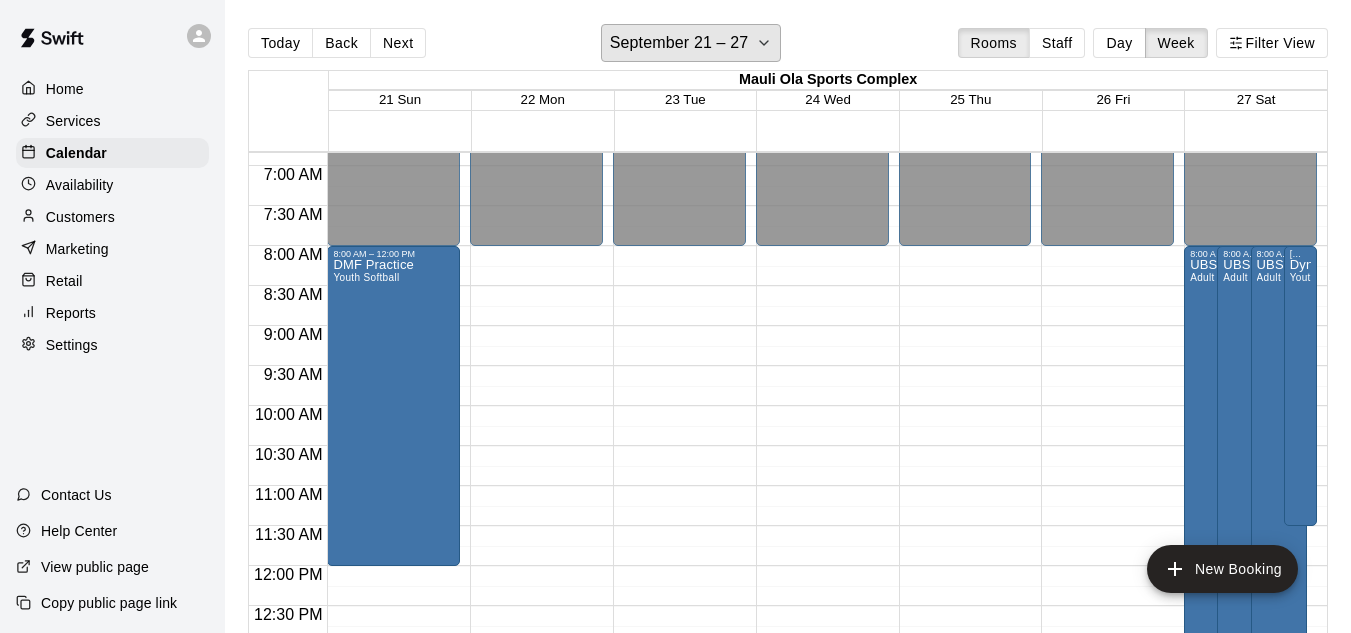 scroll, scrollTop: 545, scrollLeft: 0, axis: vertical 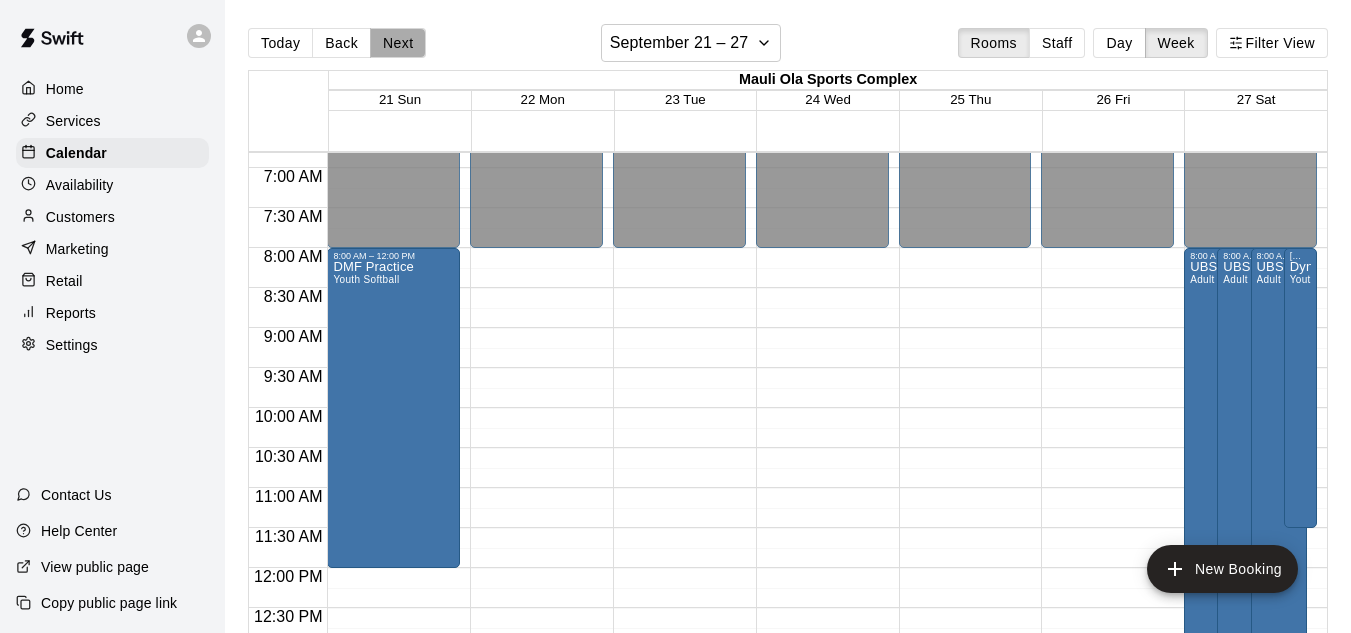 click on "Next" at bounding box center (398, 43) 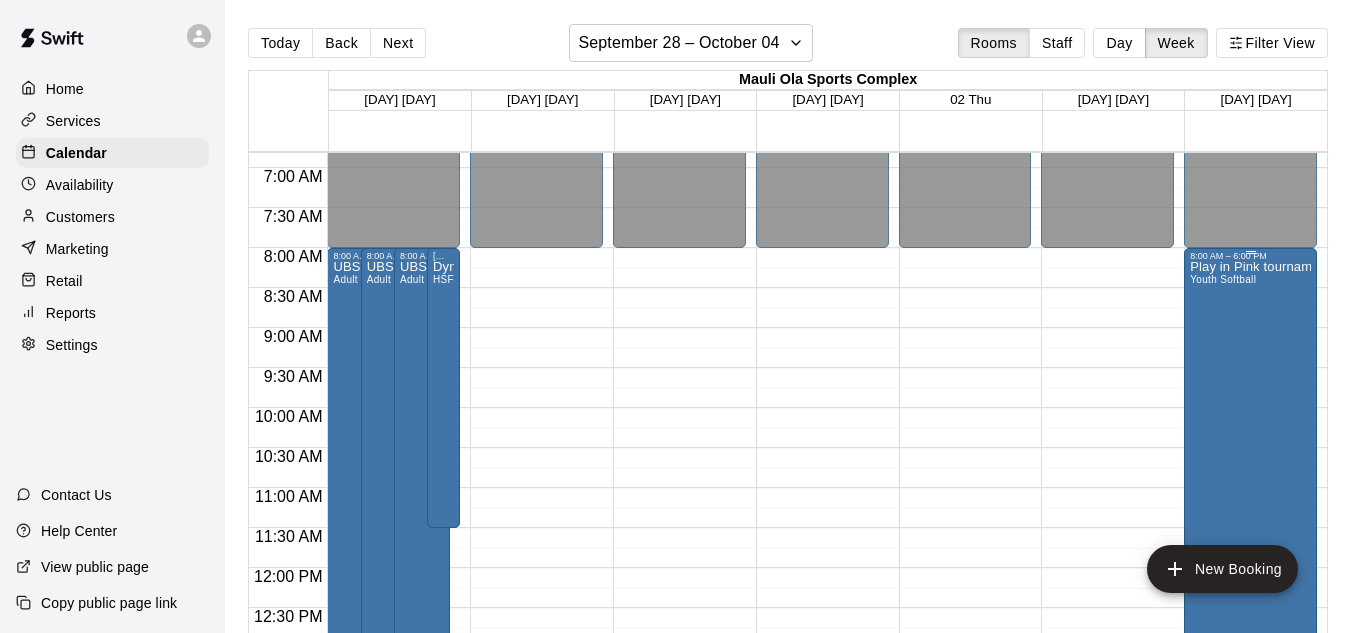 click on "Play in Pink tournament Youth Softball" at bounding box center [1250, 577] 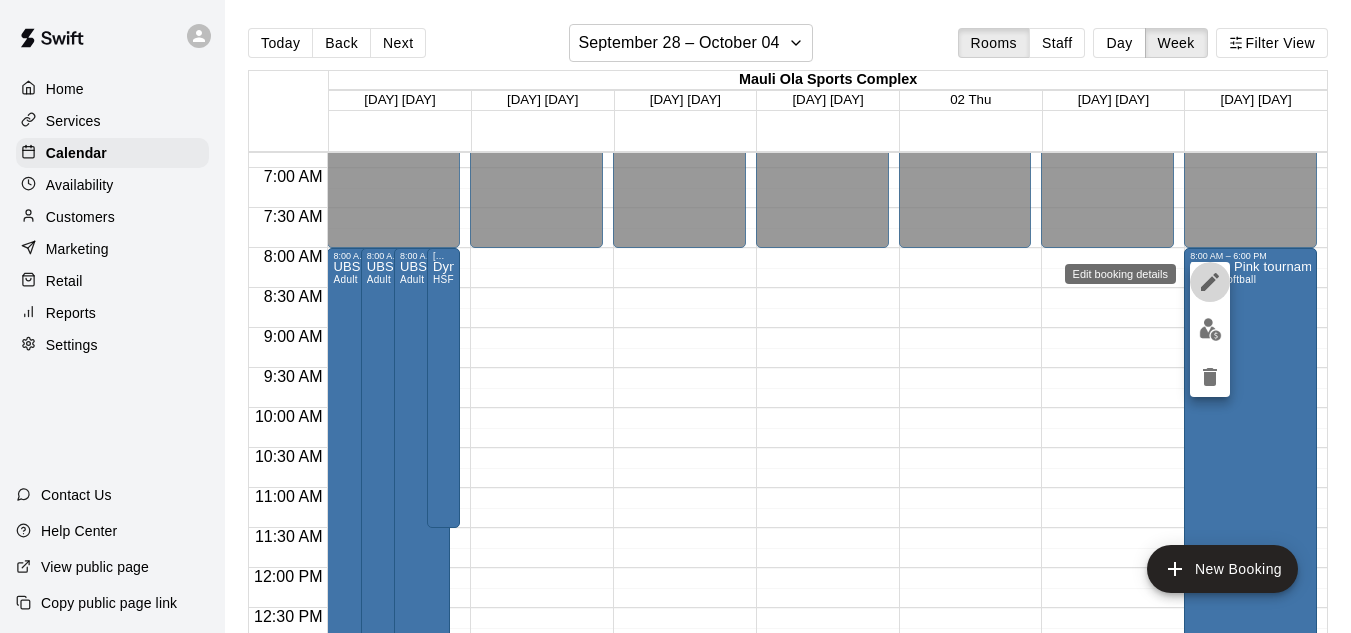 click 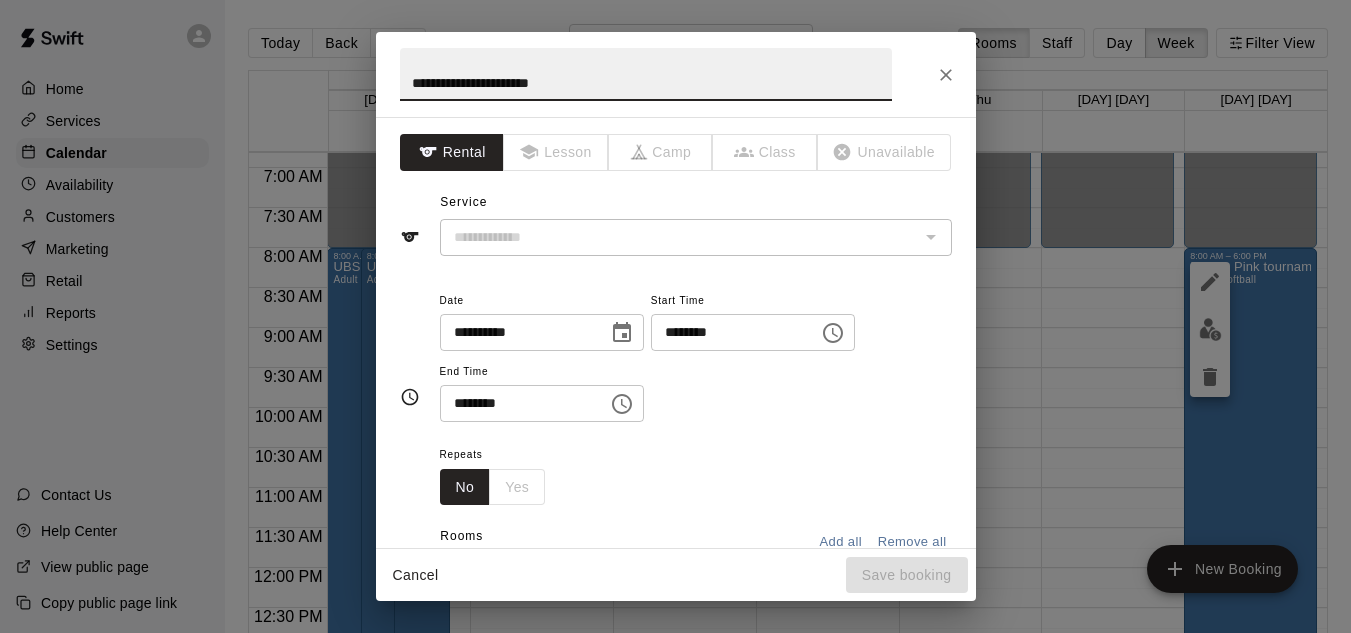 type on "**********" 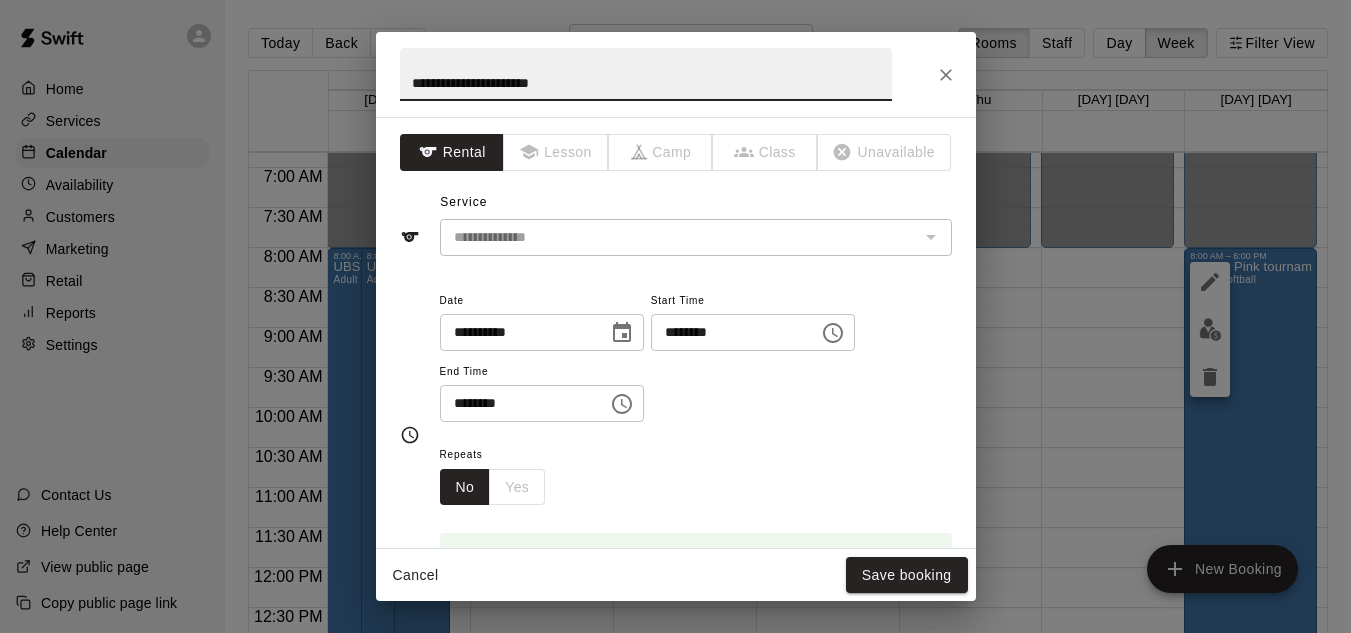 drag, startPoint x: 657, startPoint y: 90, endPoint x: 359, endPoint y: 93, distance: 298.0151 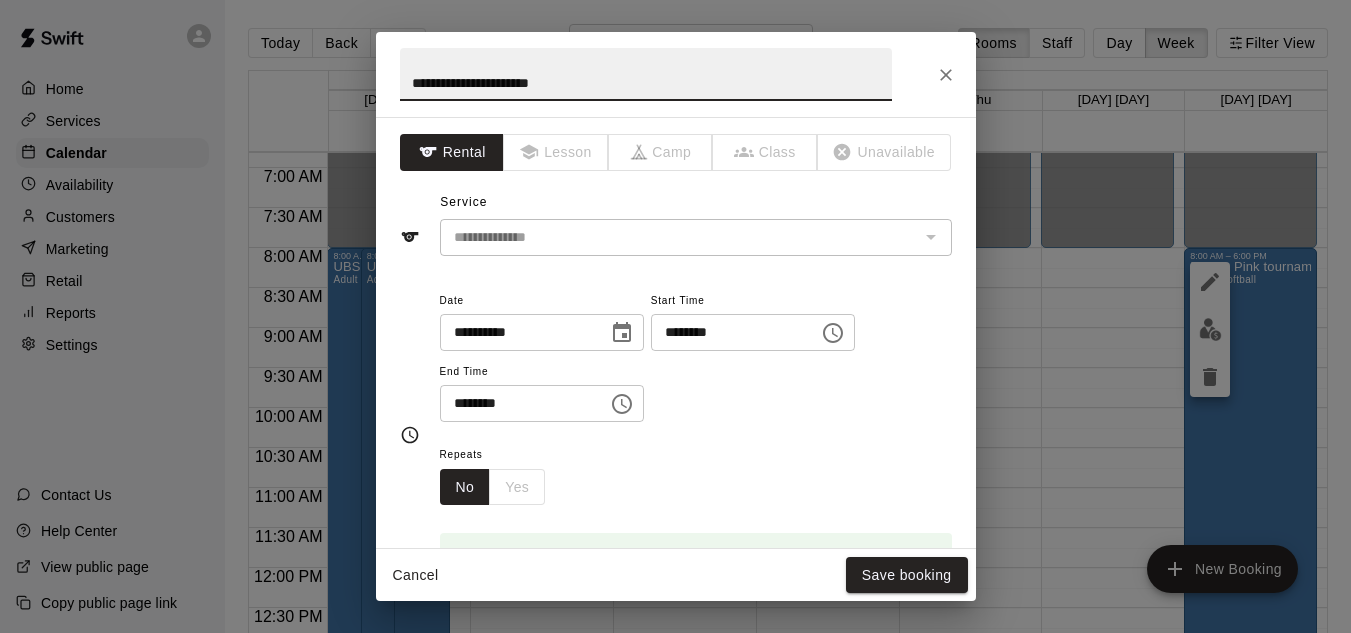 click on "**********" at bounding box center [675, 316] 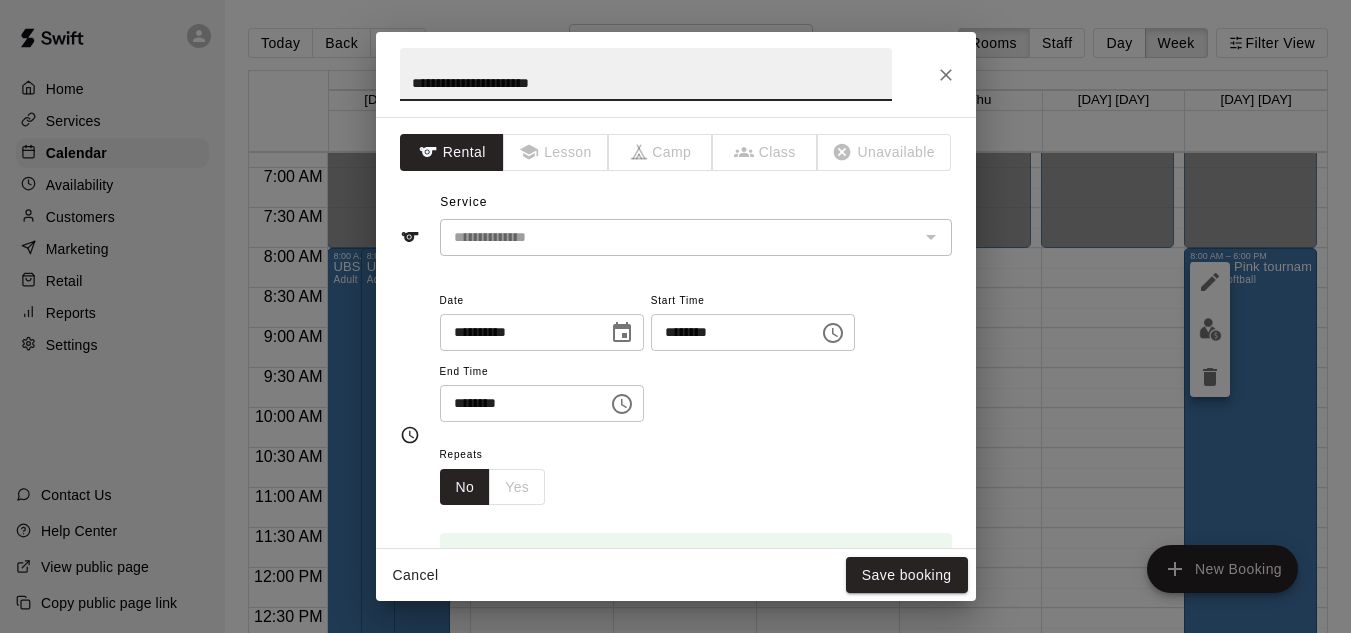 drag, startPoint x: 619, startPoint y: 83, endPoint x: 377, endPoint y: 87, distance: 242.03305 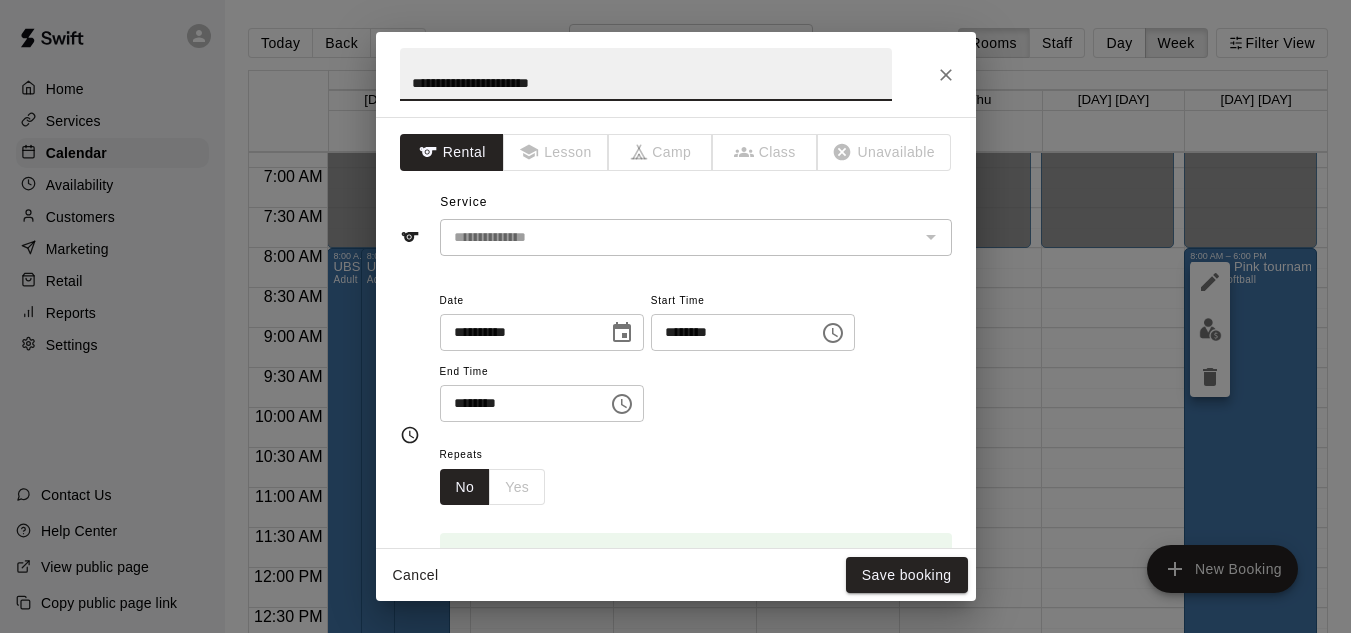 click on "**********" at bounding box center [646, 74] 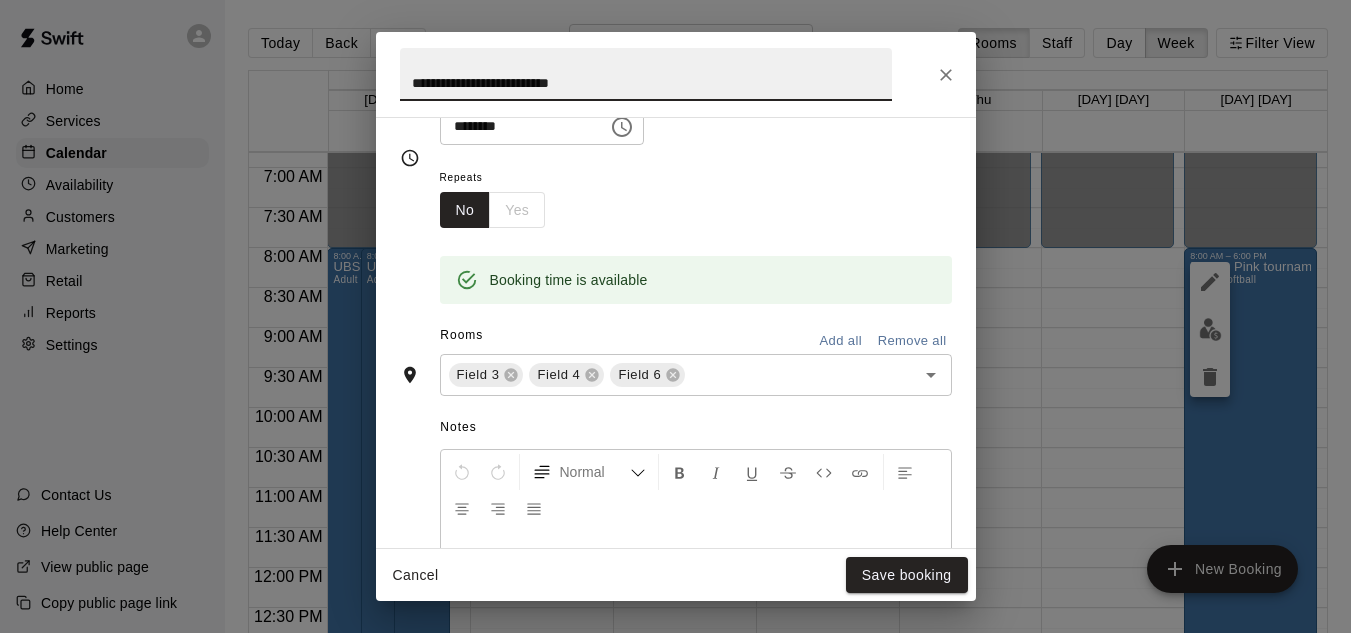 scroll, scrollTop: 279, scrollLeft: 0, axis: vertical 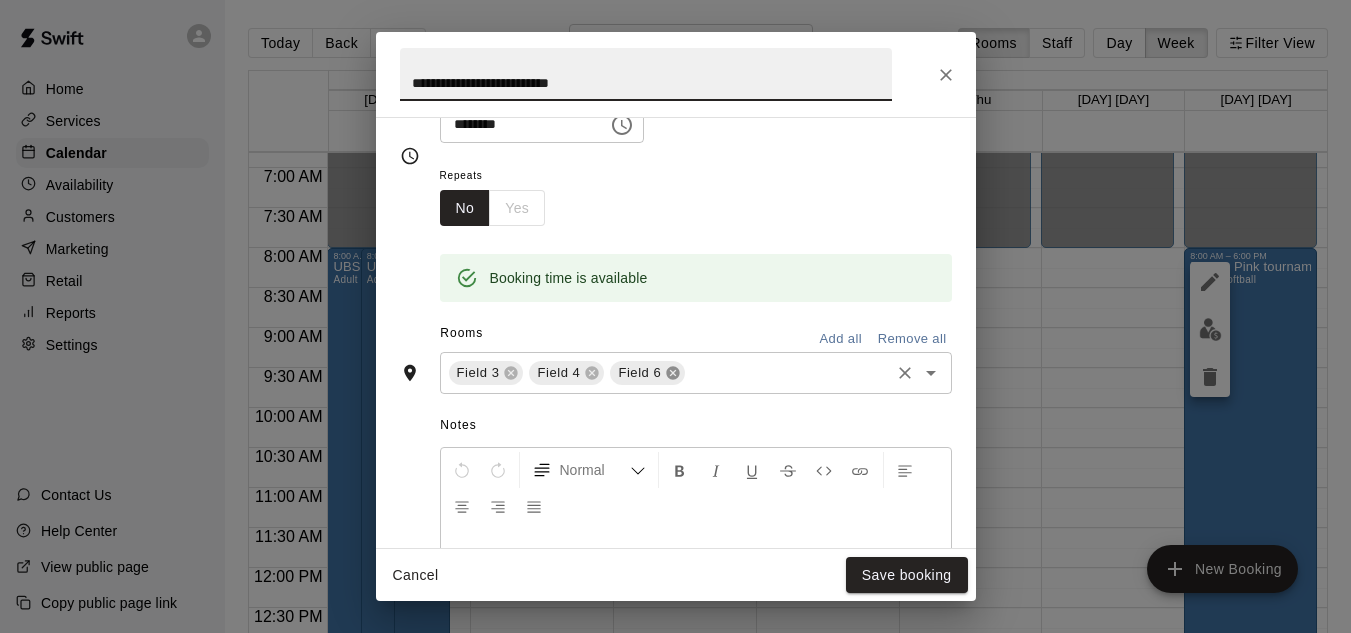 click 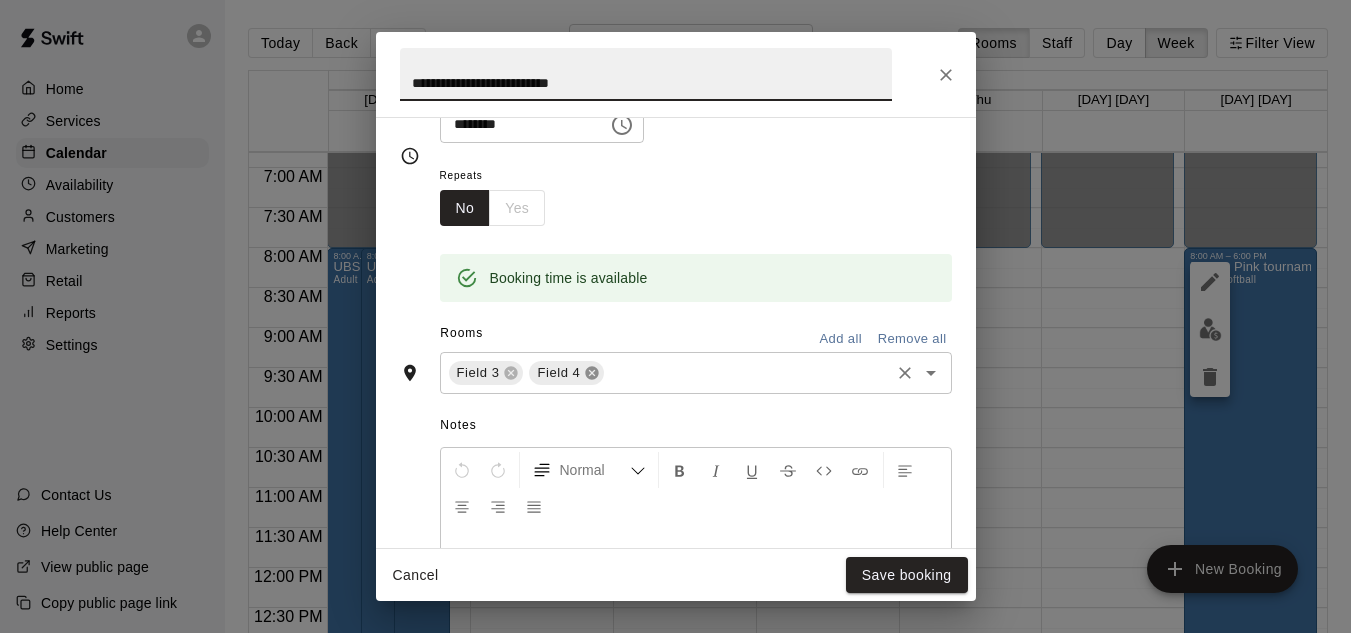 click 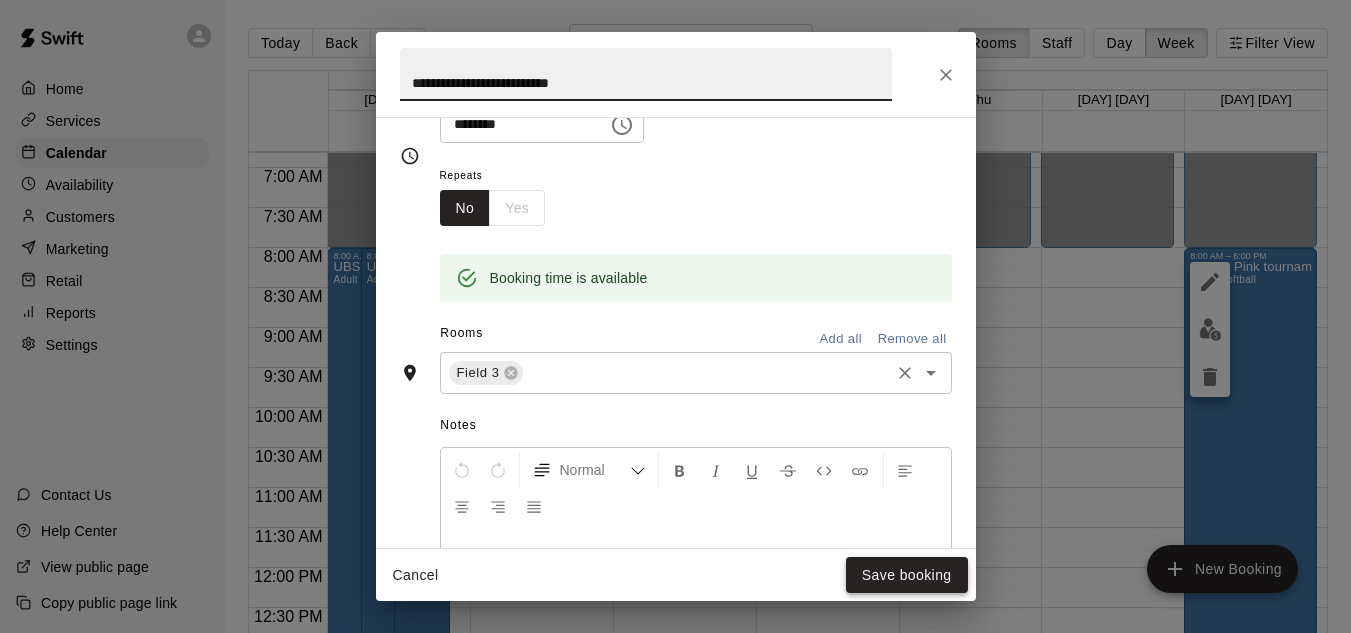type on "**********" 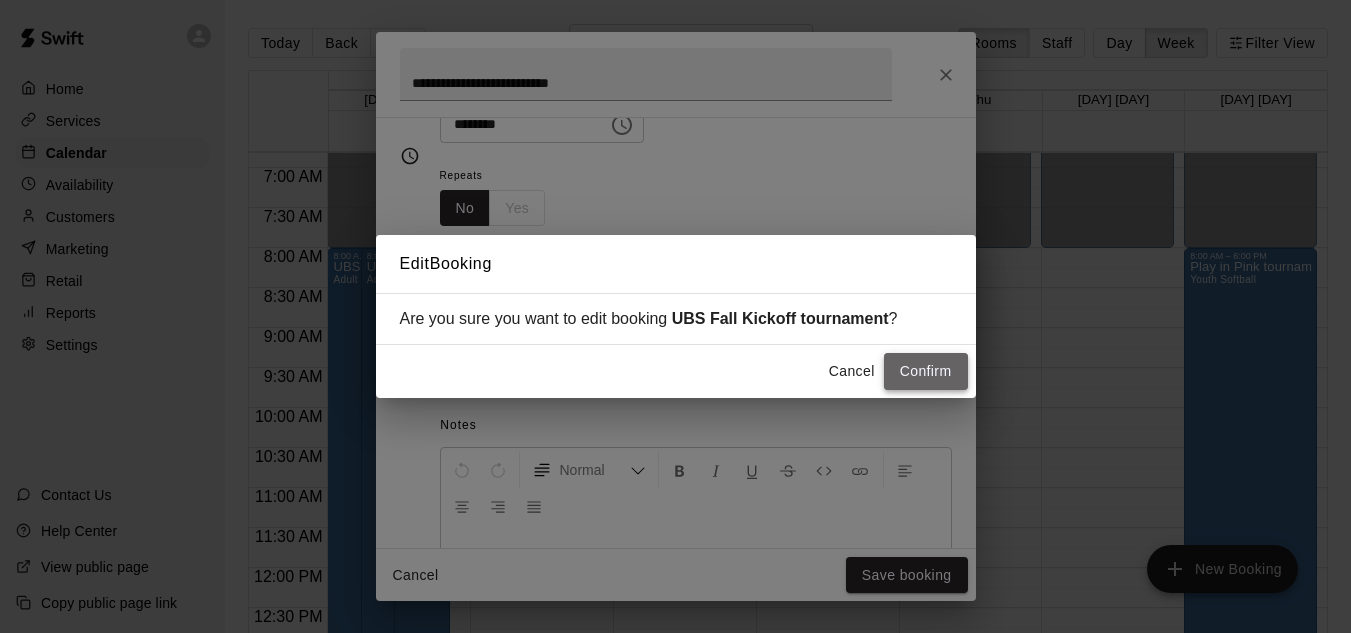 click on "Confirm" at bounding box center (926, 371) 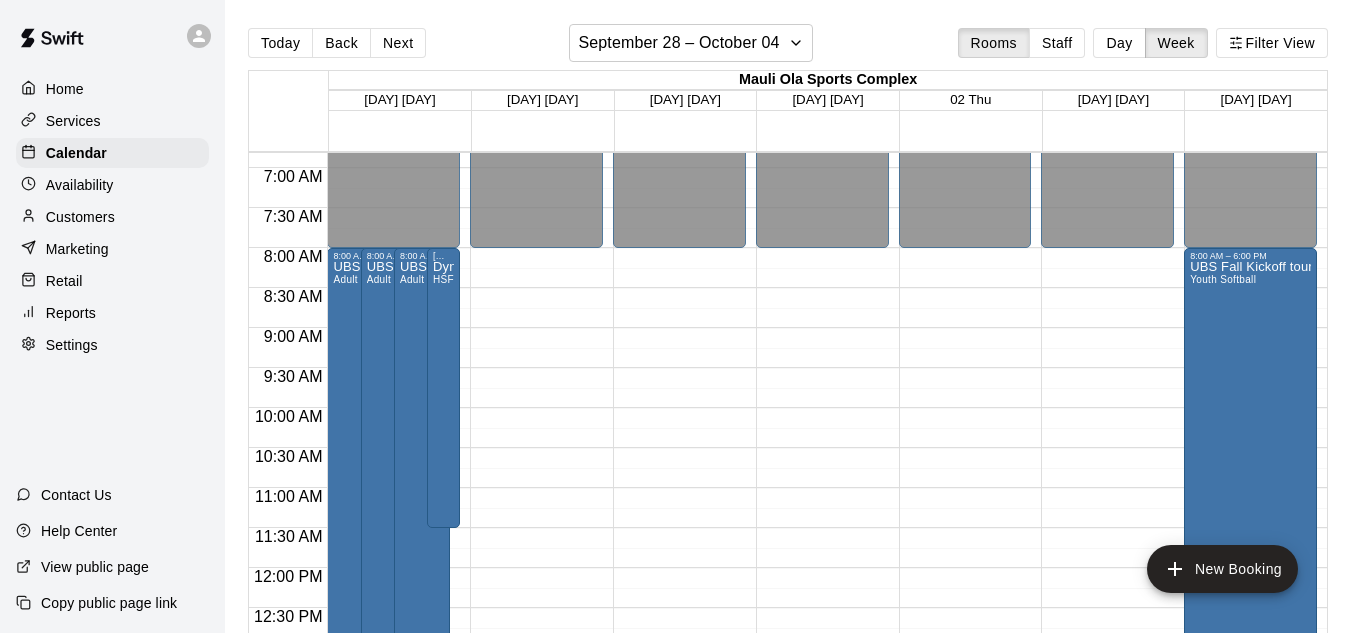 click on "New Booking" at bounding box center (1222, 569) 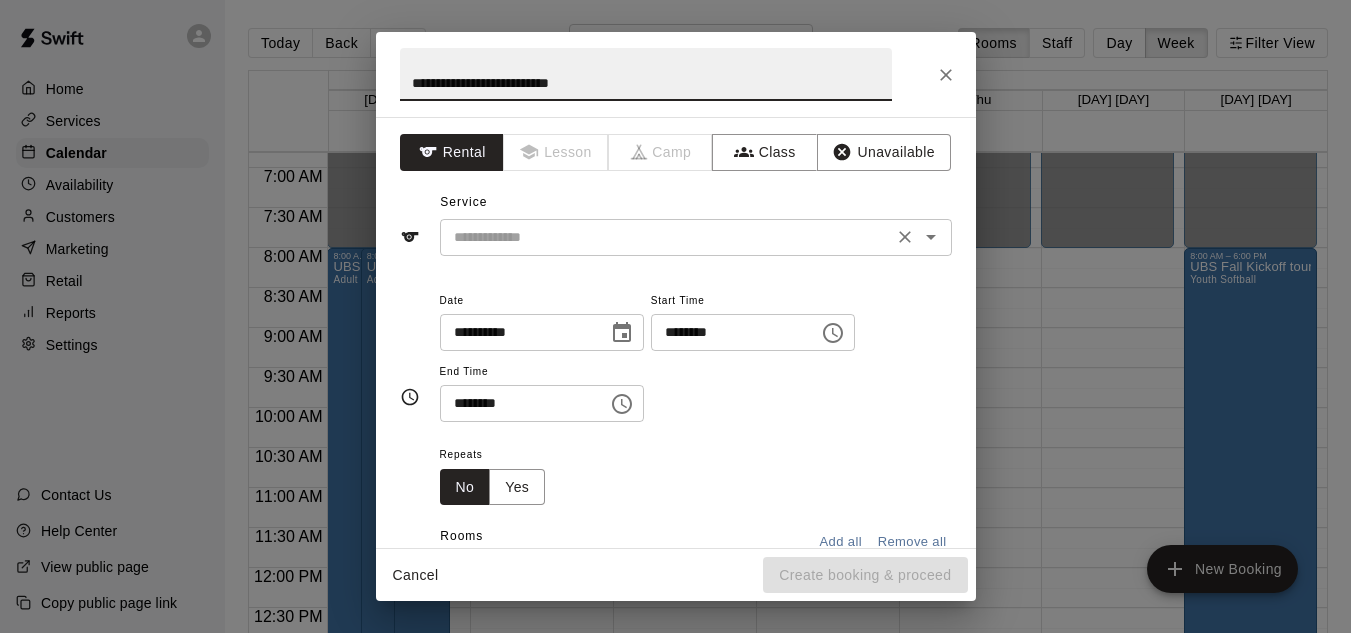 type on "**********" 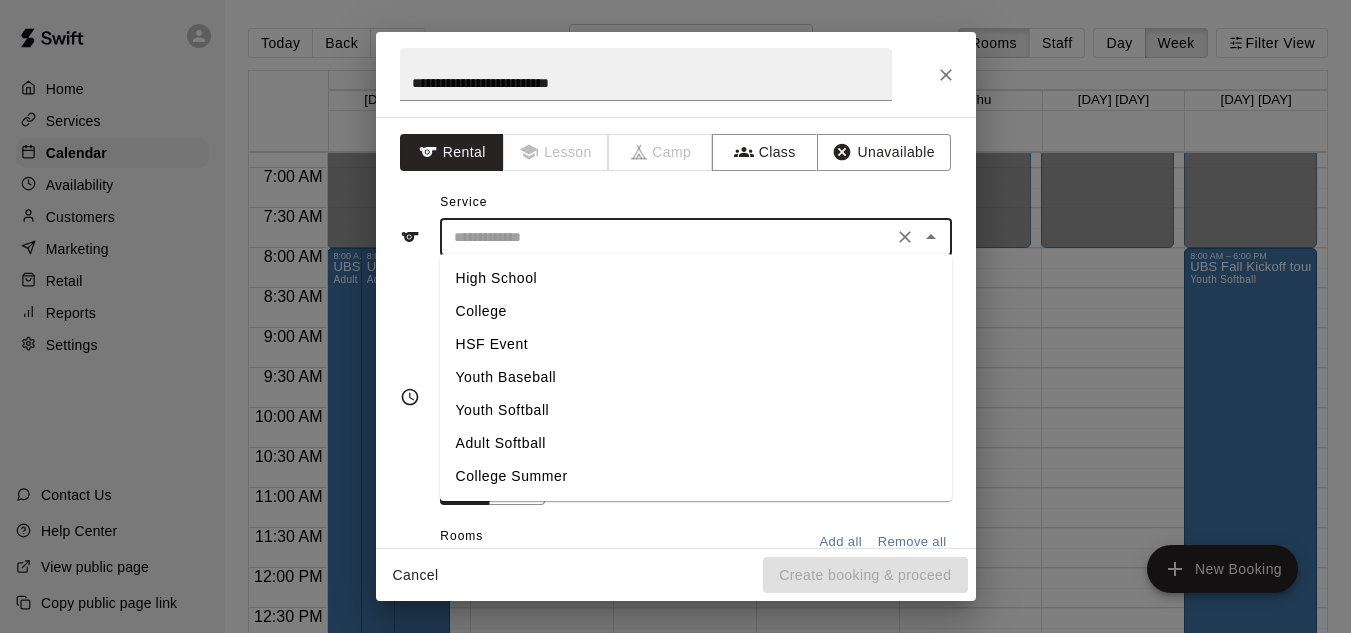 click on "Youth Softball" at bounding box center [696, 410] 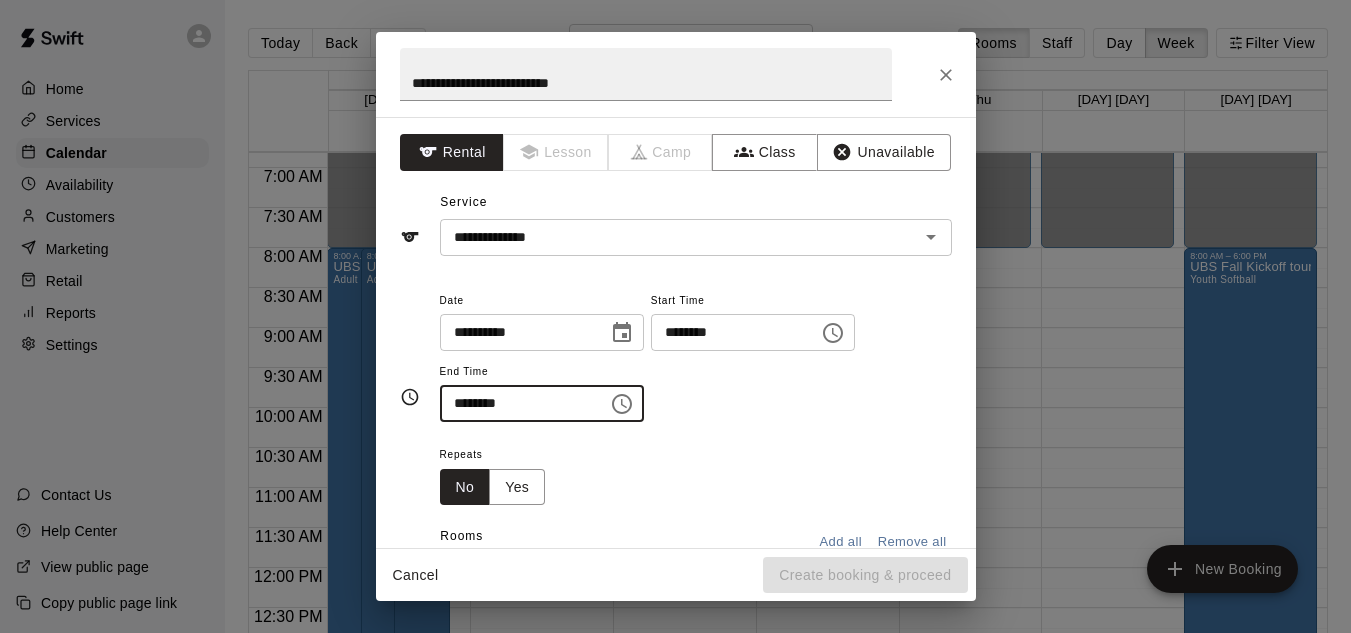 click on "********" at bounding box center [517, 403] 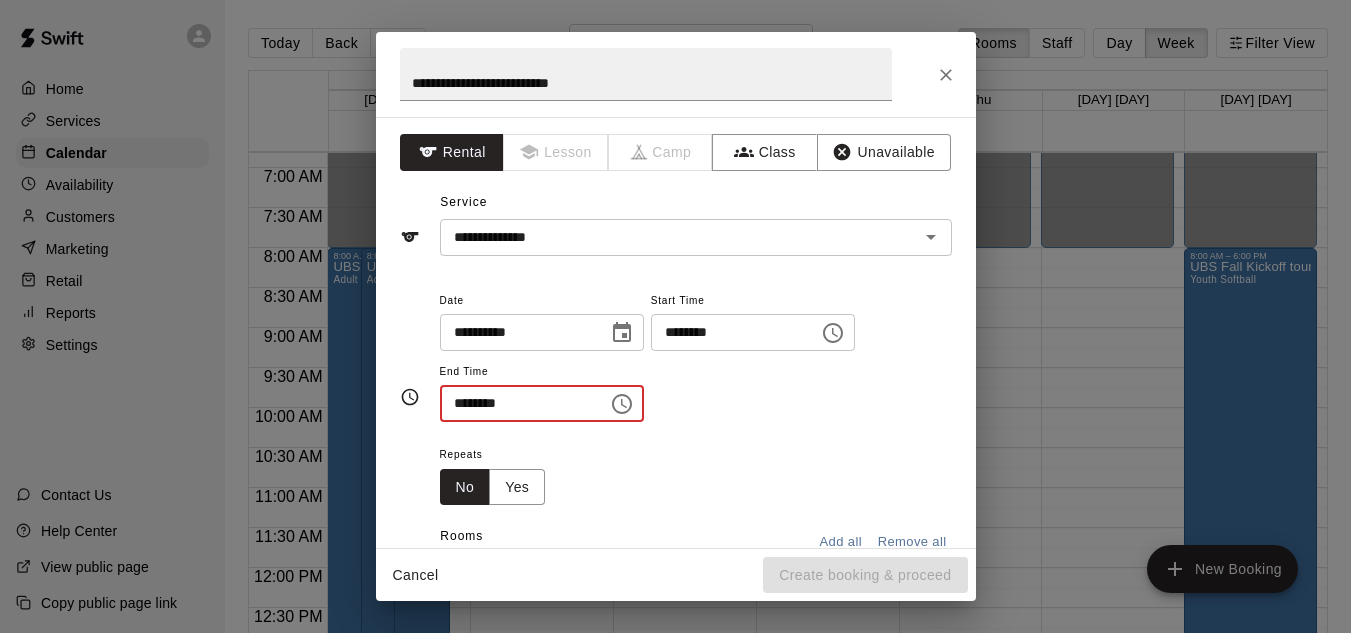 type on "********" 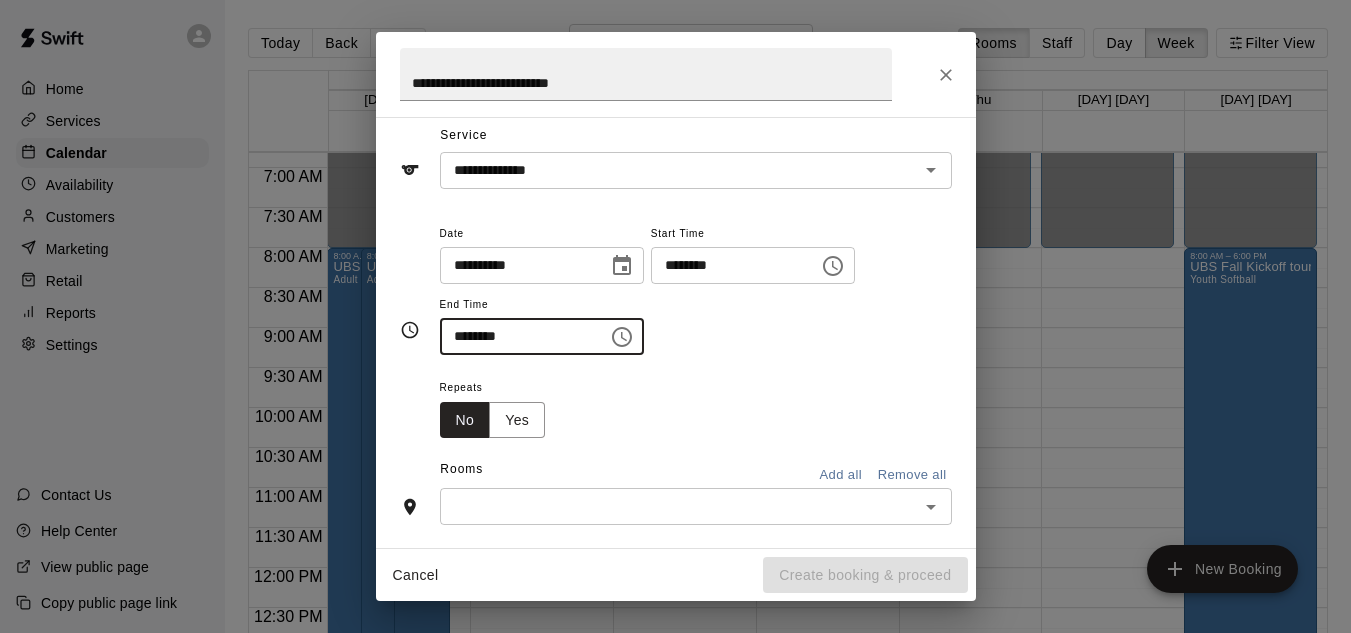 scroll, scrollTop: 74, scrollLeft: 0, axis: vertical 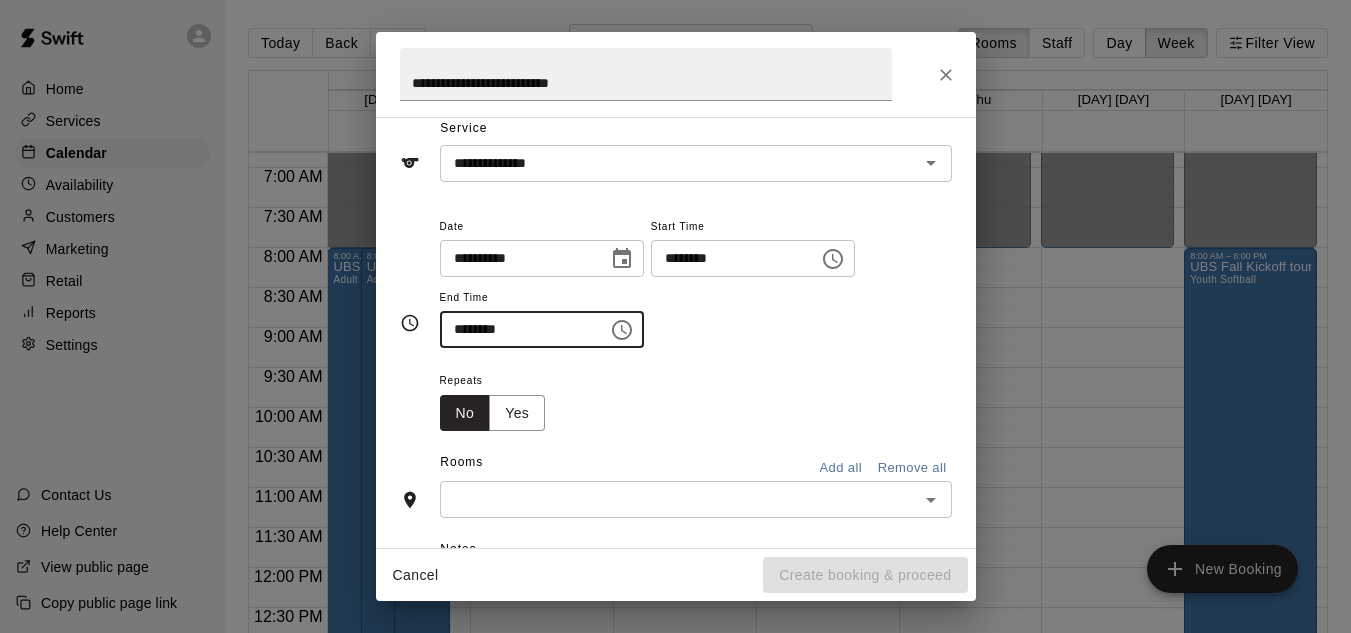 click at bounding box center [679, 499] 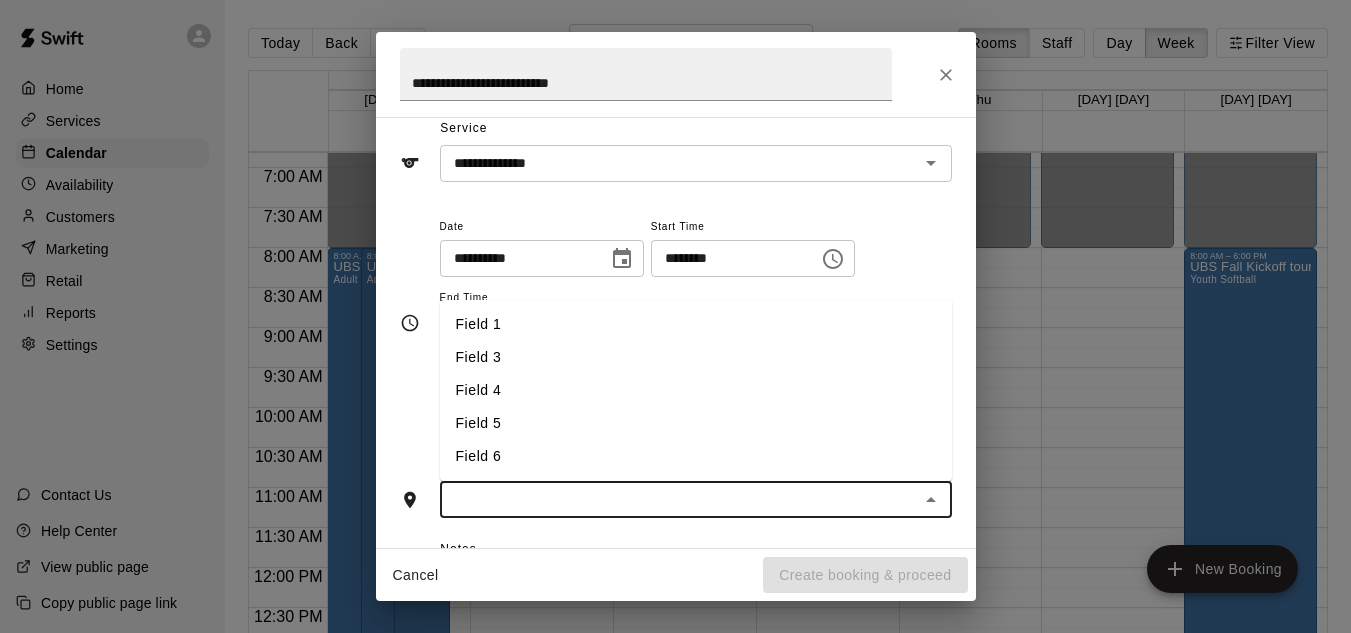 click on "Field 4" at bounding box center [696, 390] 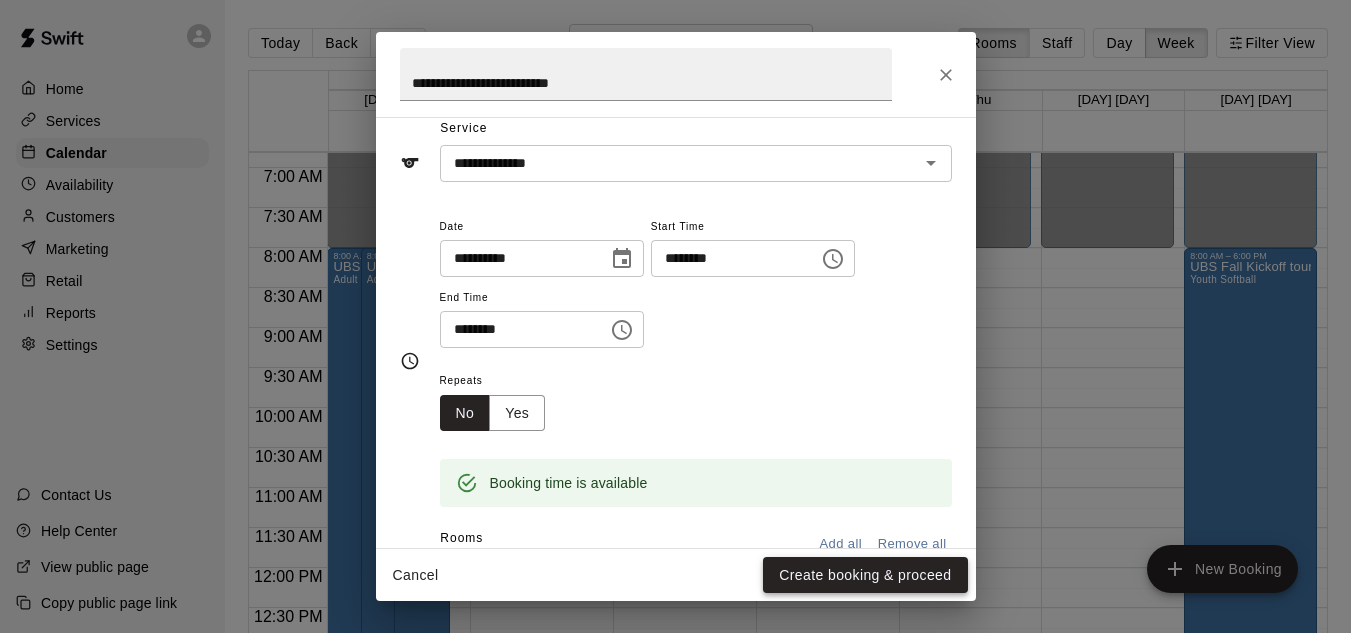 click on "Create booking & proceed" at bounding box center [865, 575] 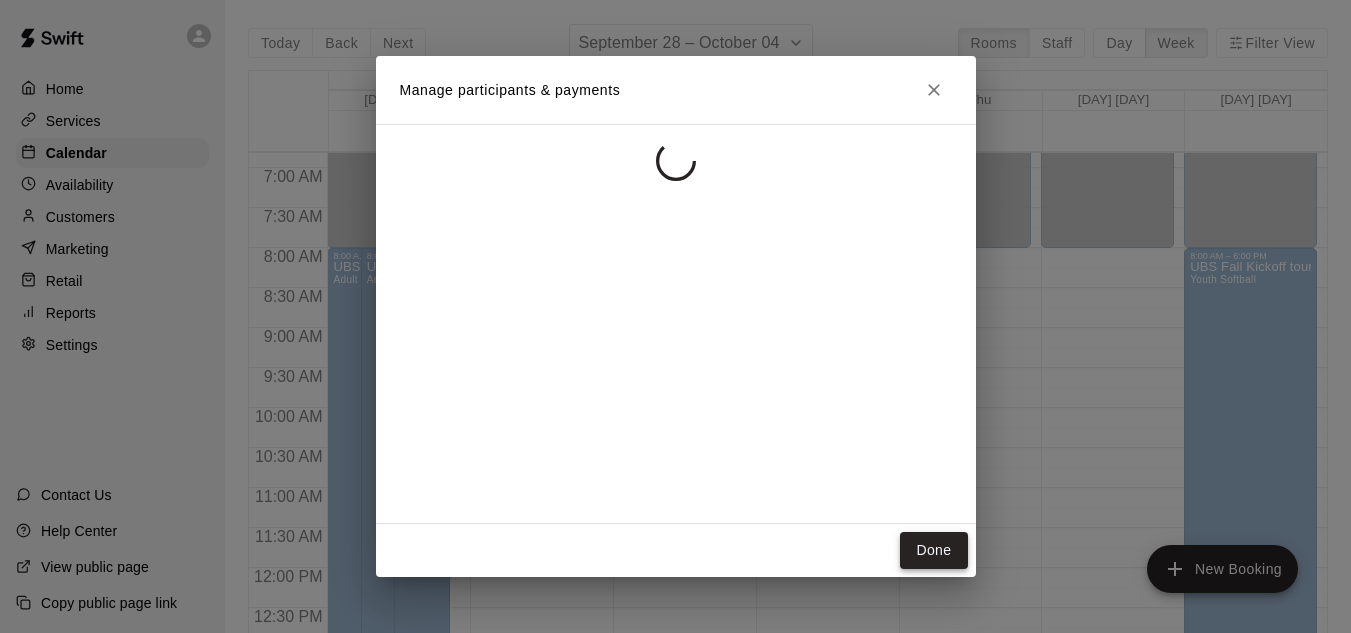 click on "Done" at bounding box center (933, 550) 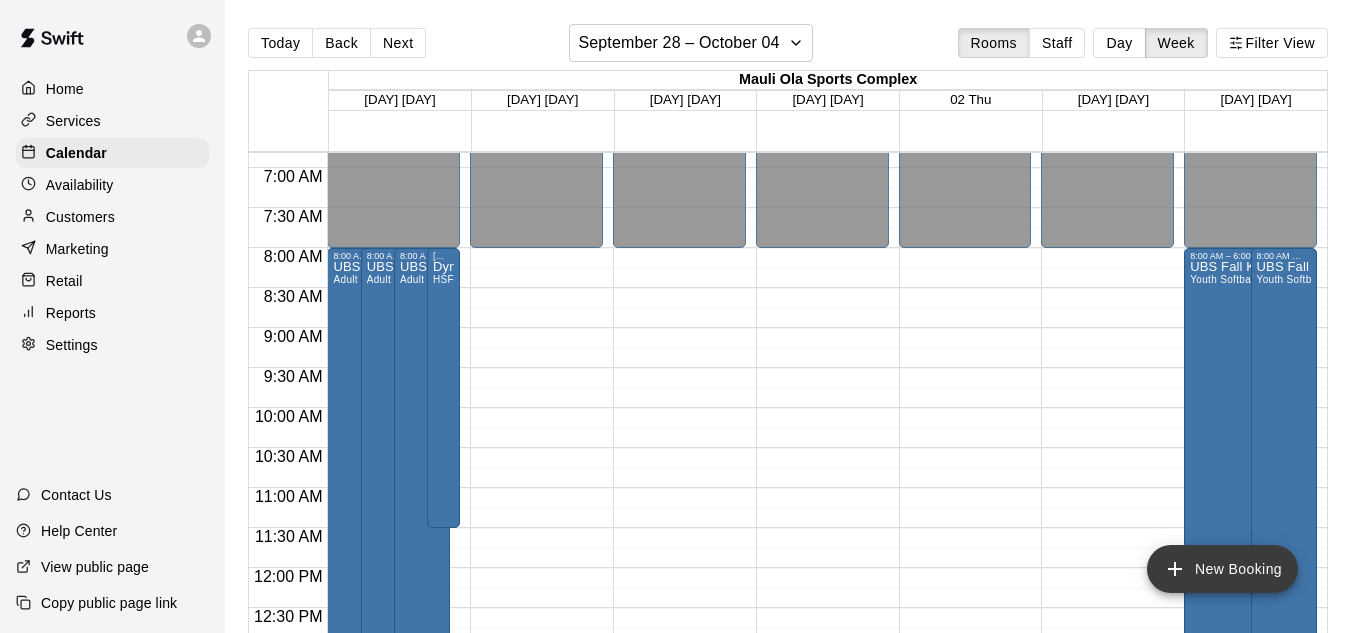 click on "New Booking" at bounding box center [1222, 569] 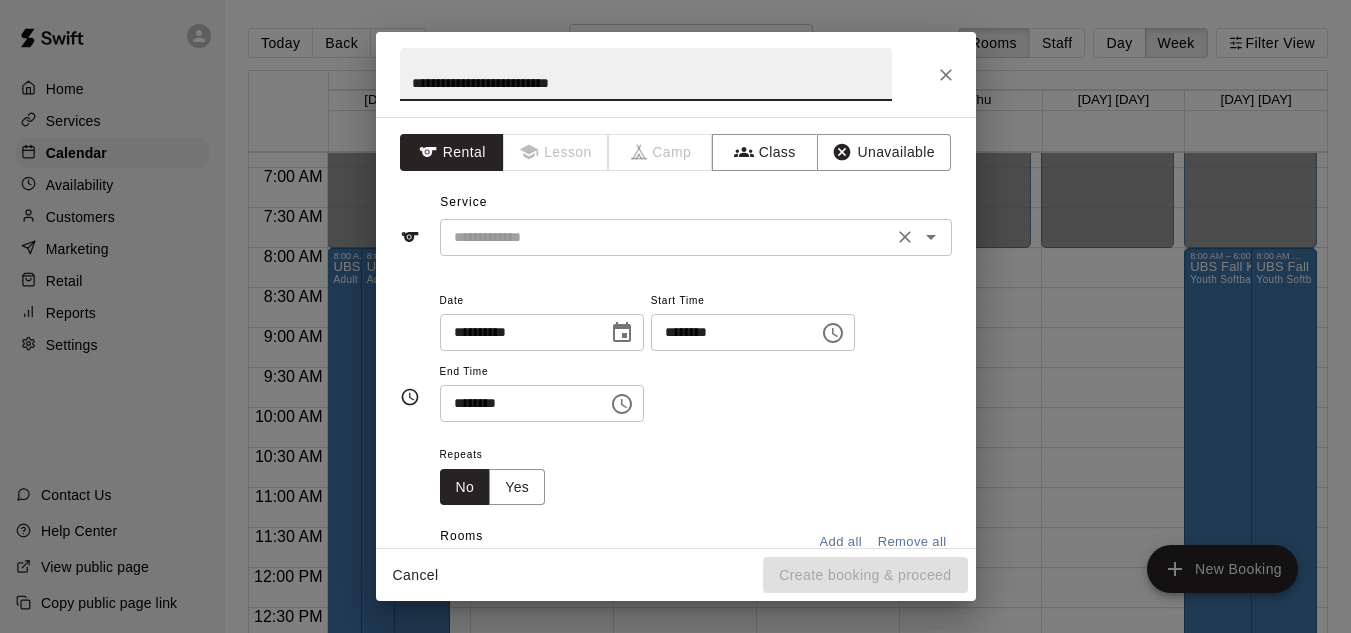 type on "**********" 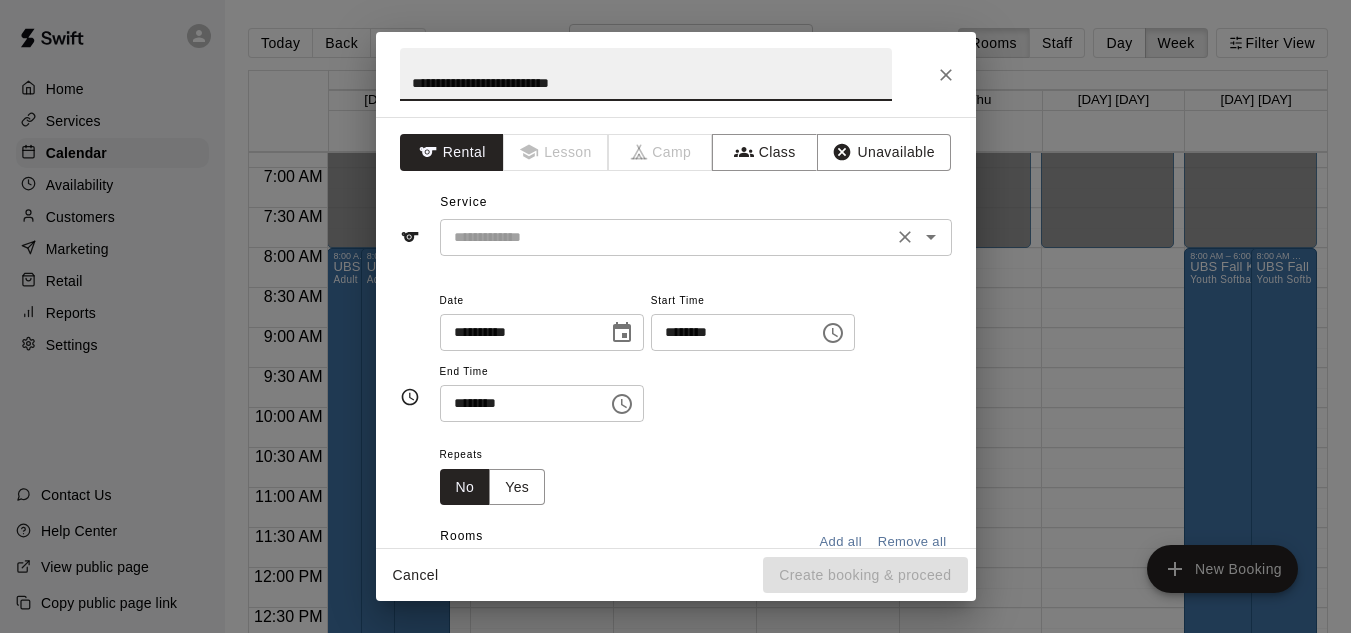 click at bounding box center [666, 237] 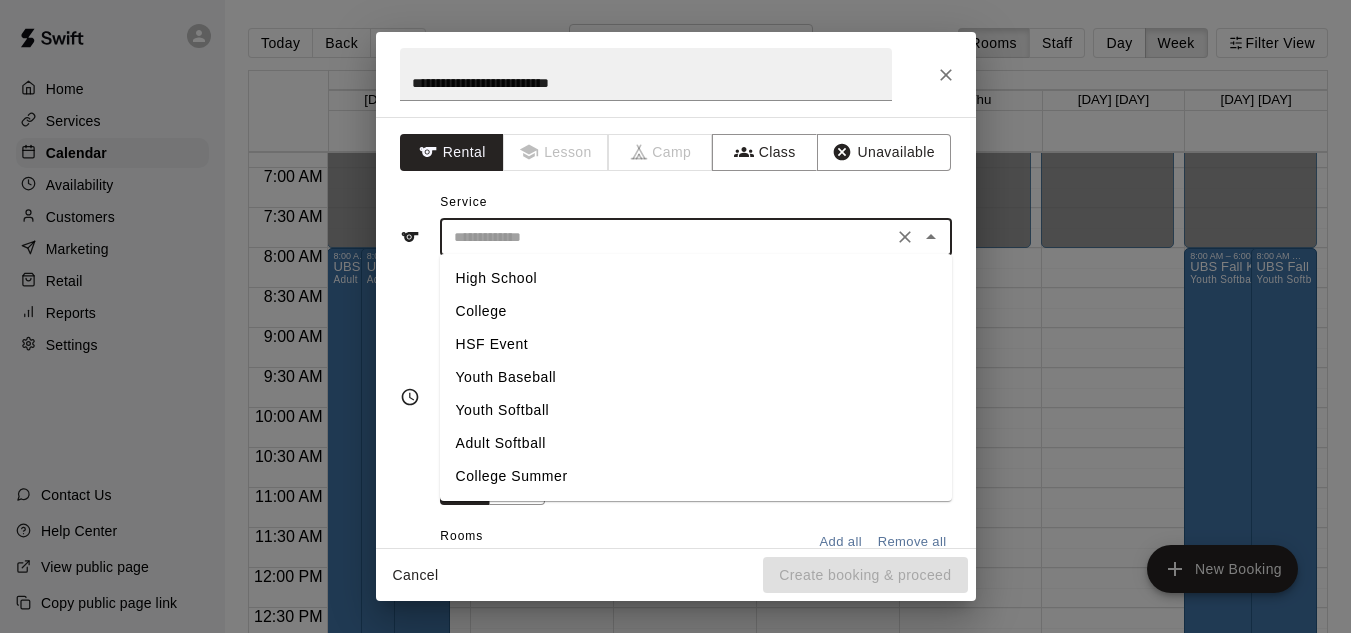 click on "Youth Softball" at bounding box center (696, 410) 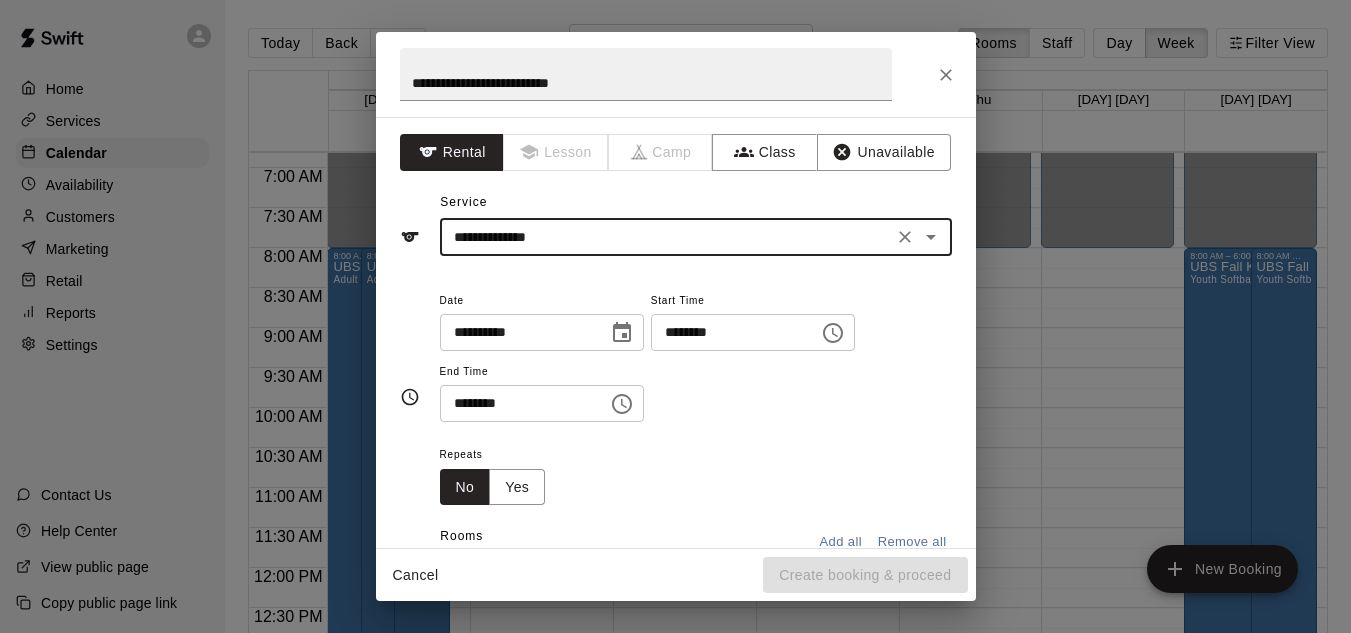 type on "**********" 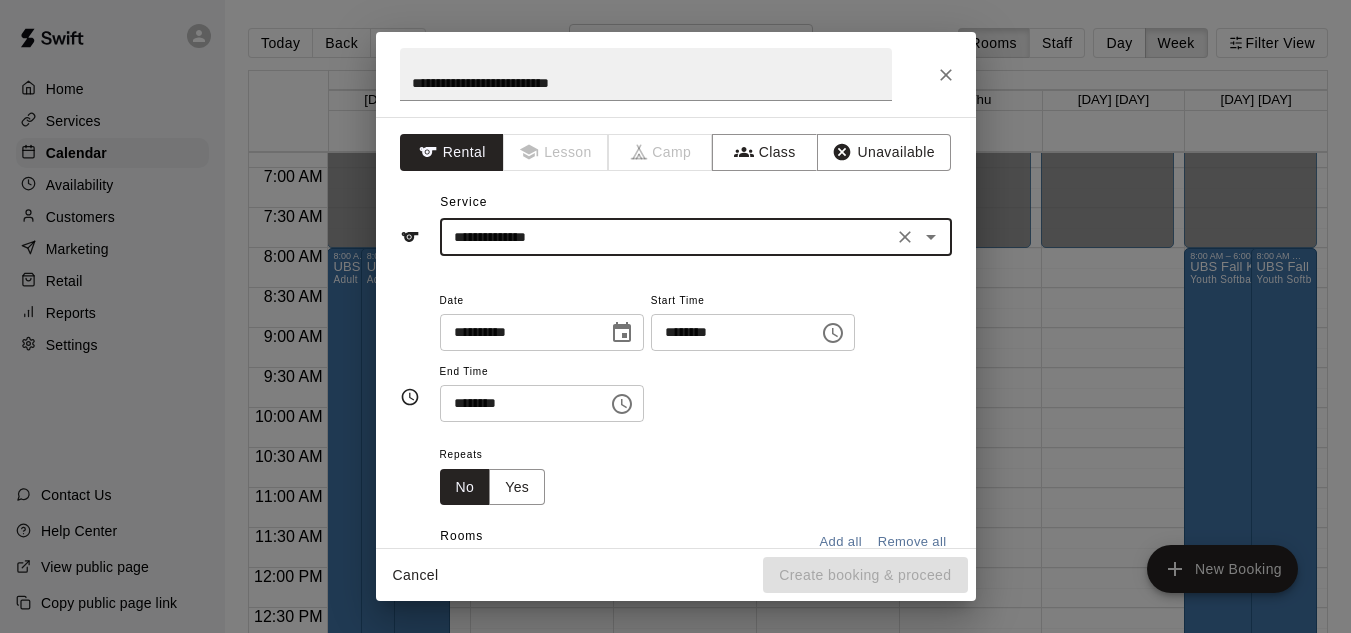 click on "********" at bounding box center (517, 403) 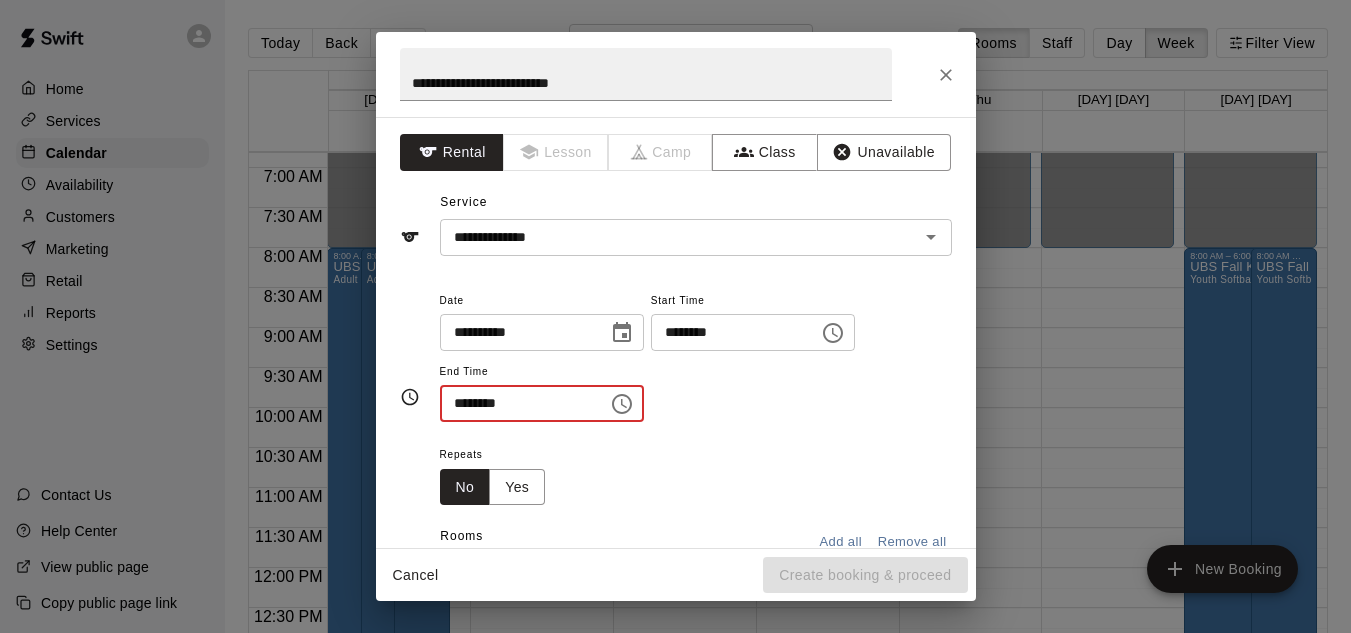 type on "********" 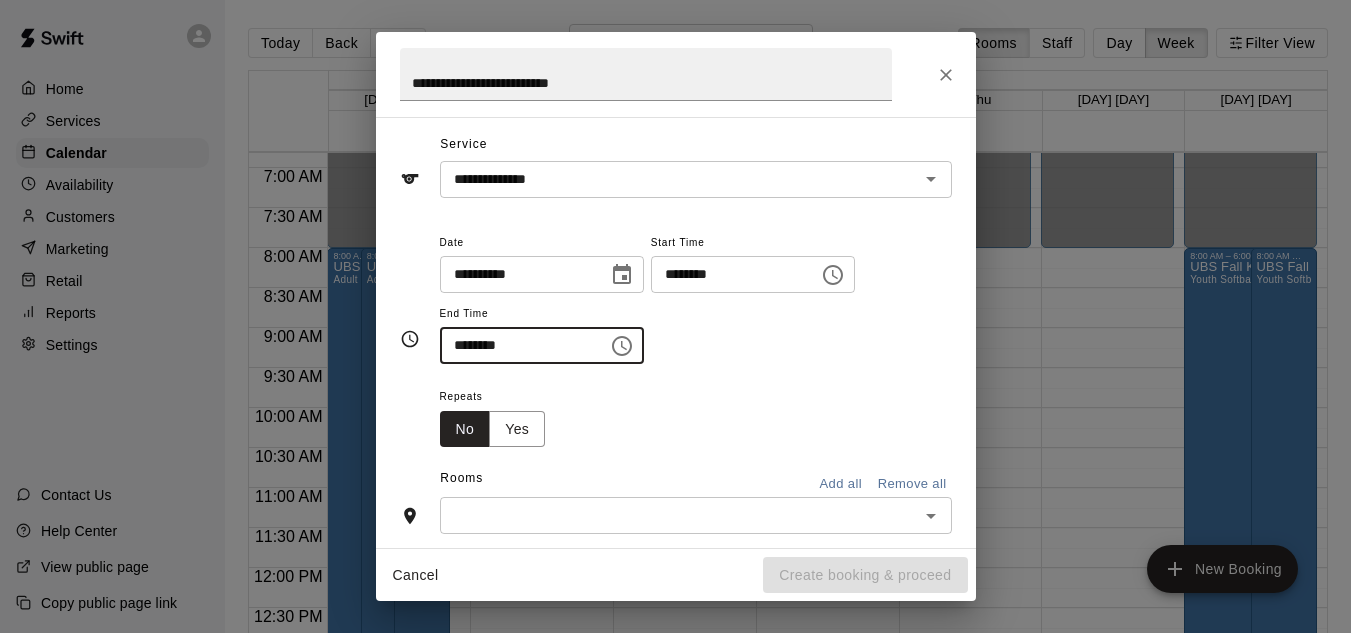 scroll, scrollTop: 60, scrollLeft: 0, axis: vertical 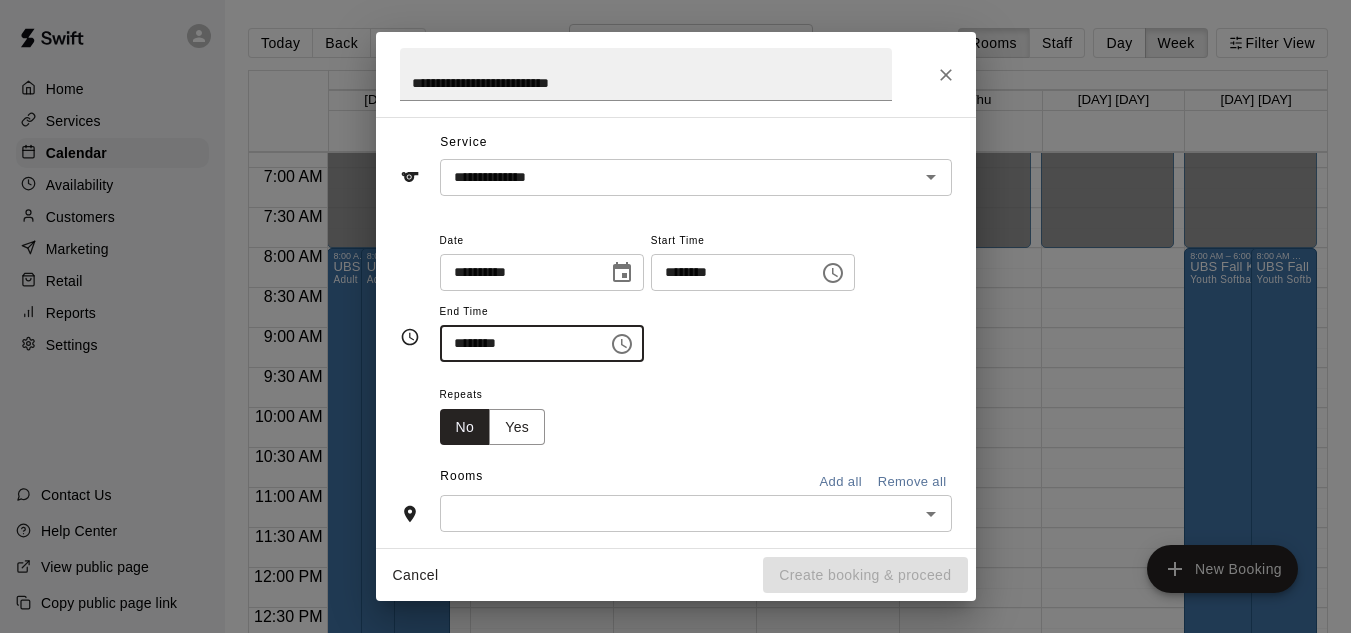 click at bounding box center (679, 513) 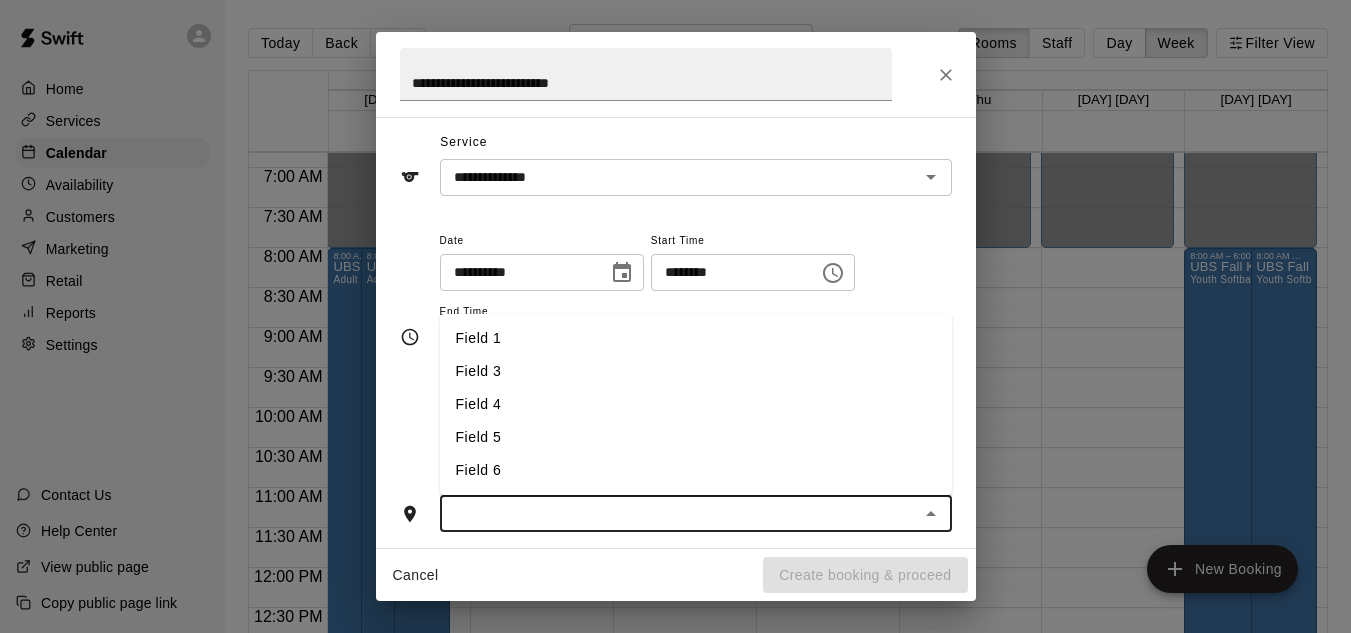click on "Field 5" at bounding box center [696, 437] 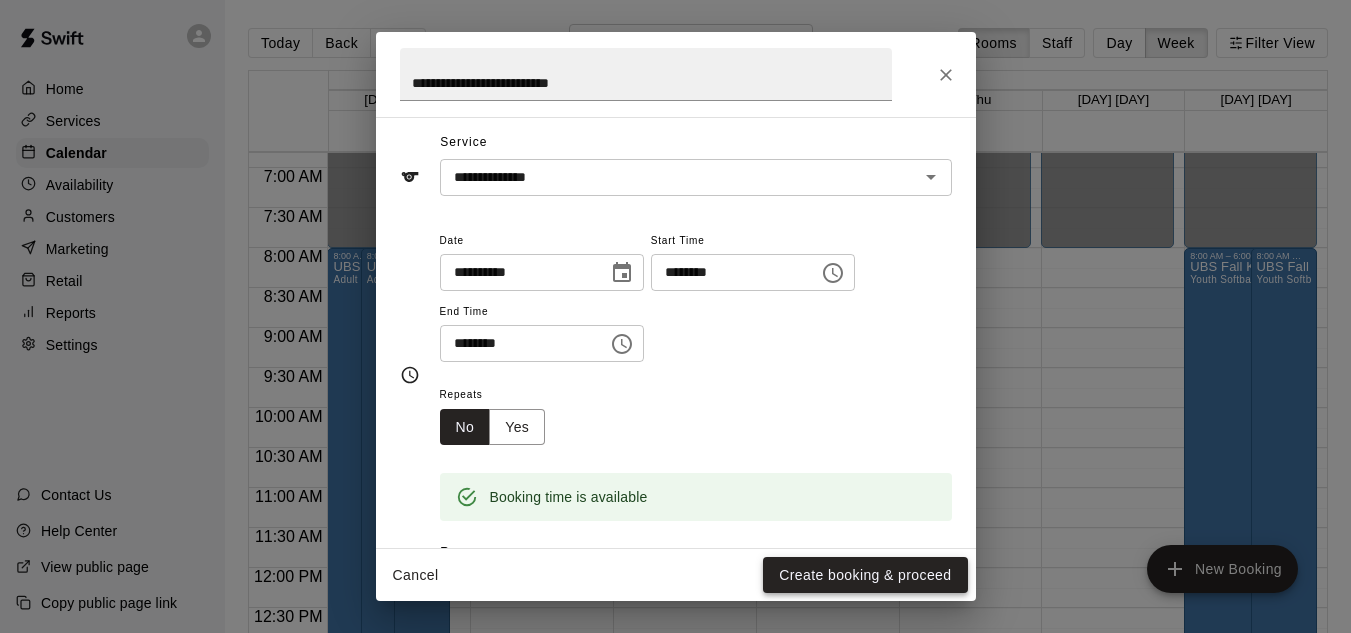 click on "Create booking & proceed" at bounding box center [865, 575] 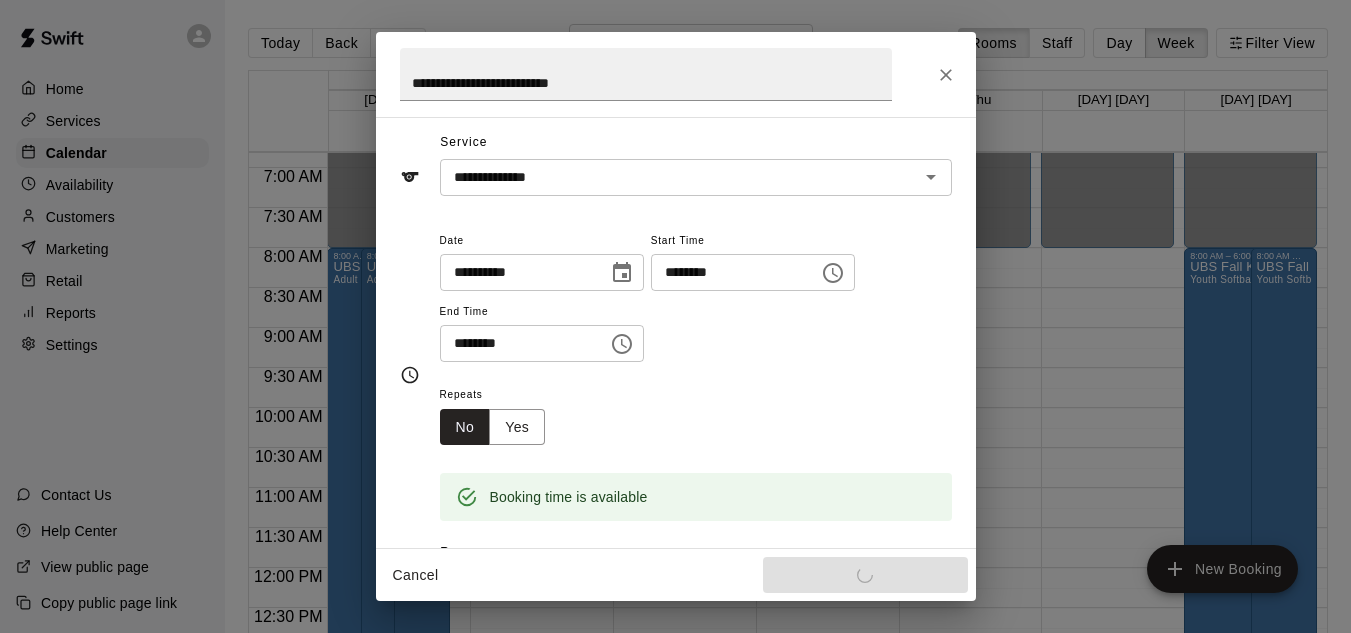 click on "Cancel Create booking & proceed" at bounding box center (676, 575) 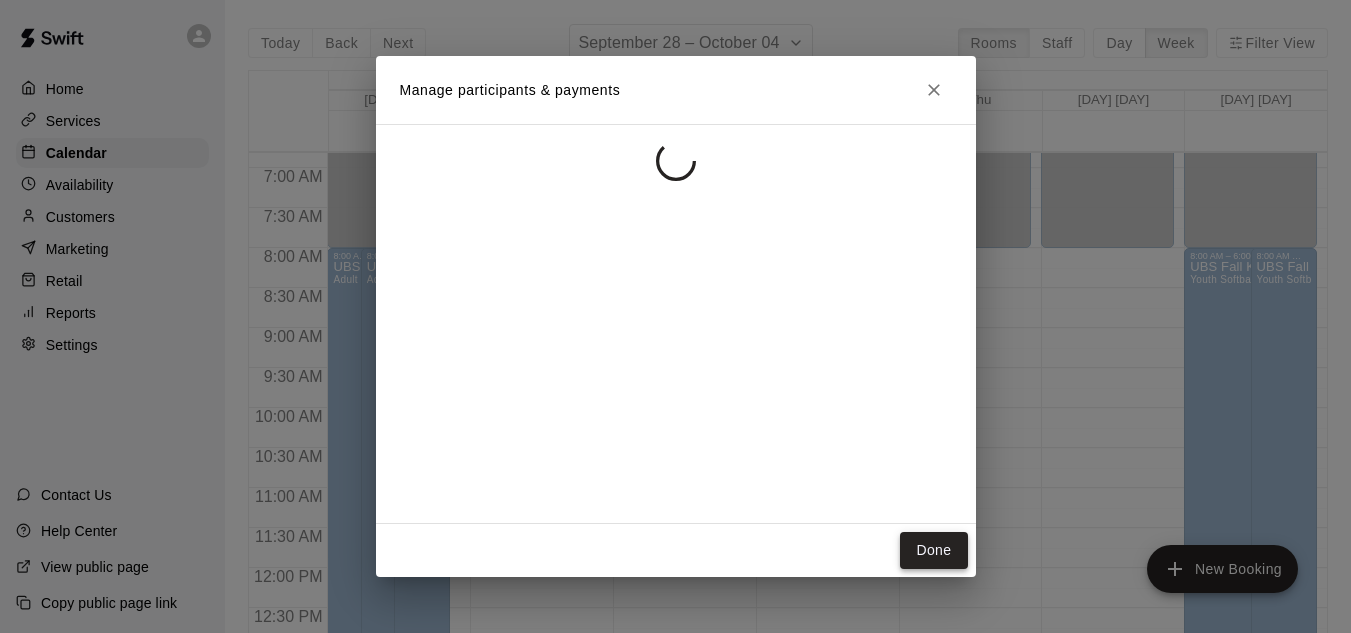 click on "Done" at bounding box center [933, 550] 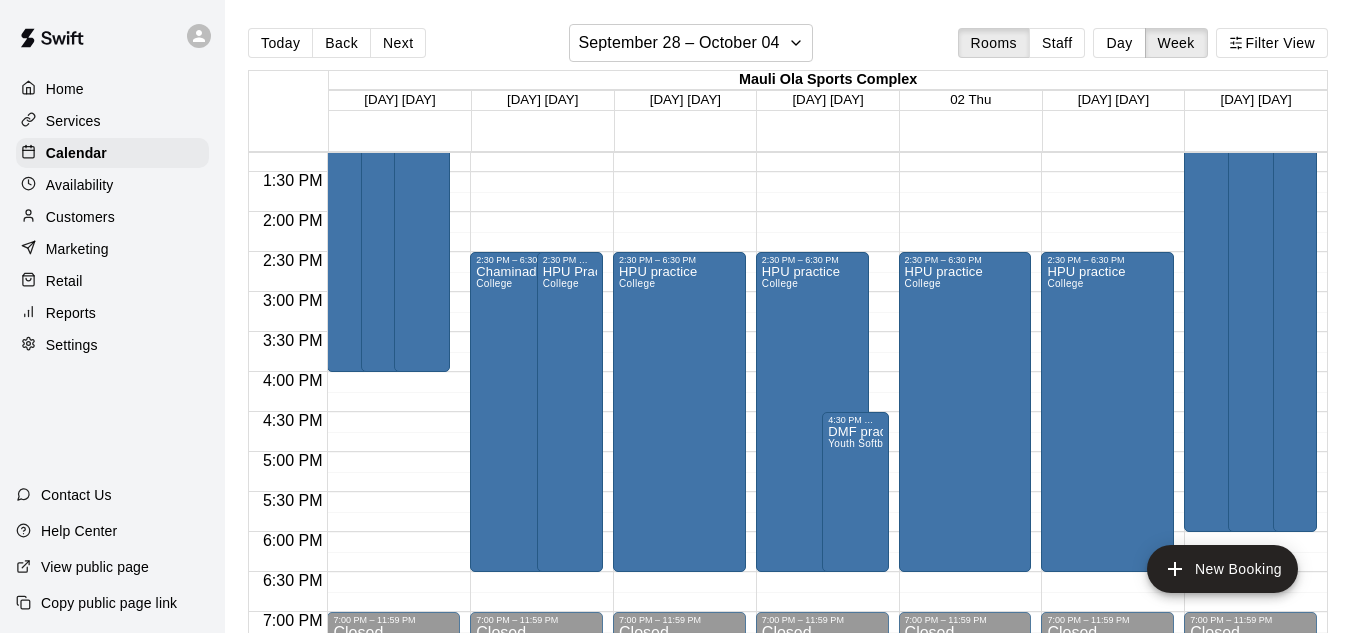 scroll, scrollTop: 1070, scrollLeft: 0, axis: vertical 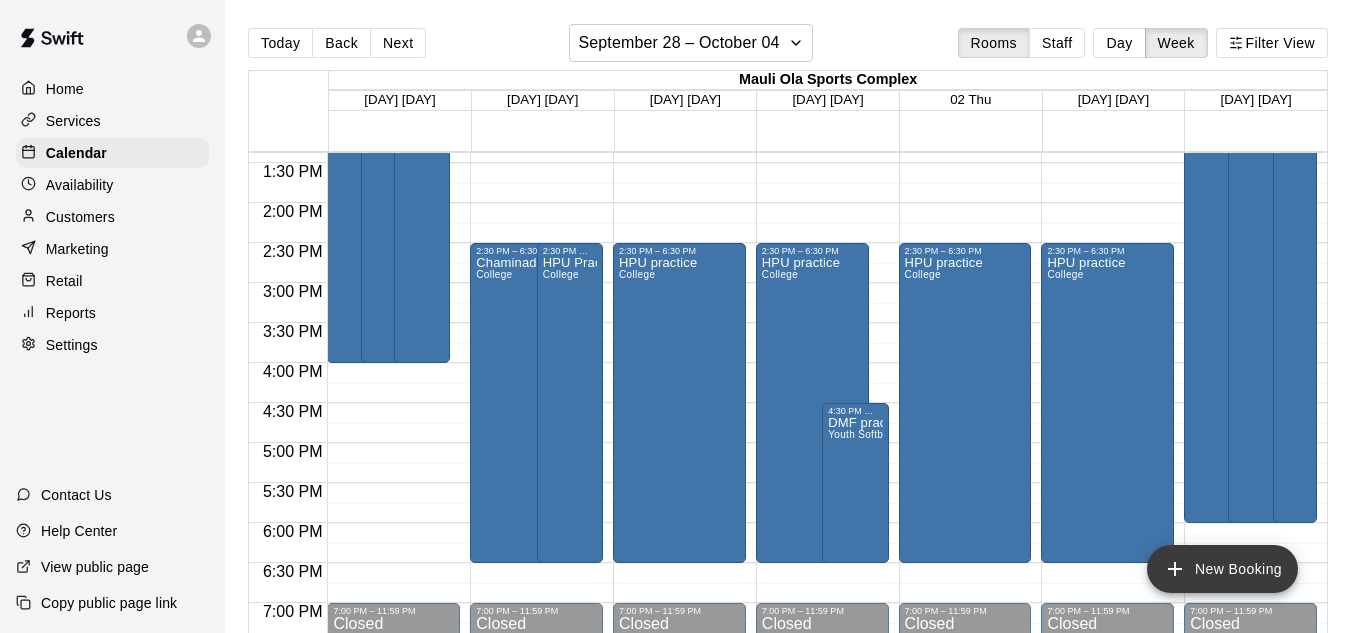 click on "New Booking" at bounding box center (1222, 569) 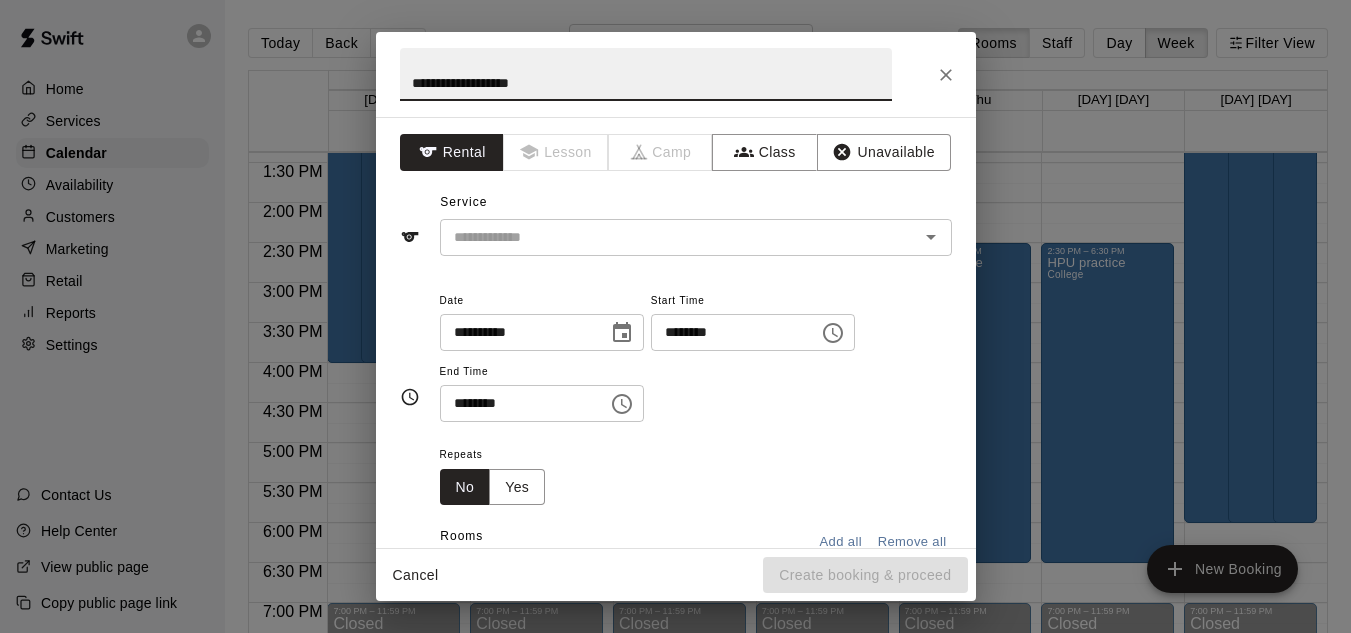 type on "**********" 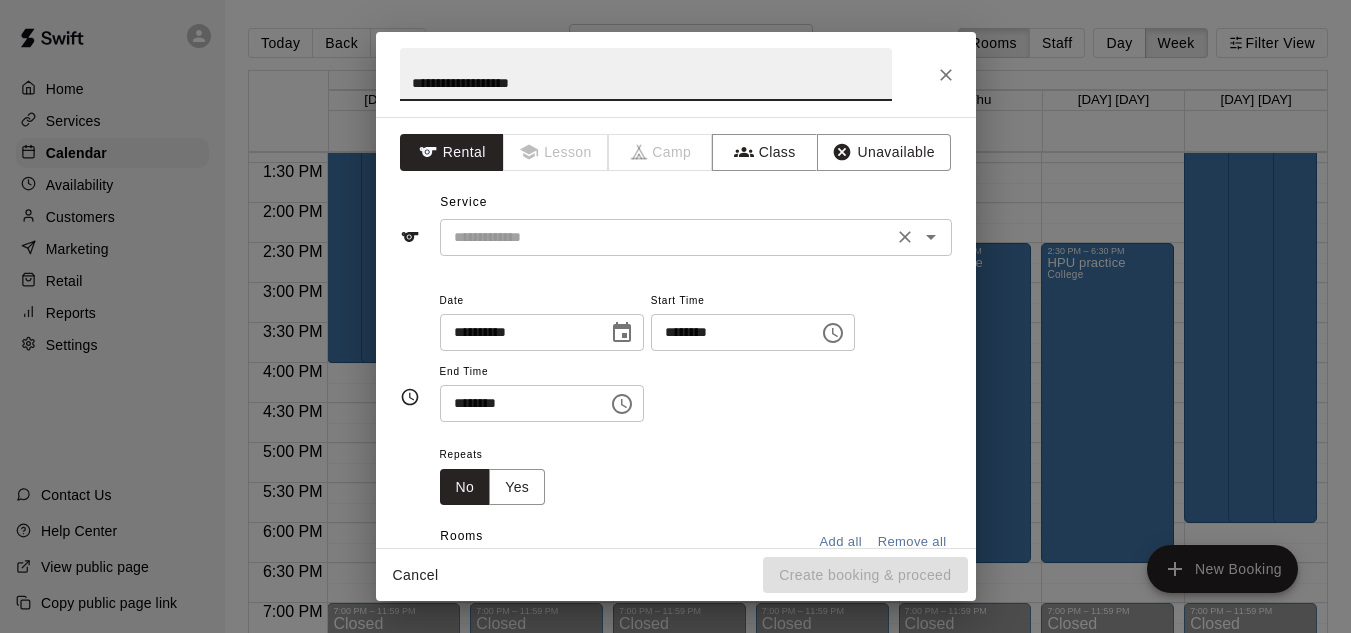 drag, startPoint x: 804, startPoint y: 182, endPoint x: 669, endPoint y: 244, distance: 148.55638 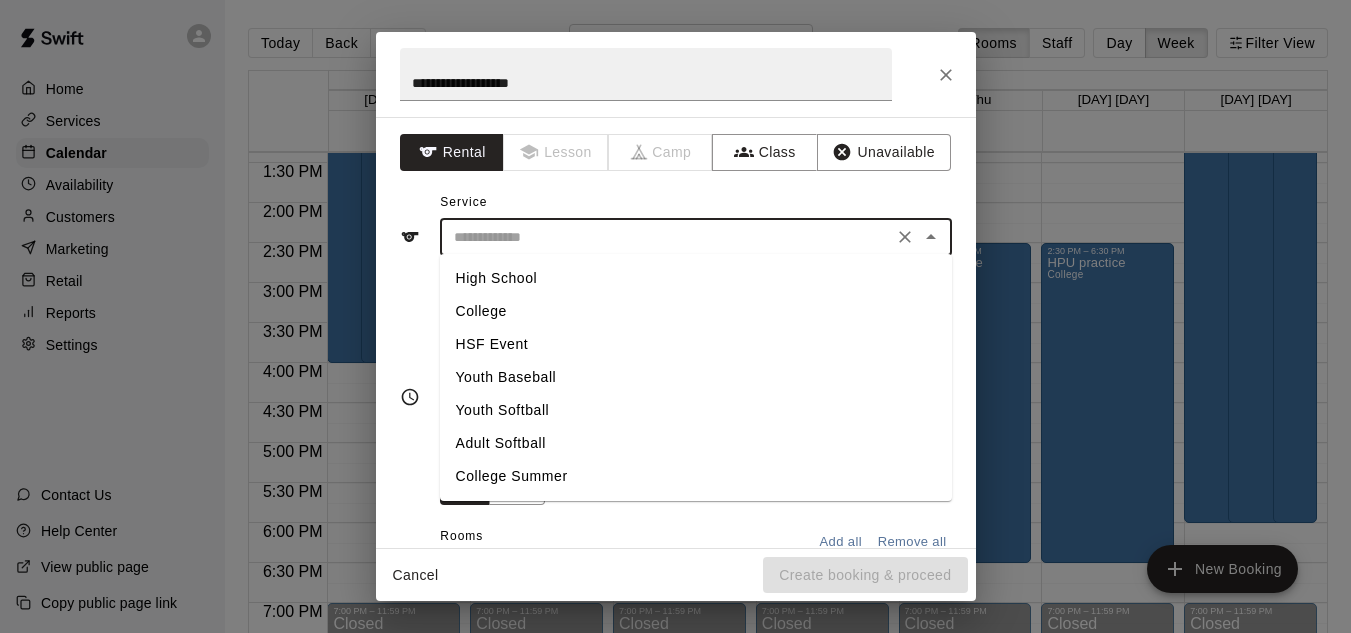 click on "College" at bounding box center (696, 311) 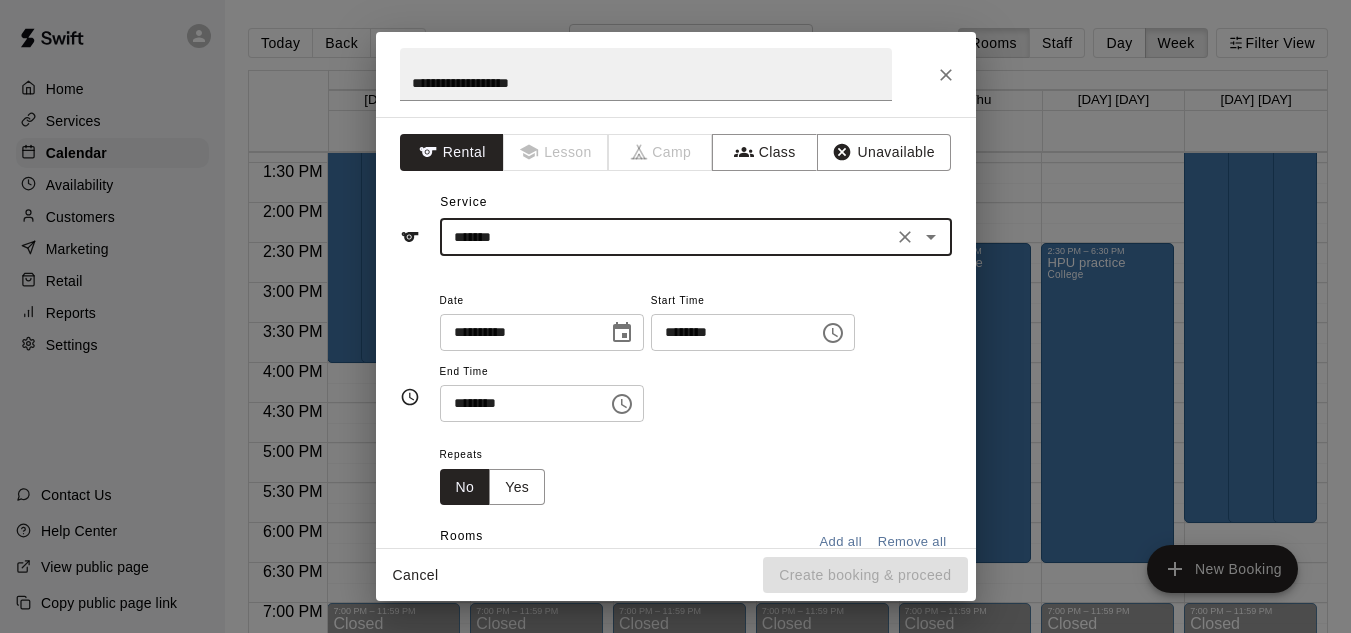click on "********" at bounding box center (517, 403) 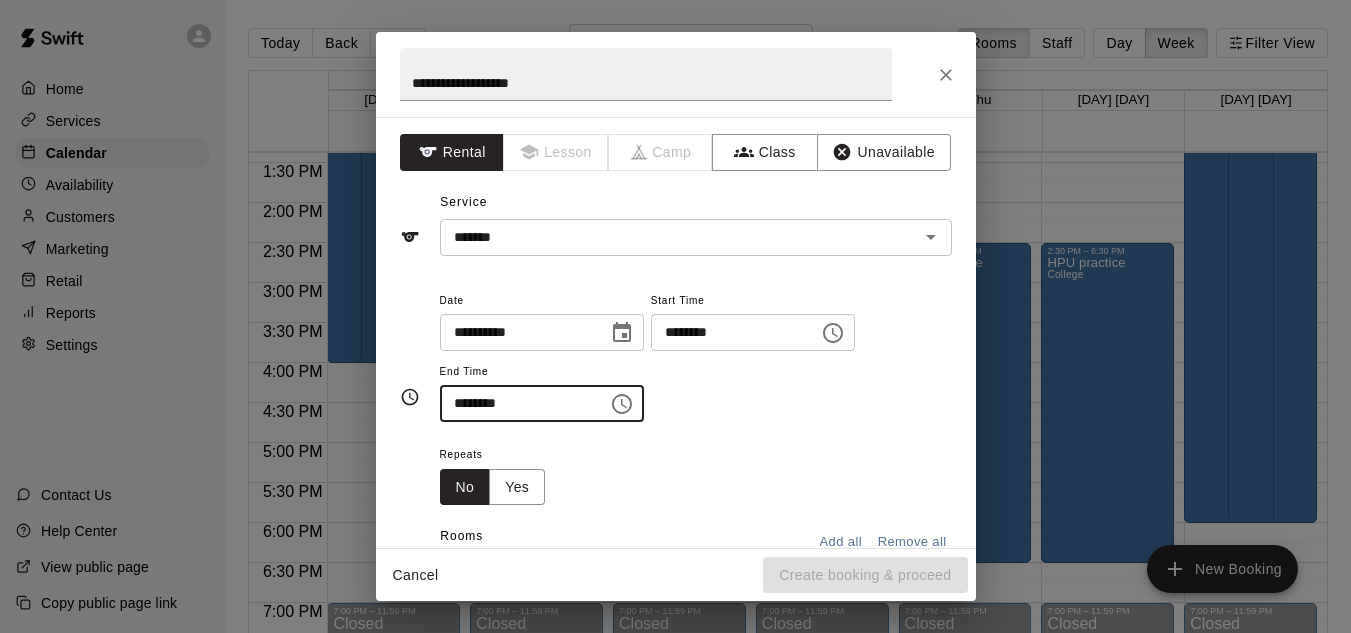 click on "********" at bounding box center [728, 332] 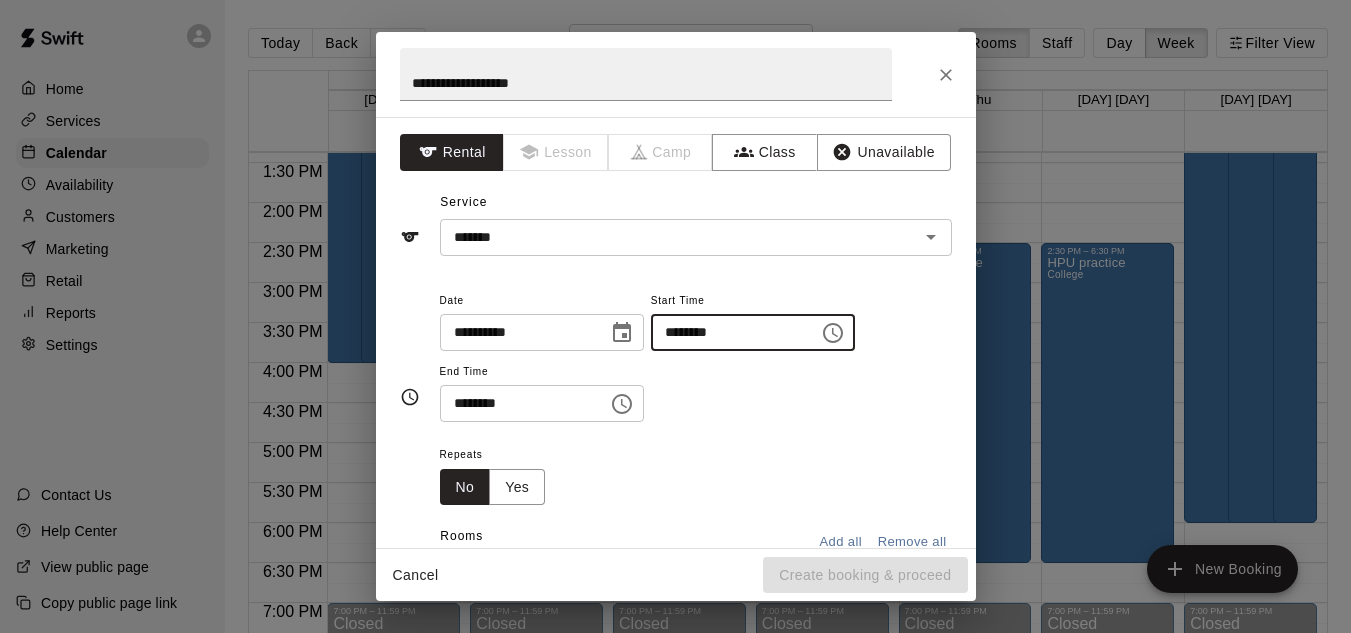 type on "********" 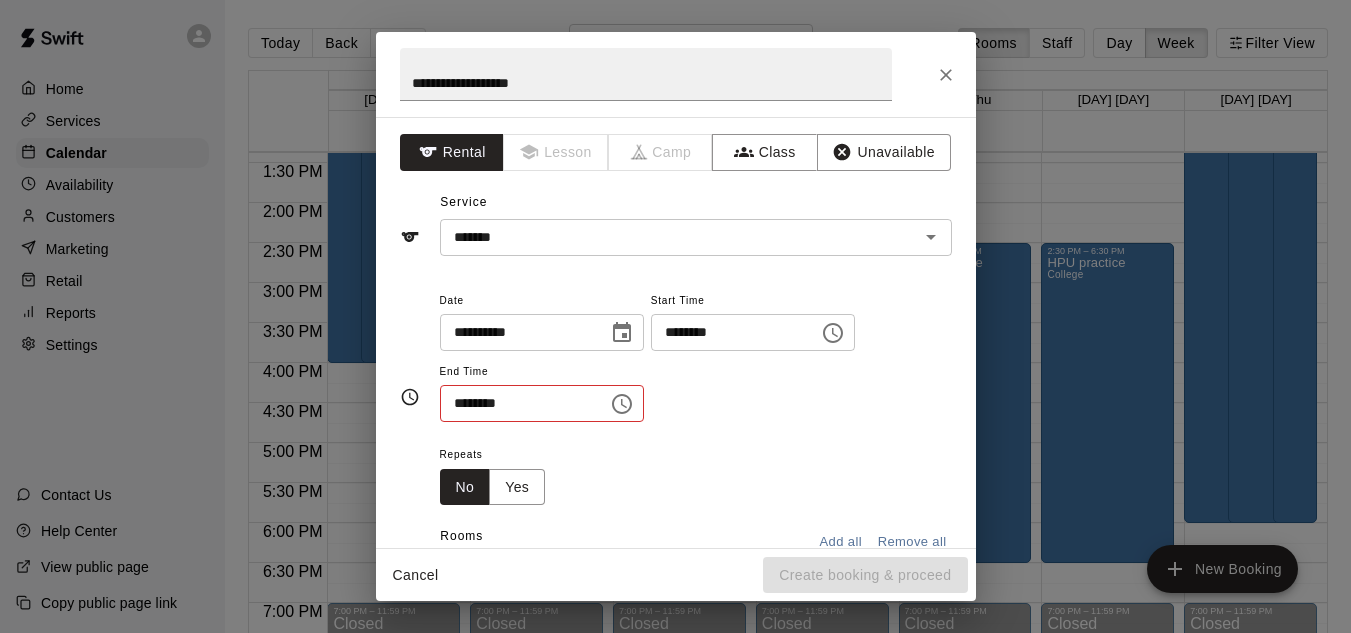 type 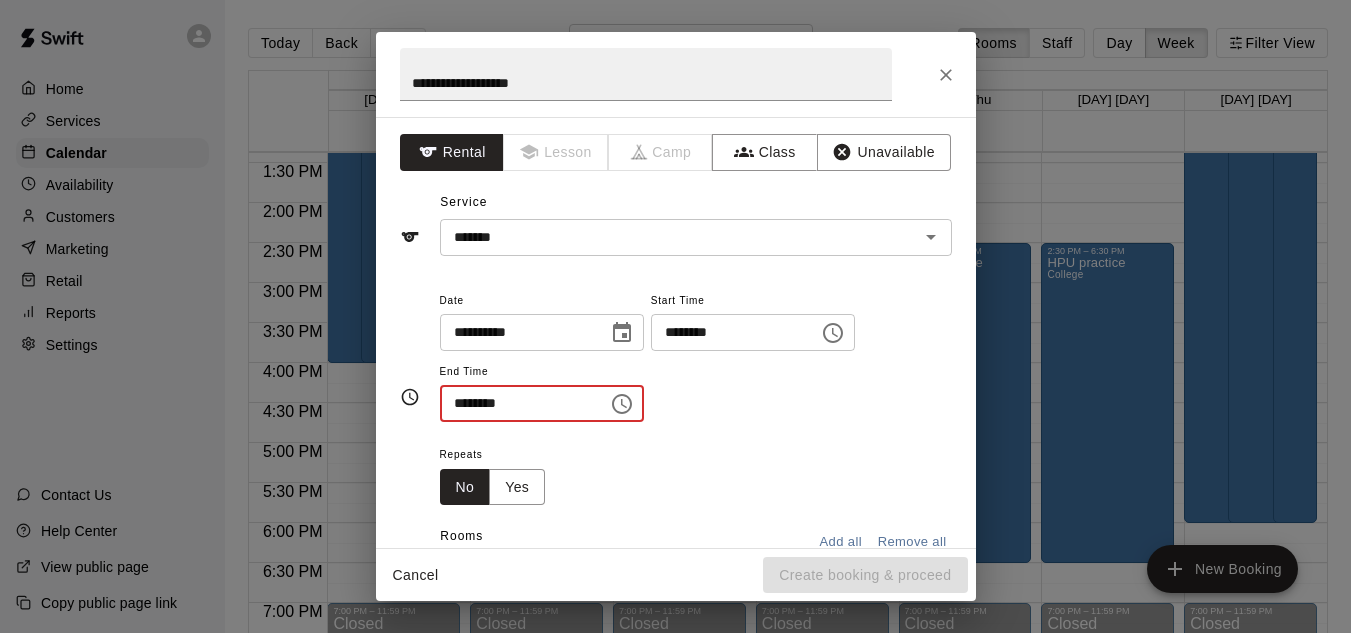 type on "********" 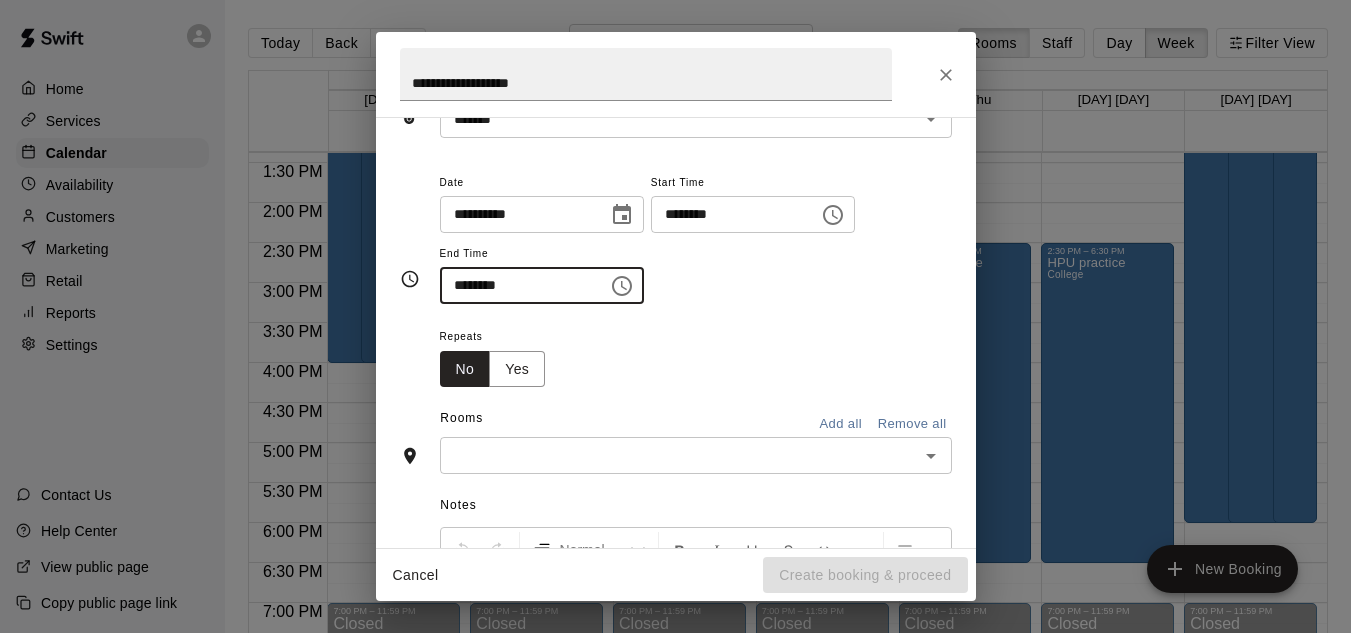 scroll, scrollTop: 117, scrollLeft: 0, axis: vertical 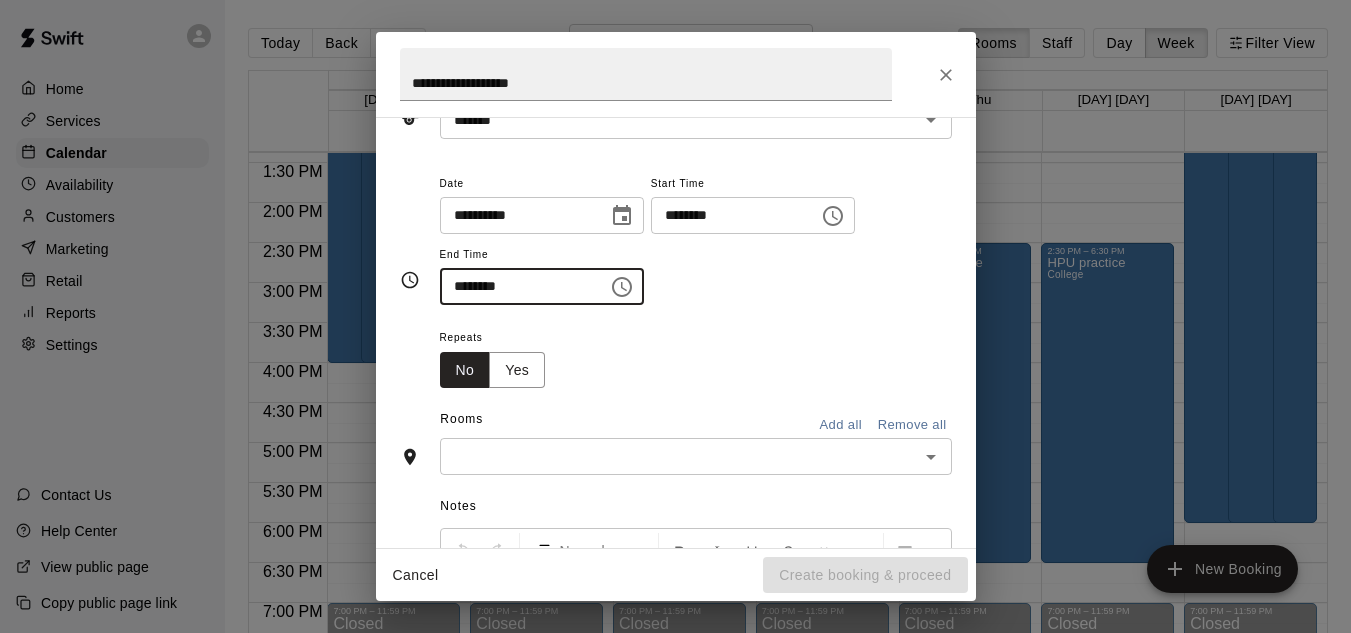 click at bounding box center (679, 456) 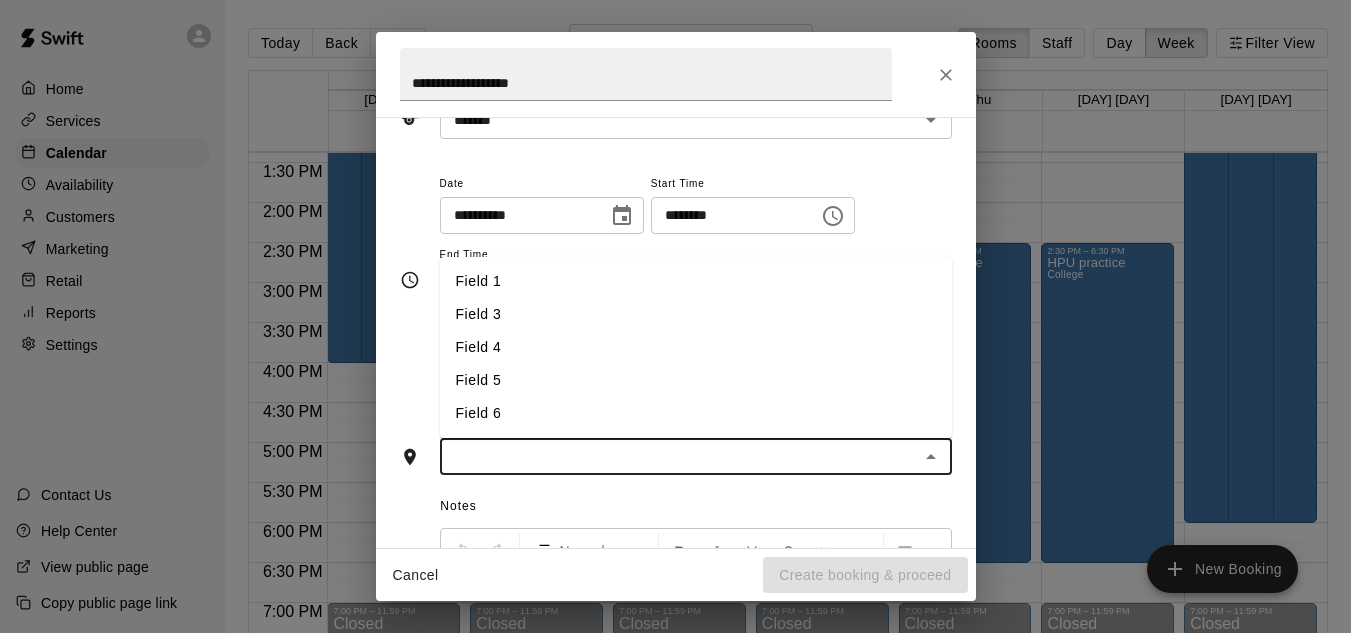 click on "Field 3" at bounding box center [696, 314] 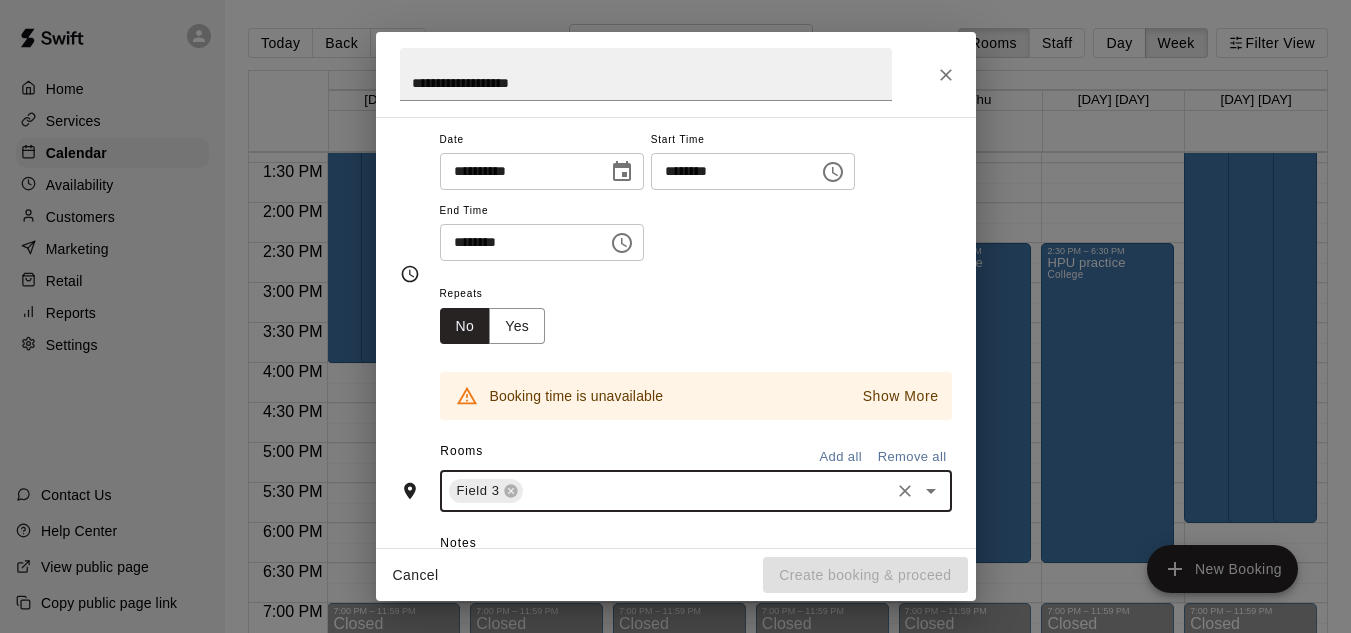 scroll, scrollTop: 169, scrollLeft: 0, axis: vertical 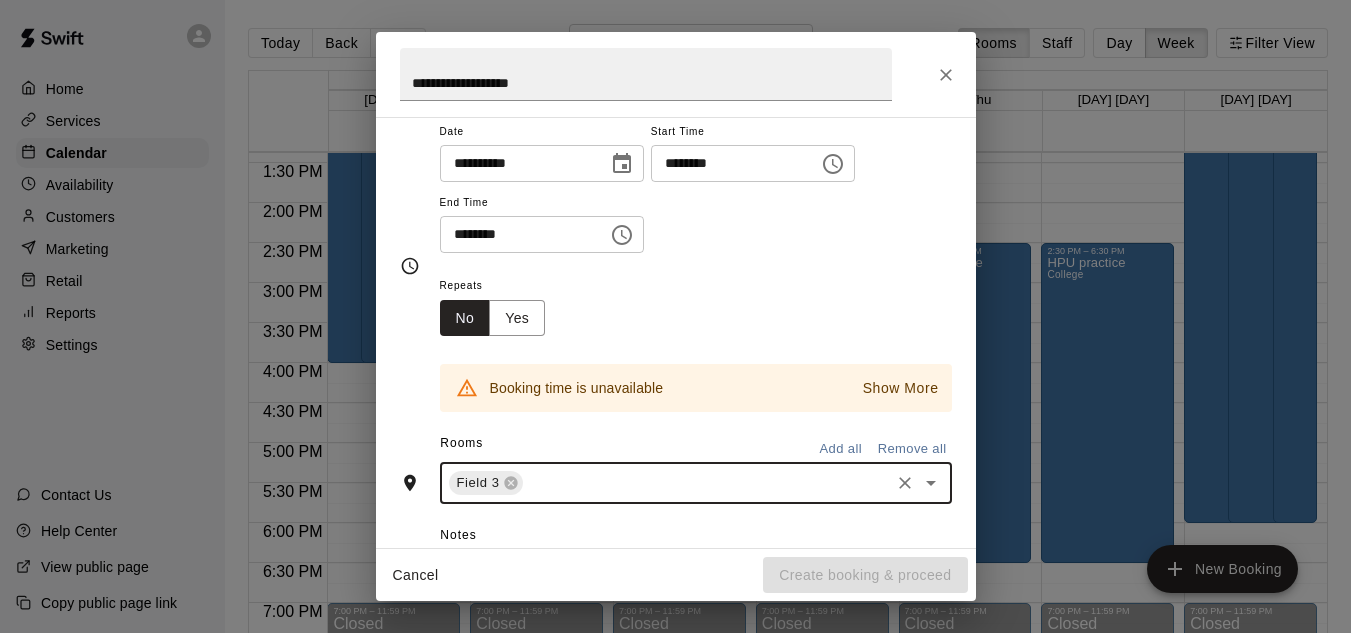 click on "**********" at bounding box center (517, 163) 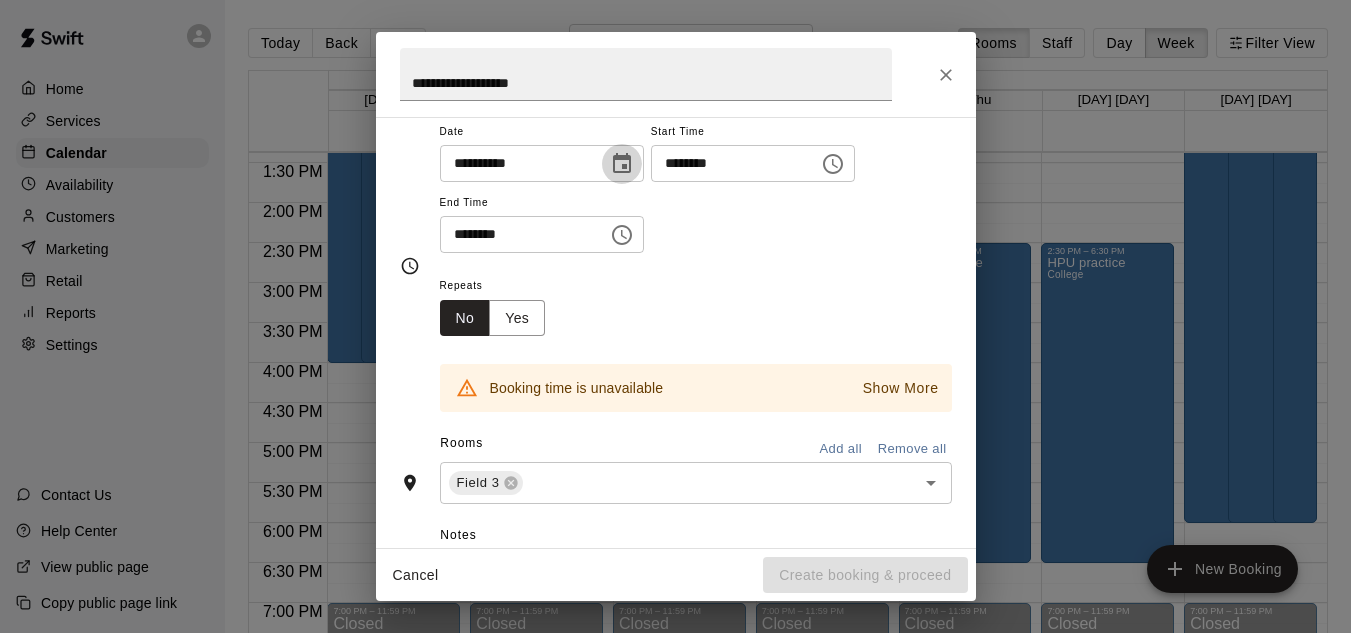 click 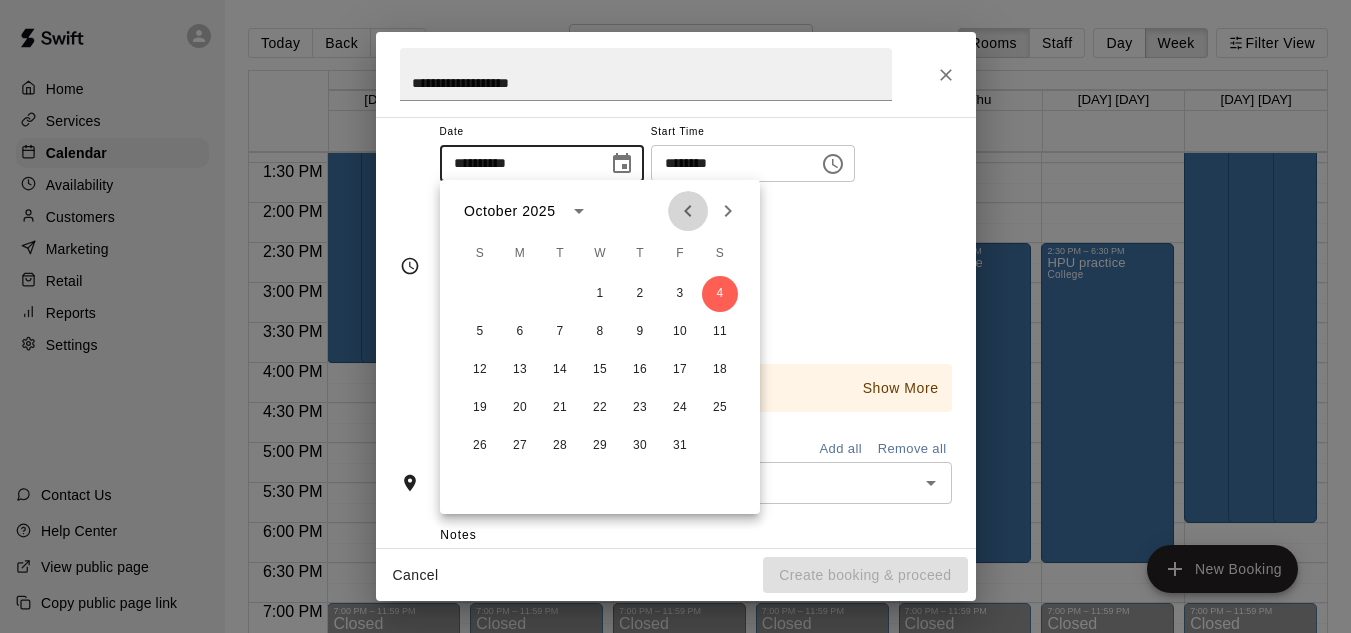 click 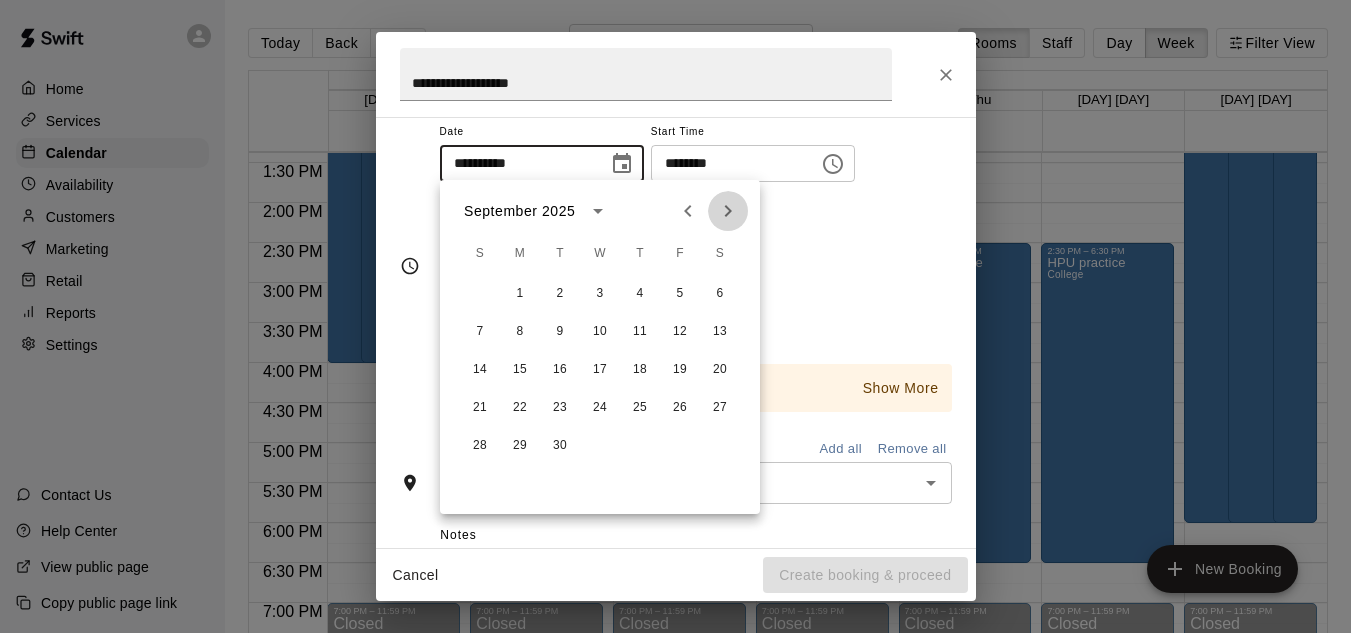 click 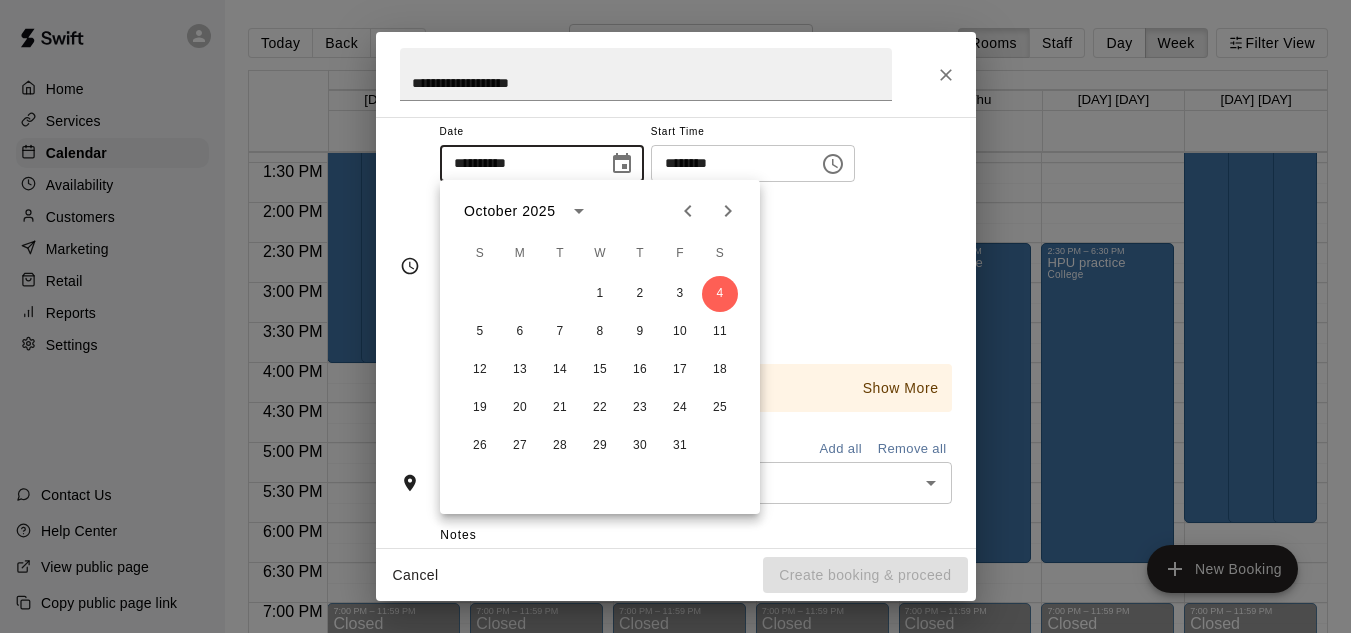 click 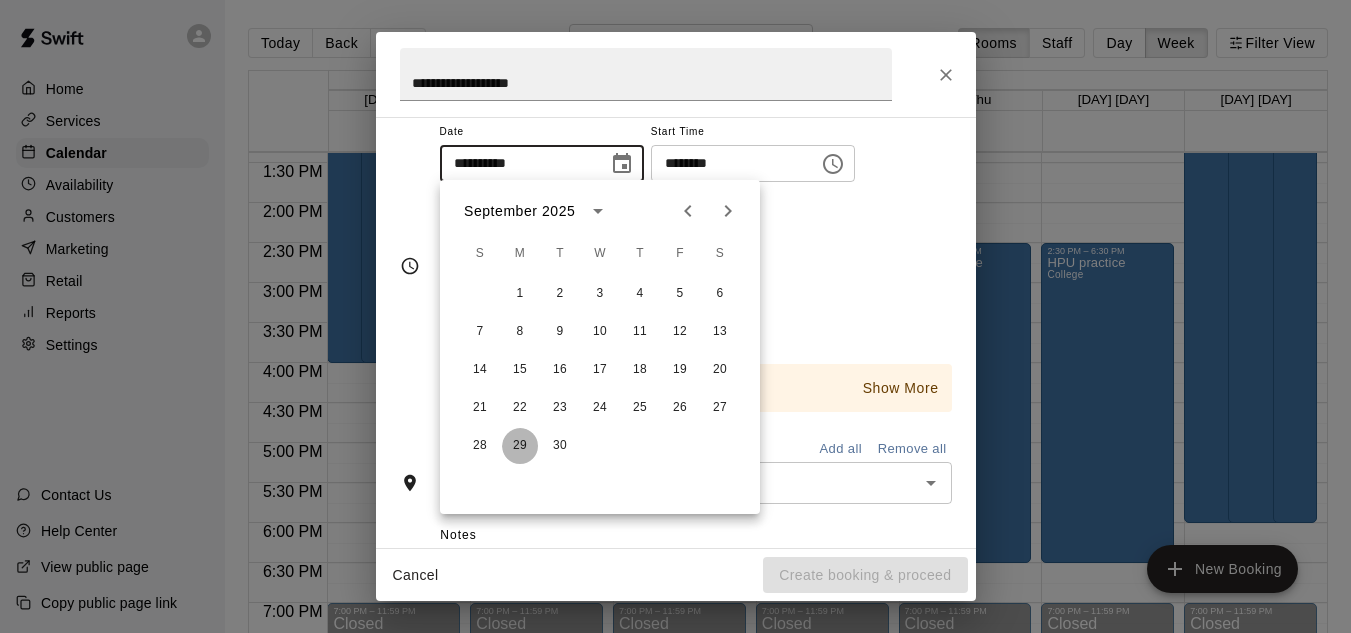 click on "29" at bounding box center (520, 446) 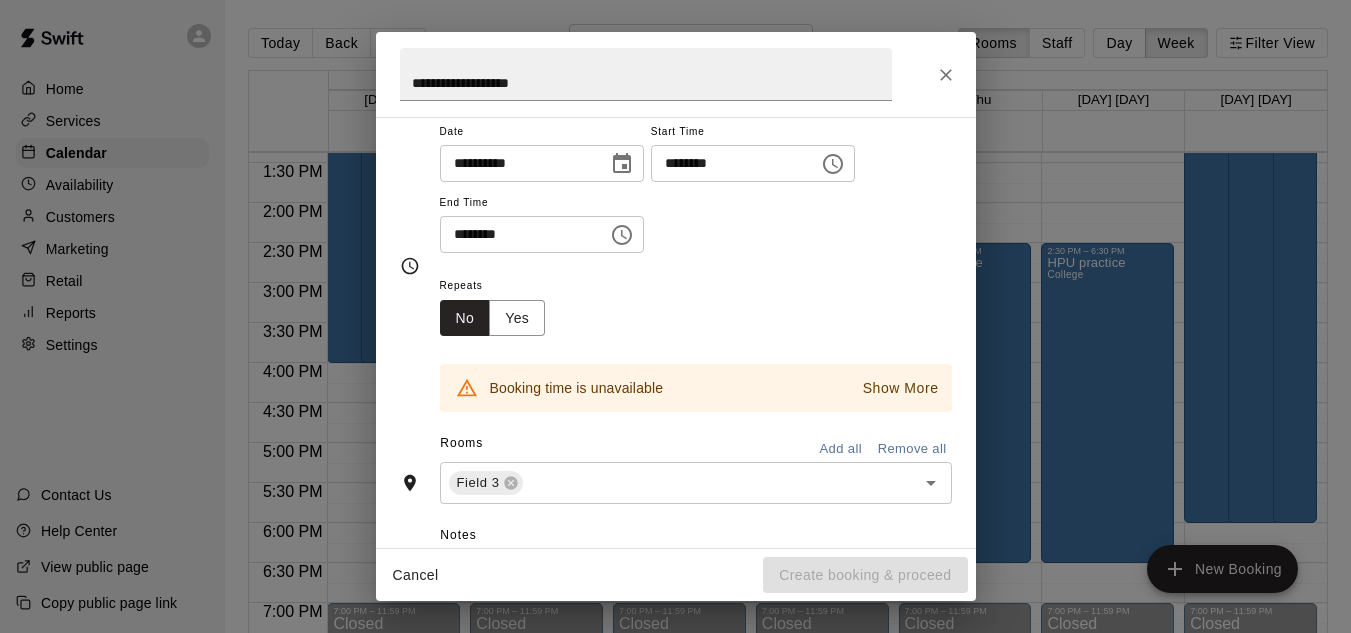 click 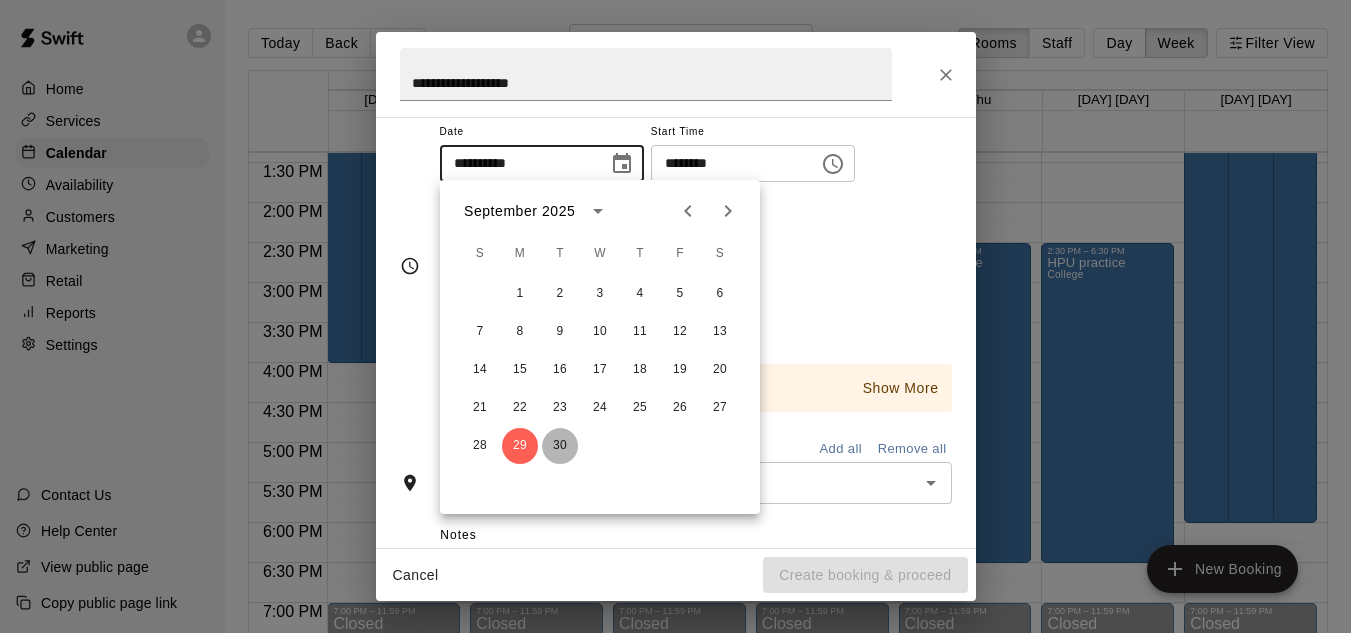 click on "30" at bounding box center (560, 446) 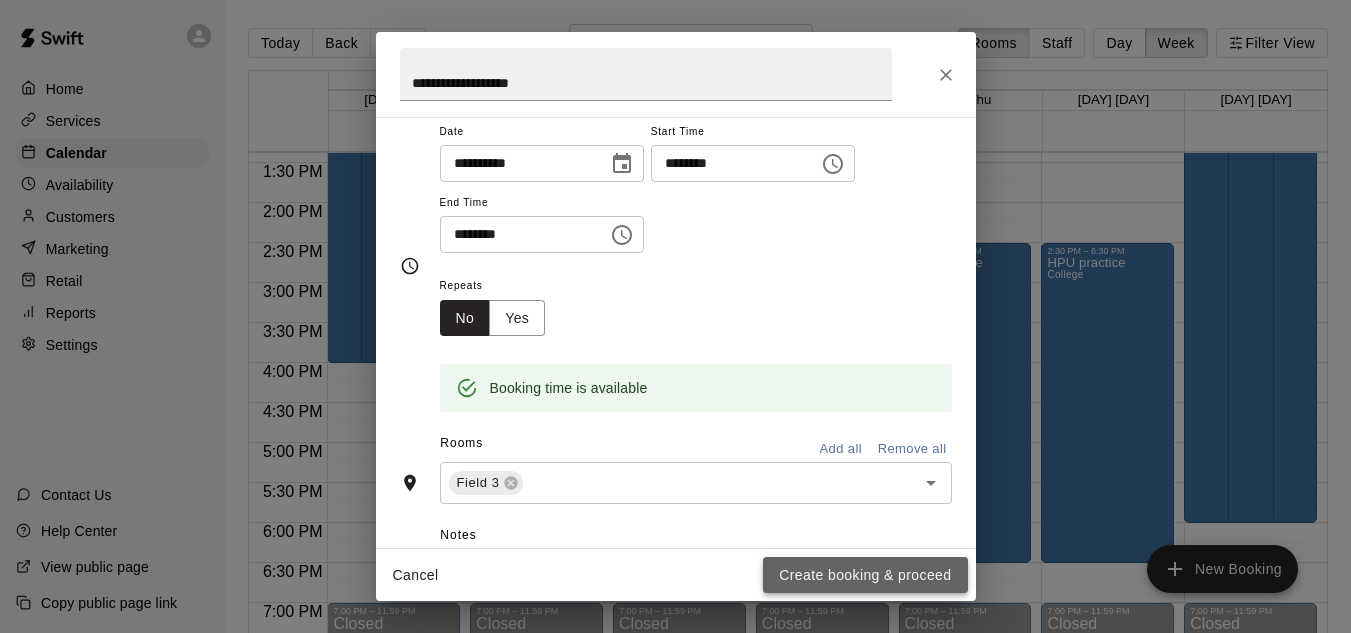 click on "Create booking & proceed" at bounding box center (865, 575) 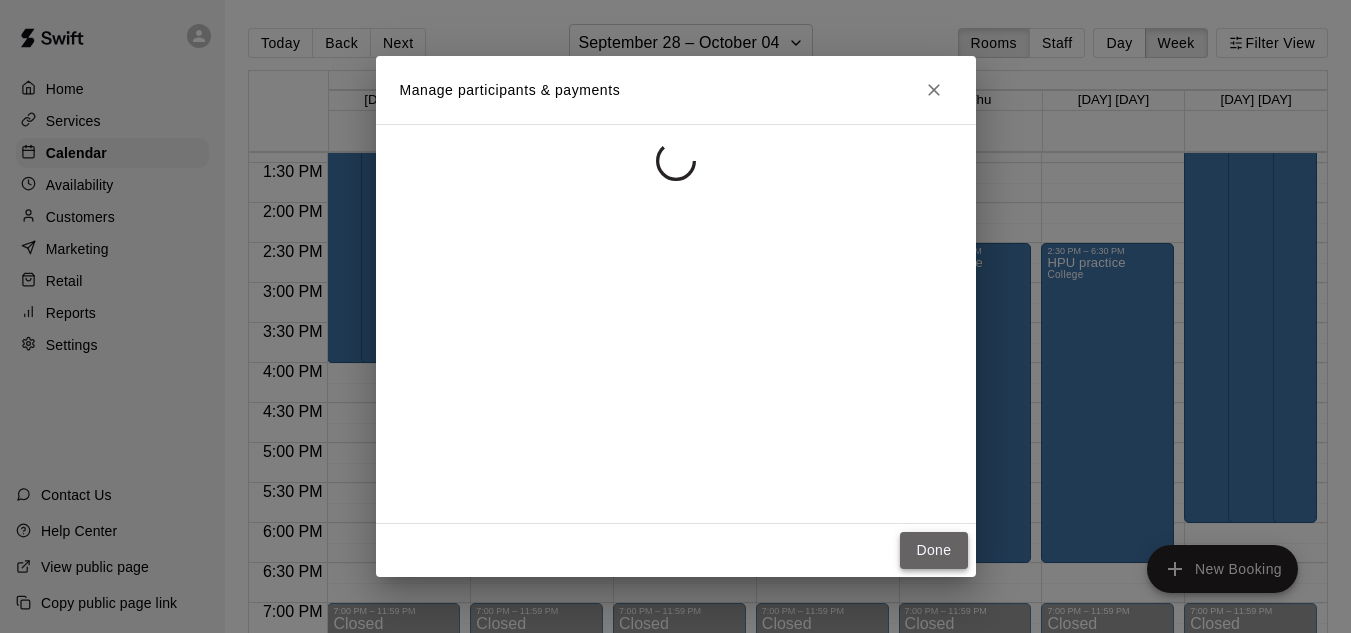 click on "Done" at bounding box center [933, 550] 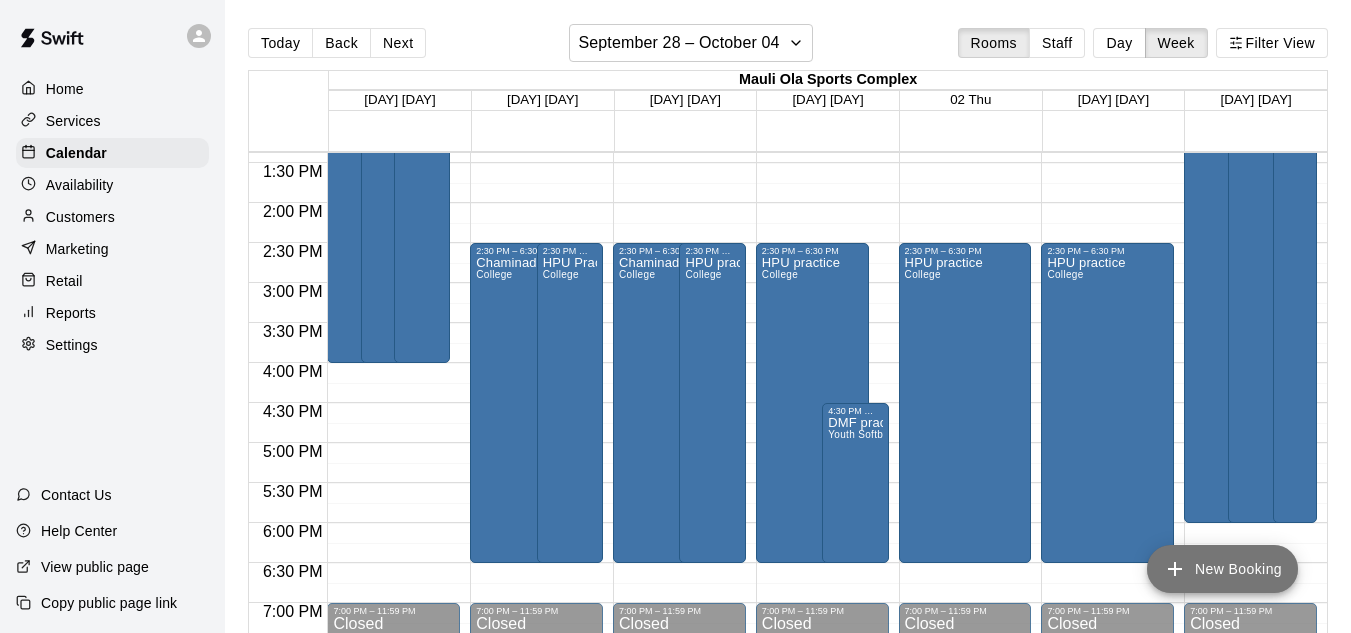click on "New Booking" at bounding box center [1222, 569] 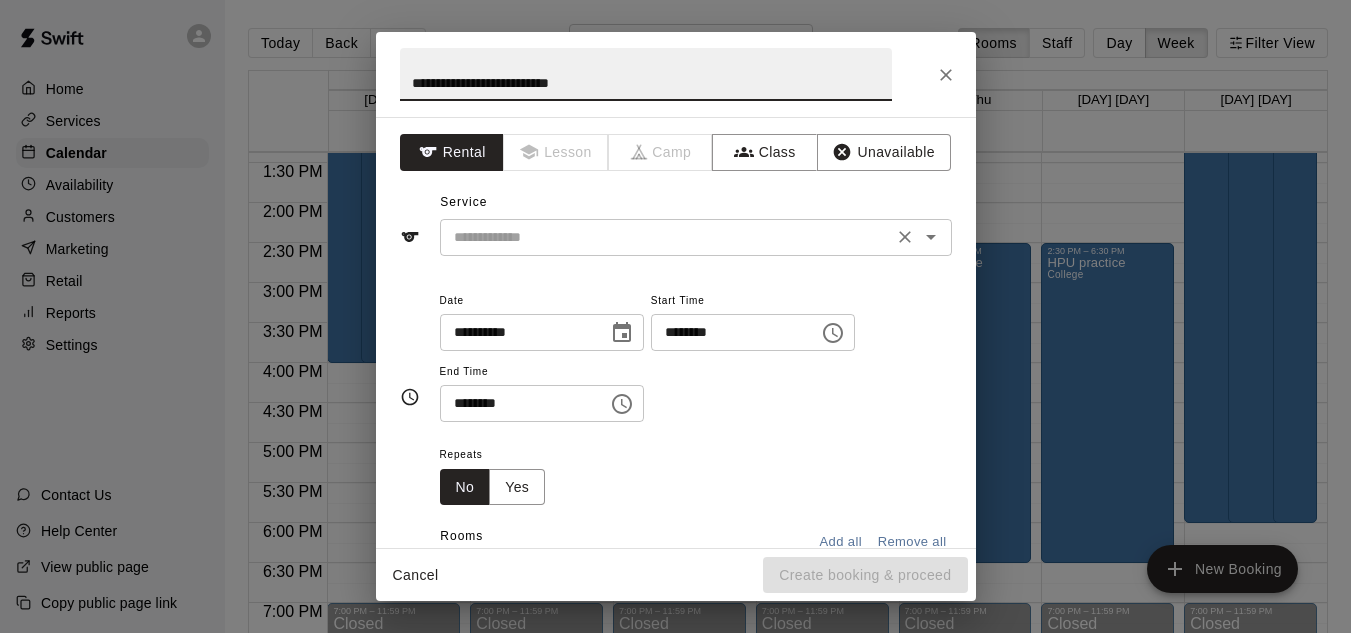 type on "**********" 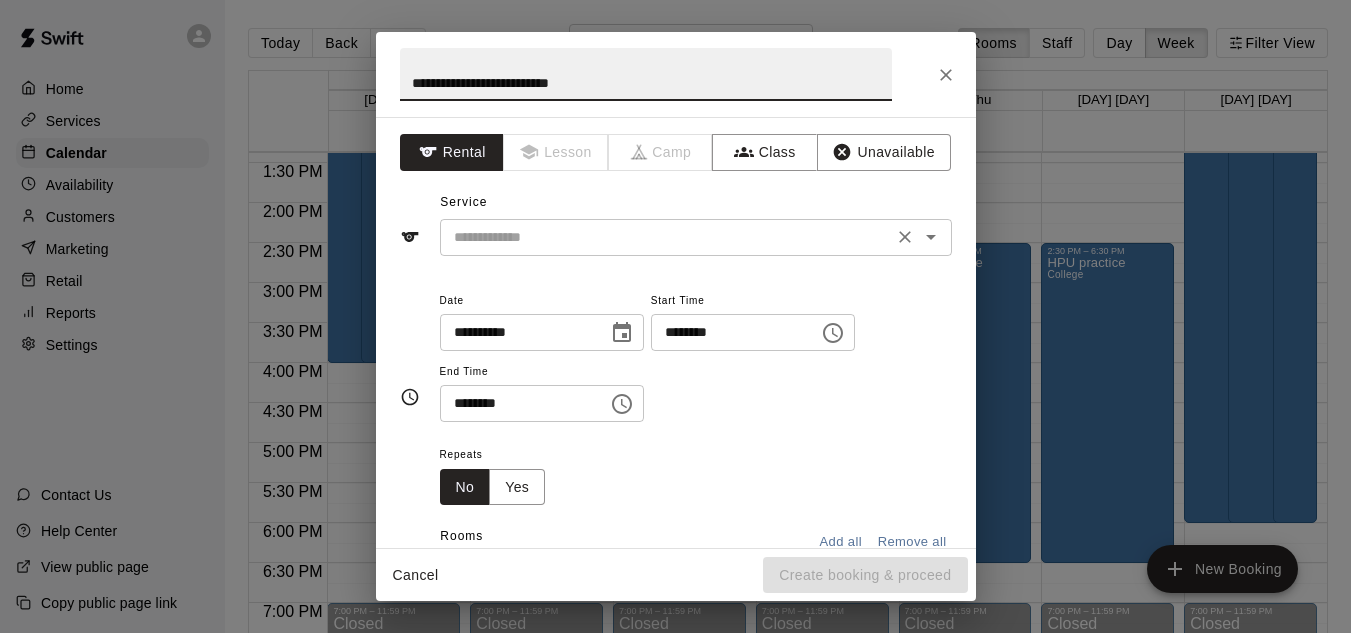 click at bounding box center (666, 237) 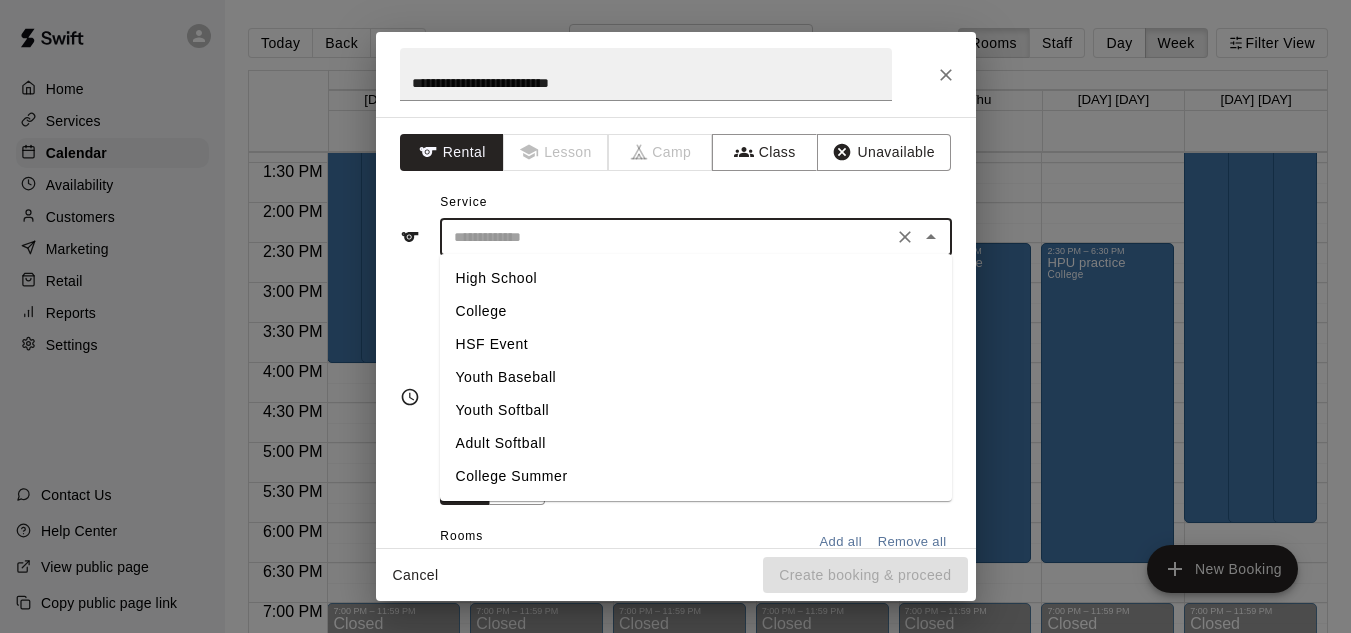 click on "Youth Softball" at bounding box center (696, 410) 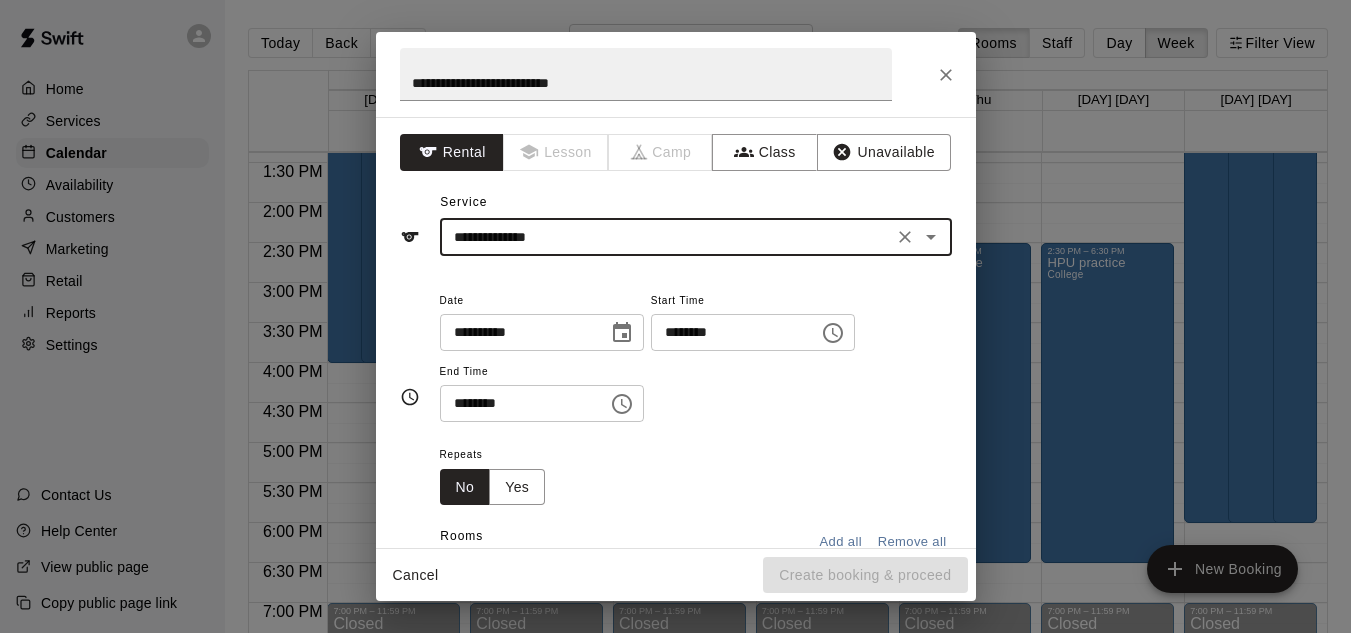 click on "********" at bounding box center (728, 332) 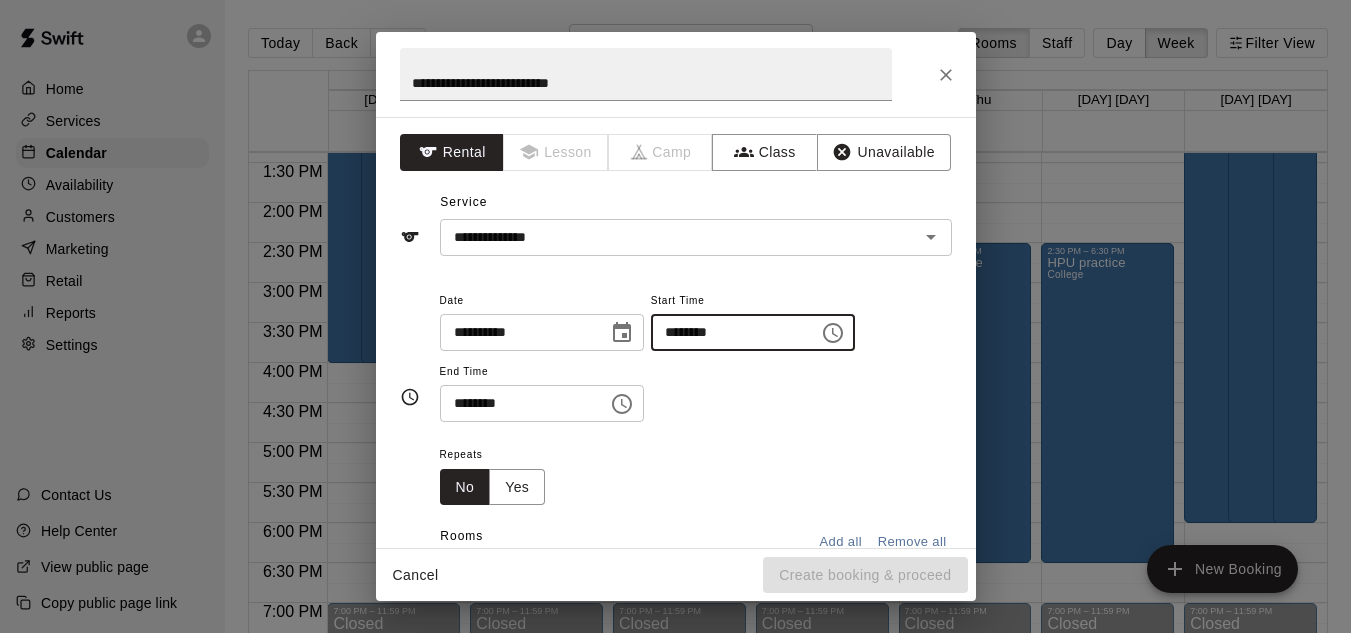type on "********" 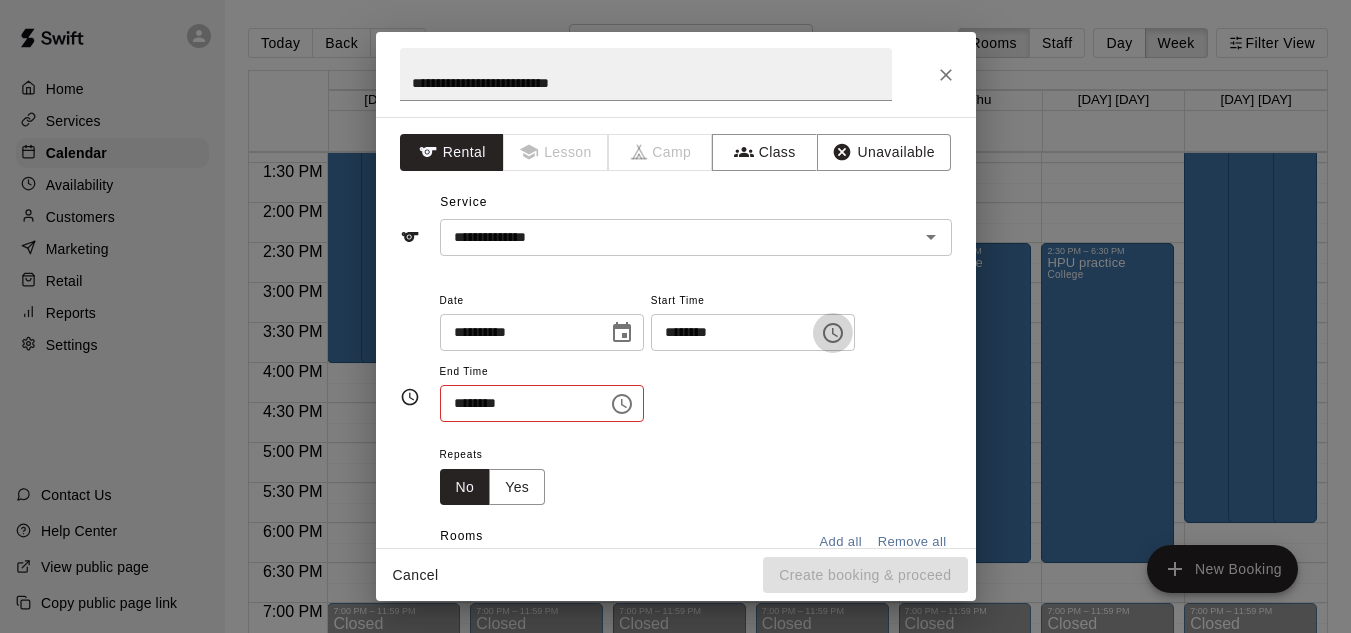 type 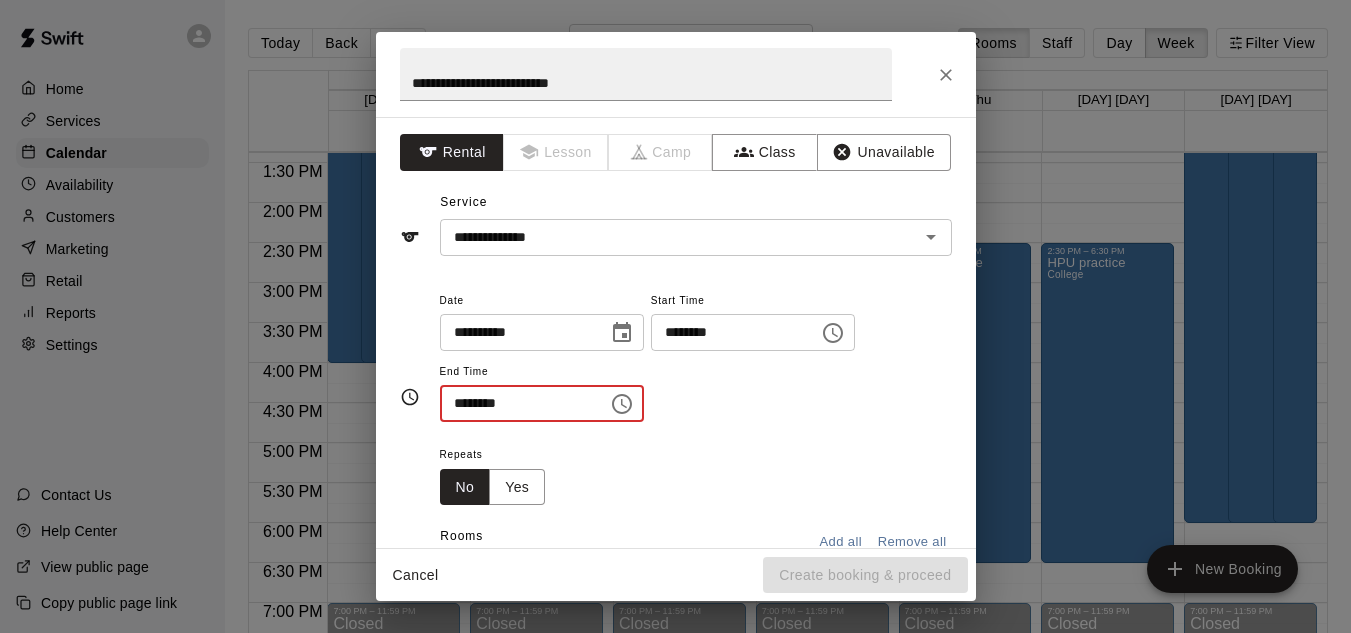 type on "********" 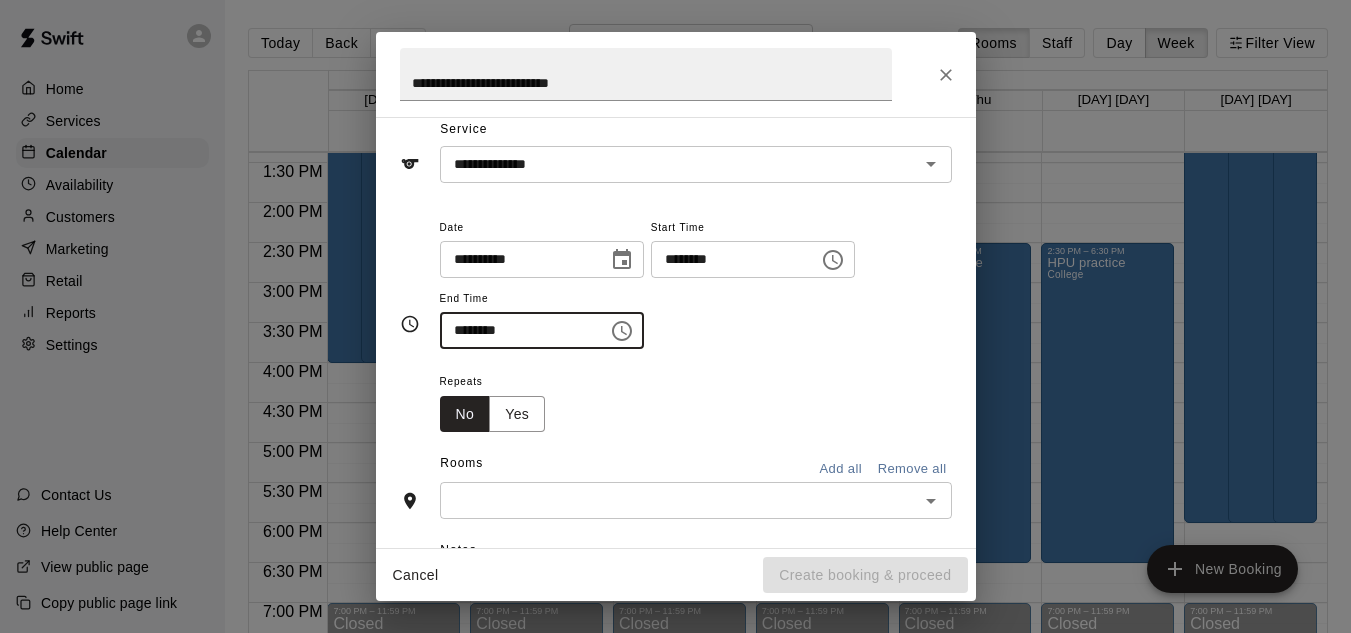 scroll, scrollTop: 77, scrollLeft: 0, axis: vertical 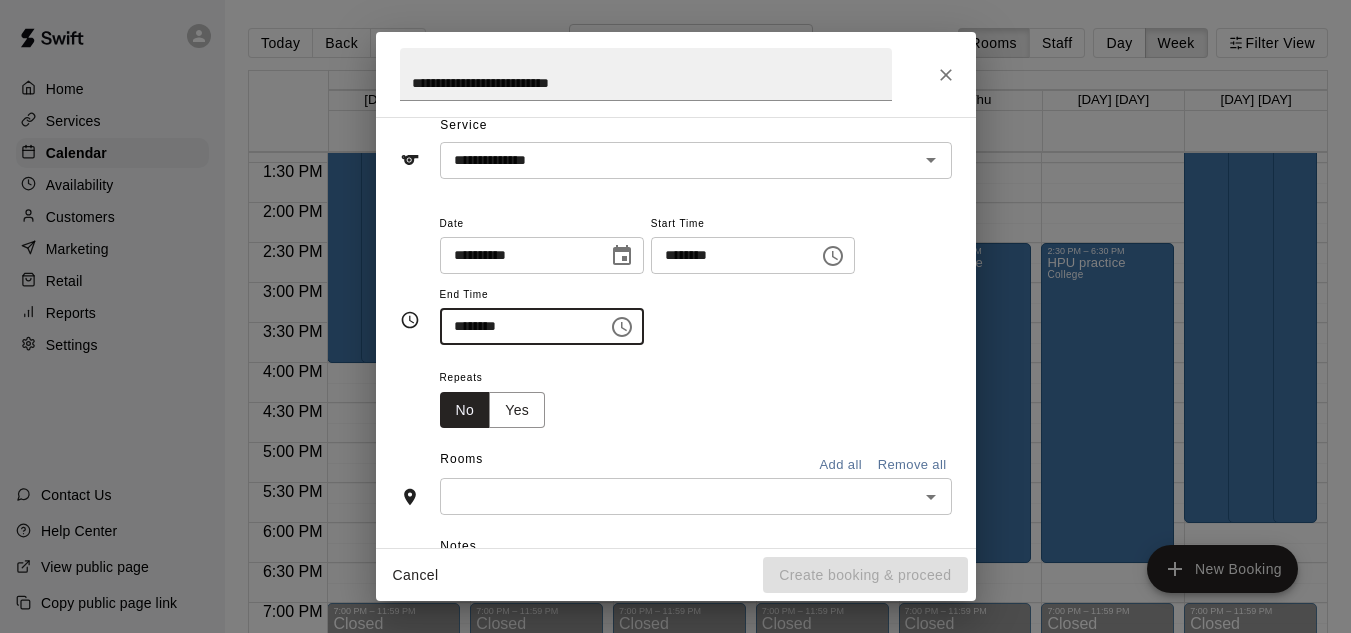 click 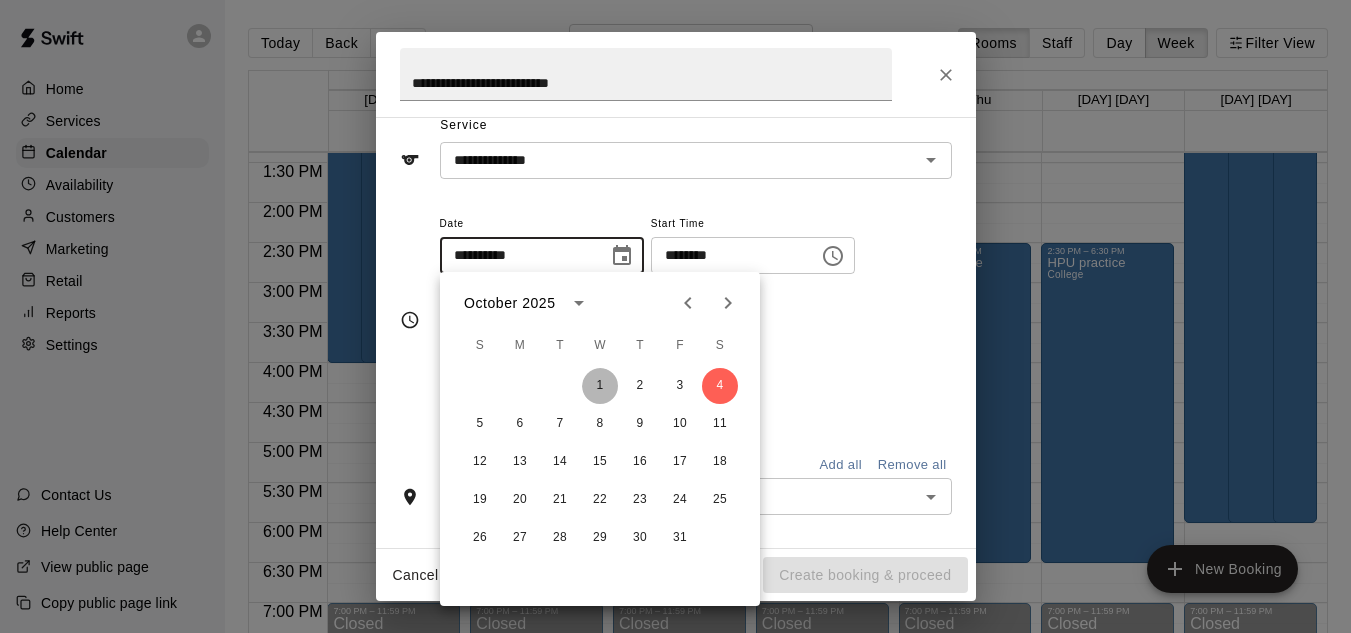click on "1" at bounding box center (600, 386) 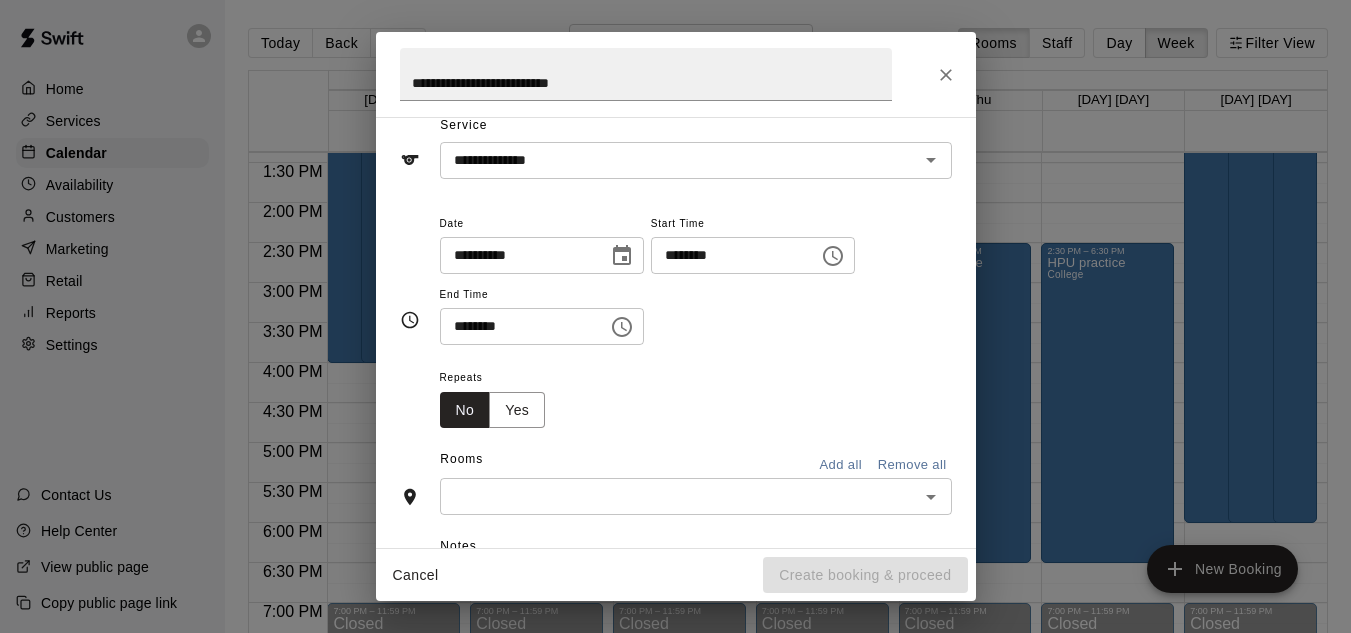 click at bounding box center [679, 496] 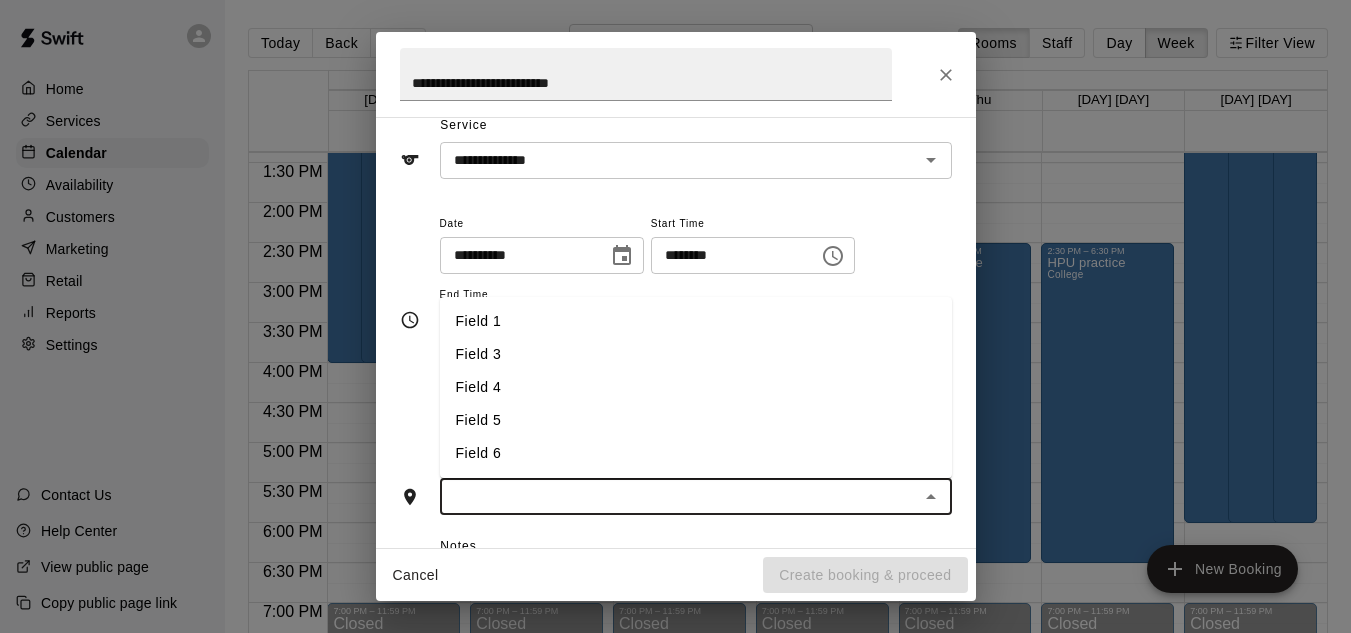 click on "Field 3" at bounding box center [696, 354] 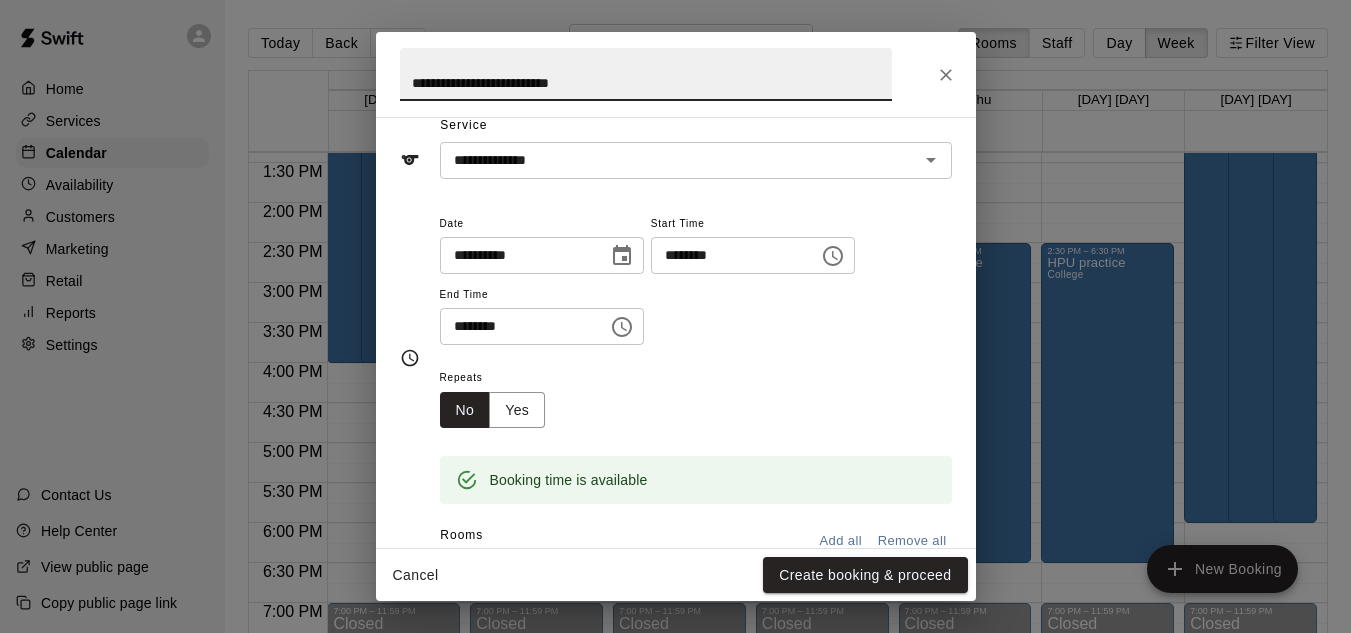 drag, startPoint x: 602, startPoint y: 81, endPoint x: 376, endPoint y: 70, distance: 226.26755 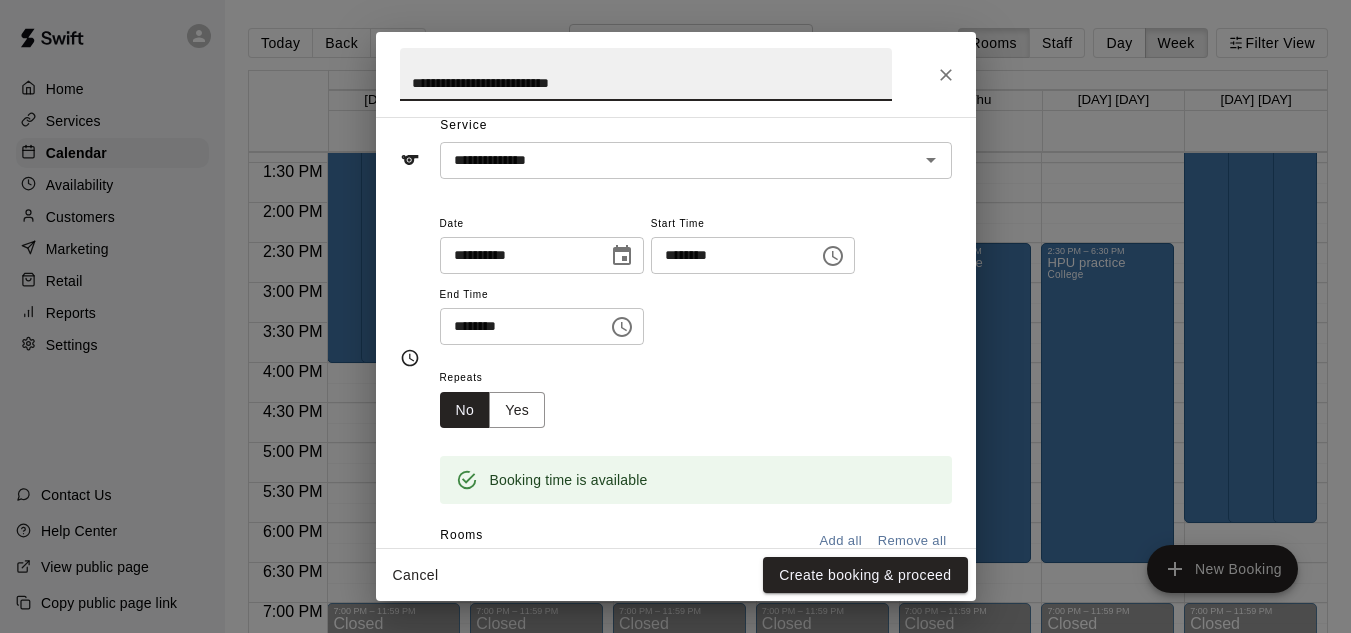 click on "**********" at bounding box center [646, 74] 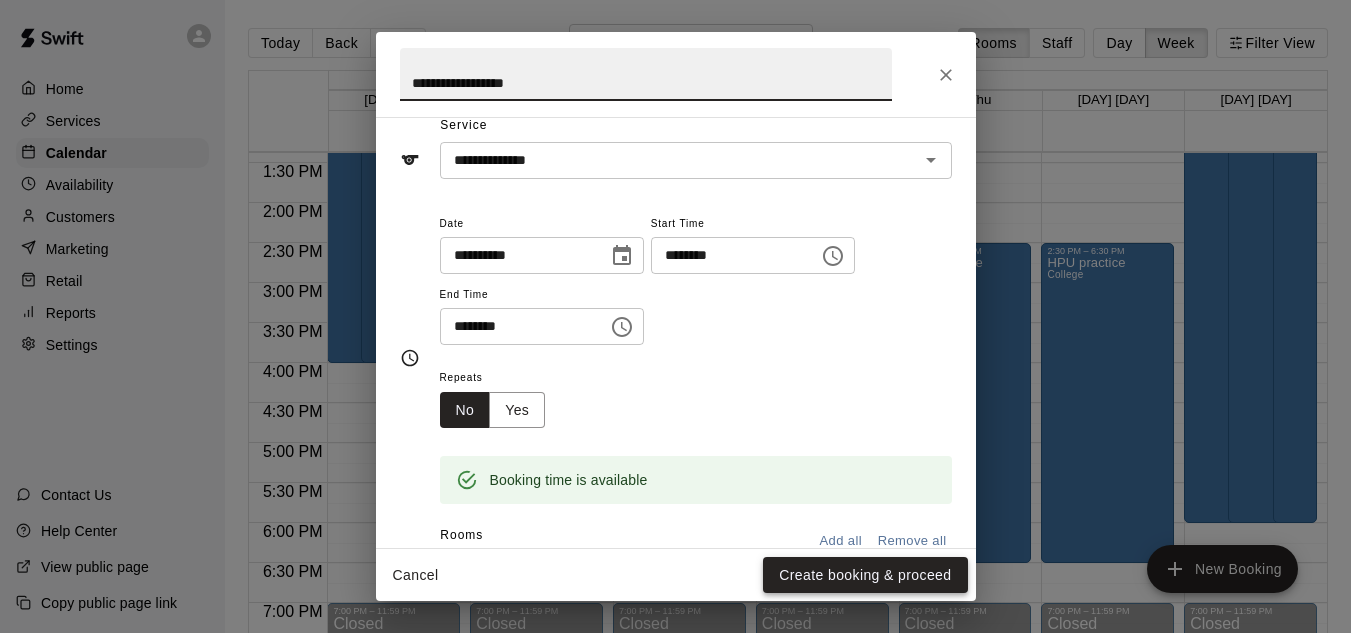 type on "**********" 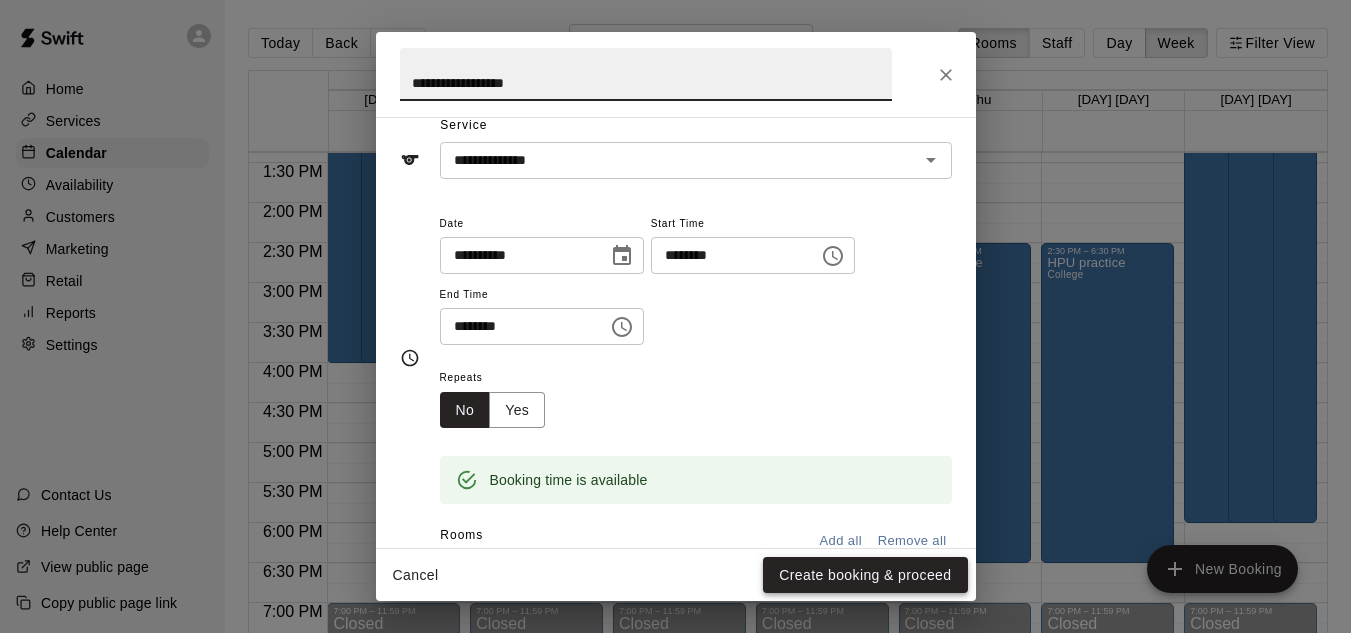 click on "Create booking & proceed" at bounding box center [865, 575] 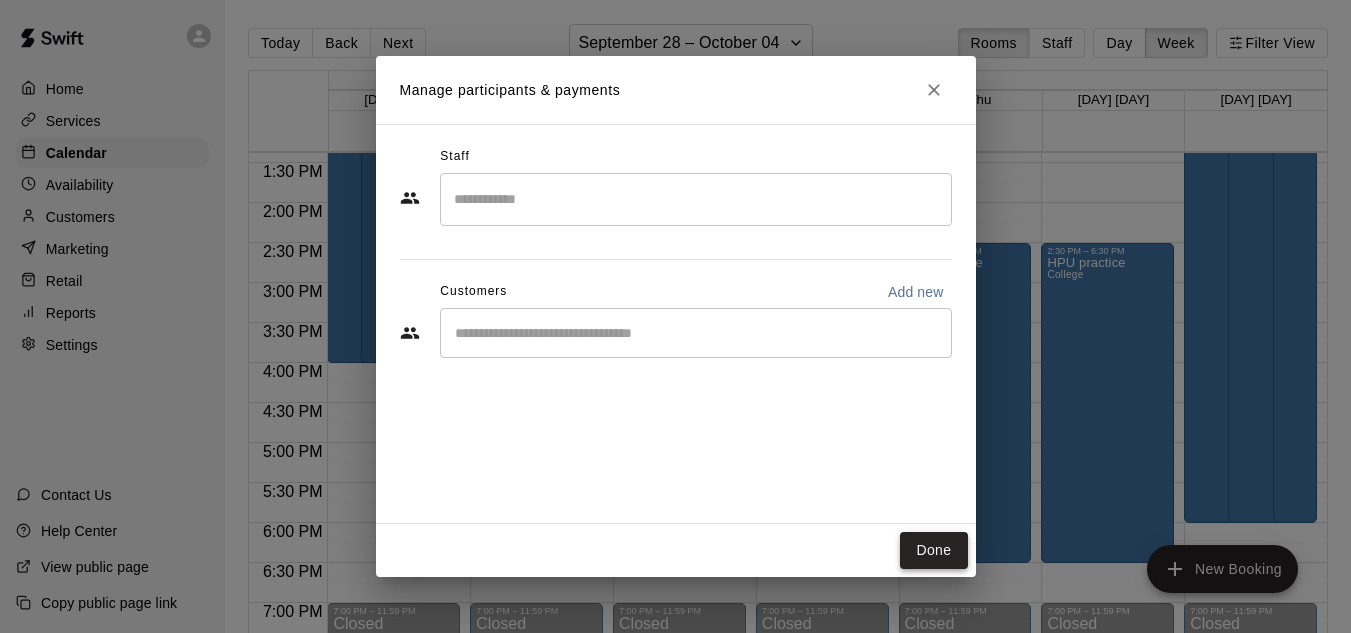 click on "Done" at bounding box center (933, 550) 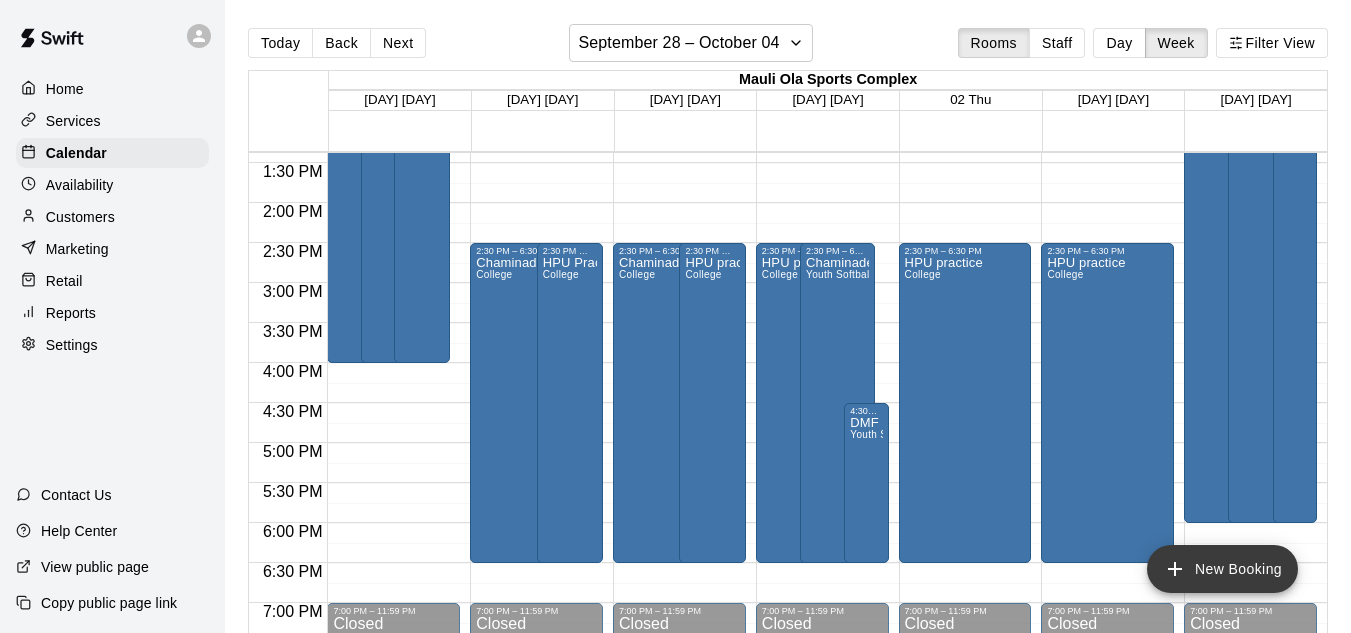 click on "New Booking" at bounding box center (1222, 569) 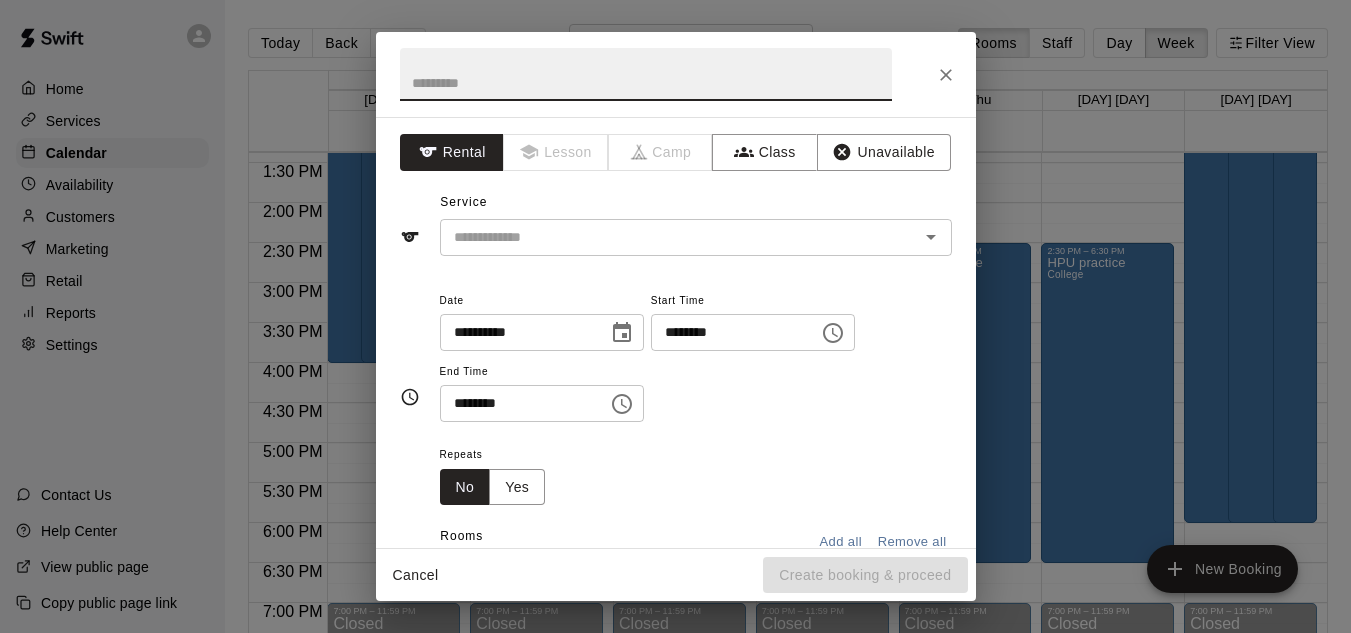 click 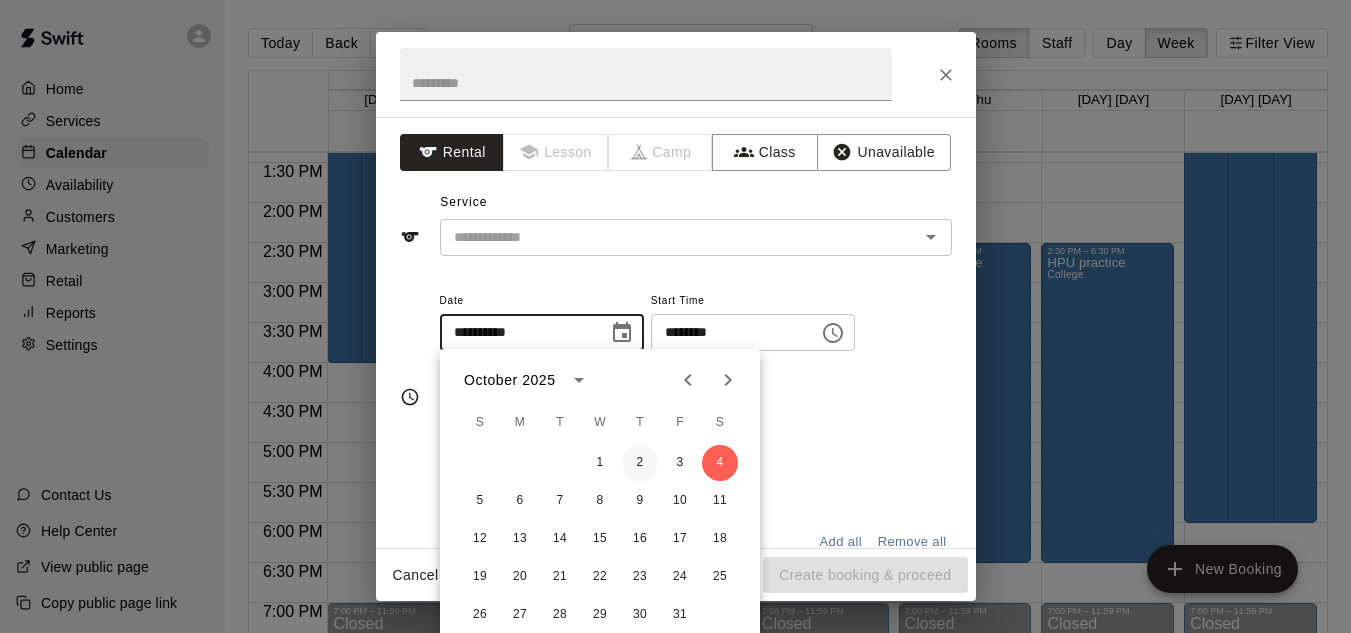 click on "2" at bounding box center [640, 463] 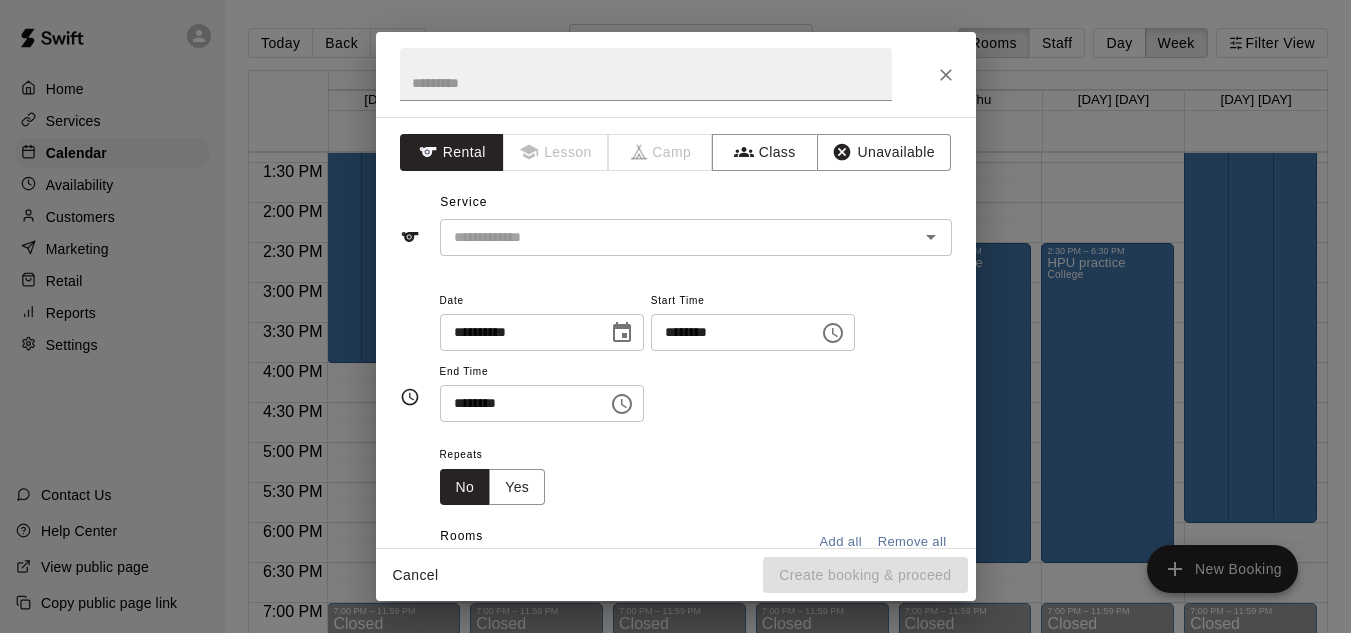 click on "********" at bounding box center [728, 332] 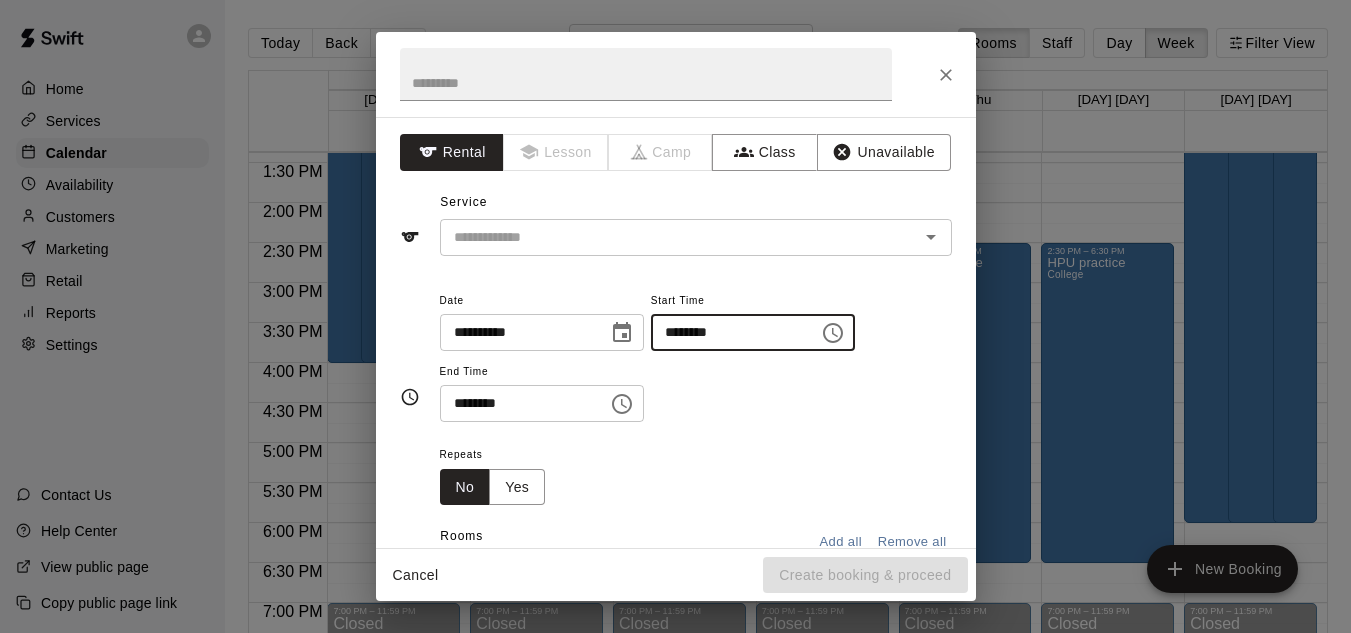 type on "********" 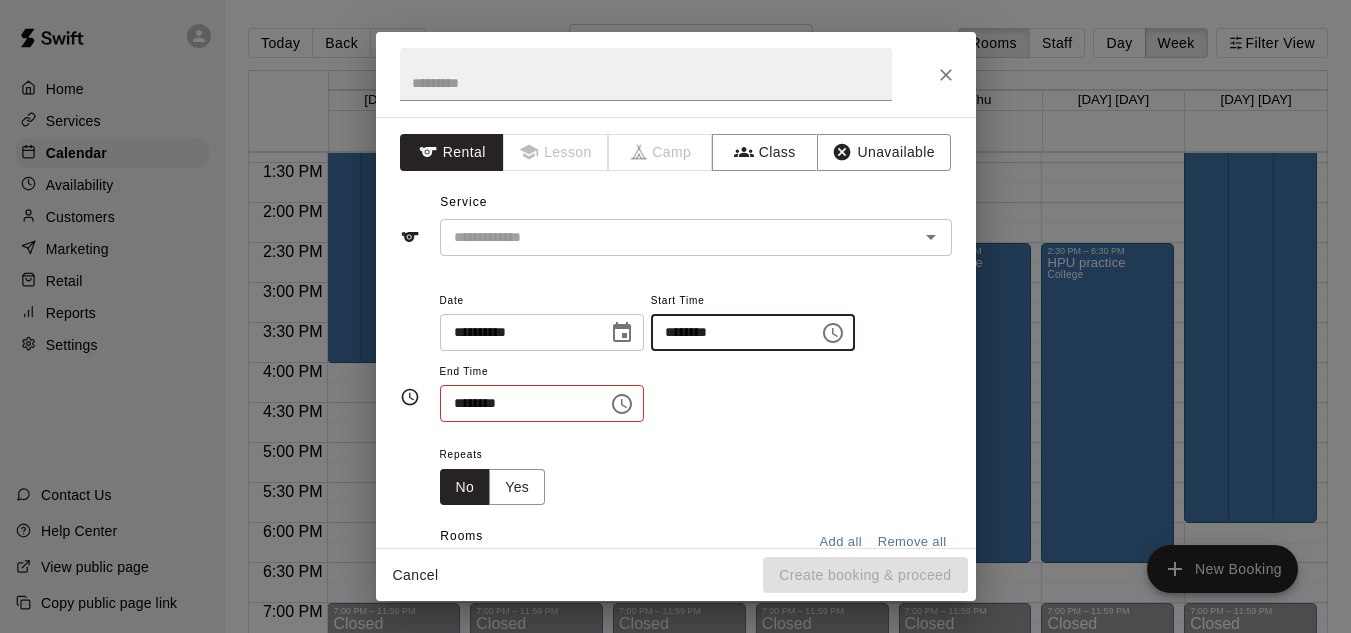 type 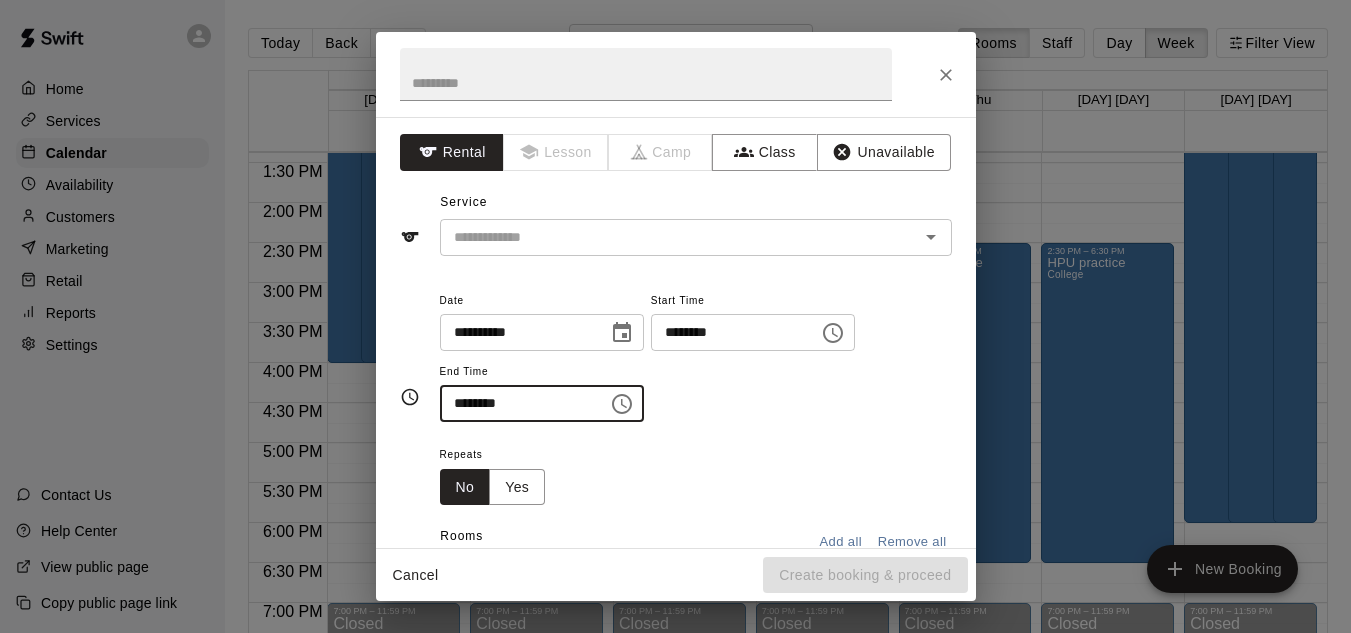 type on "********" 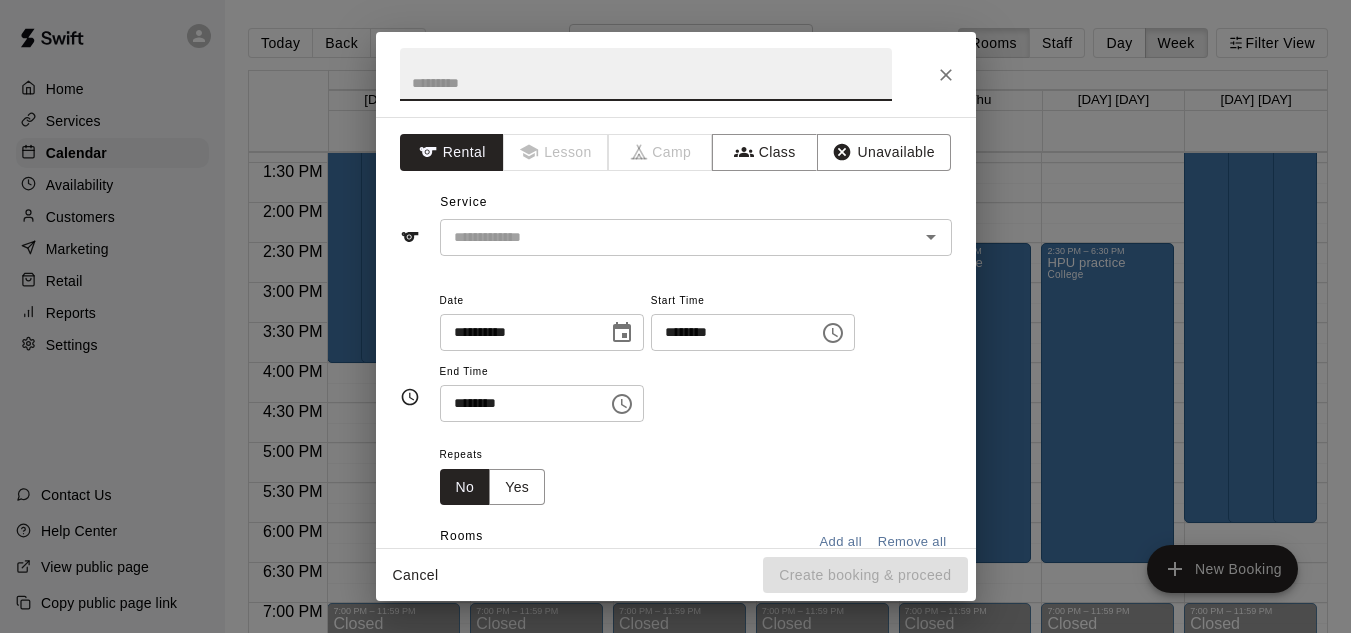 click at bounding box center (646, 74) 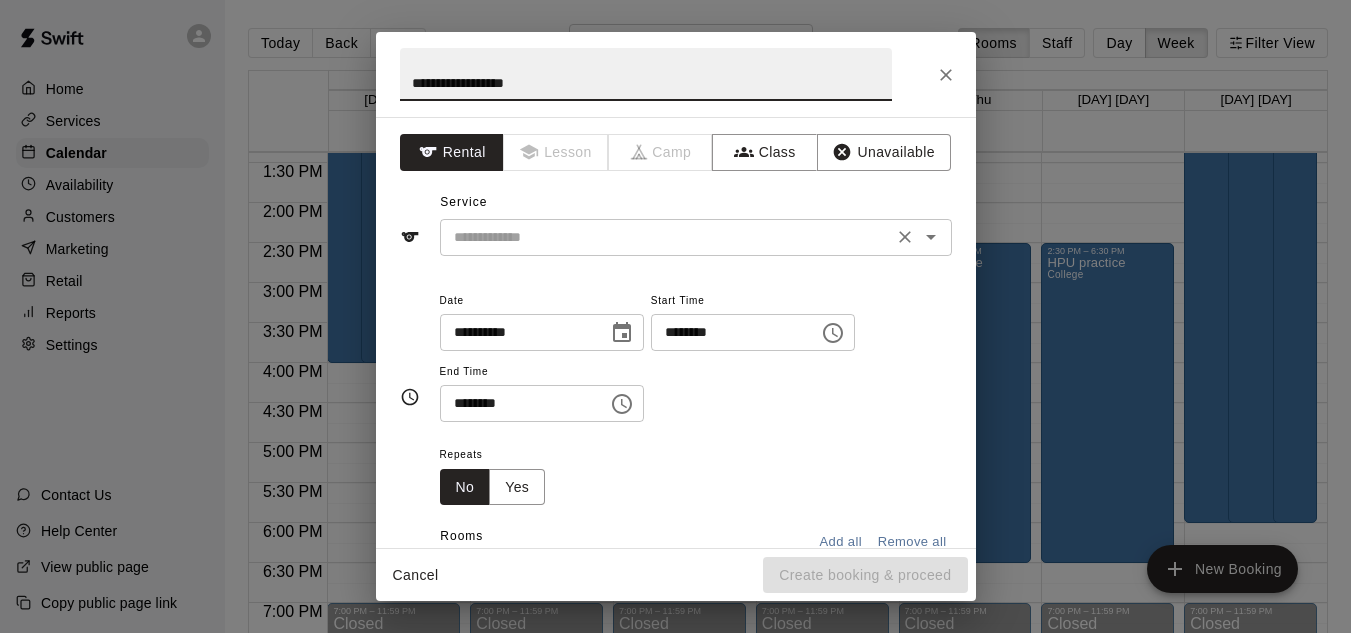 type on "**********" 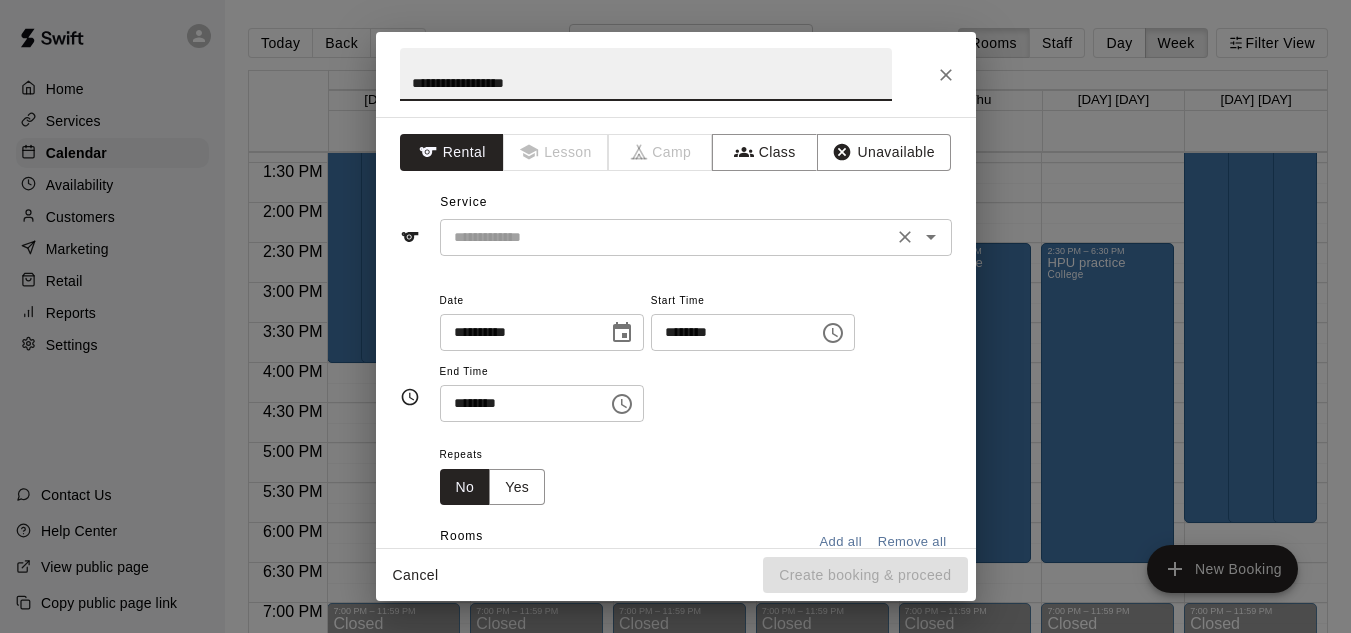 click at bounding box center (666, 237) 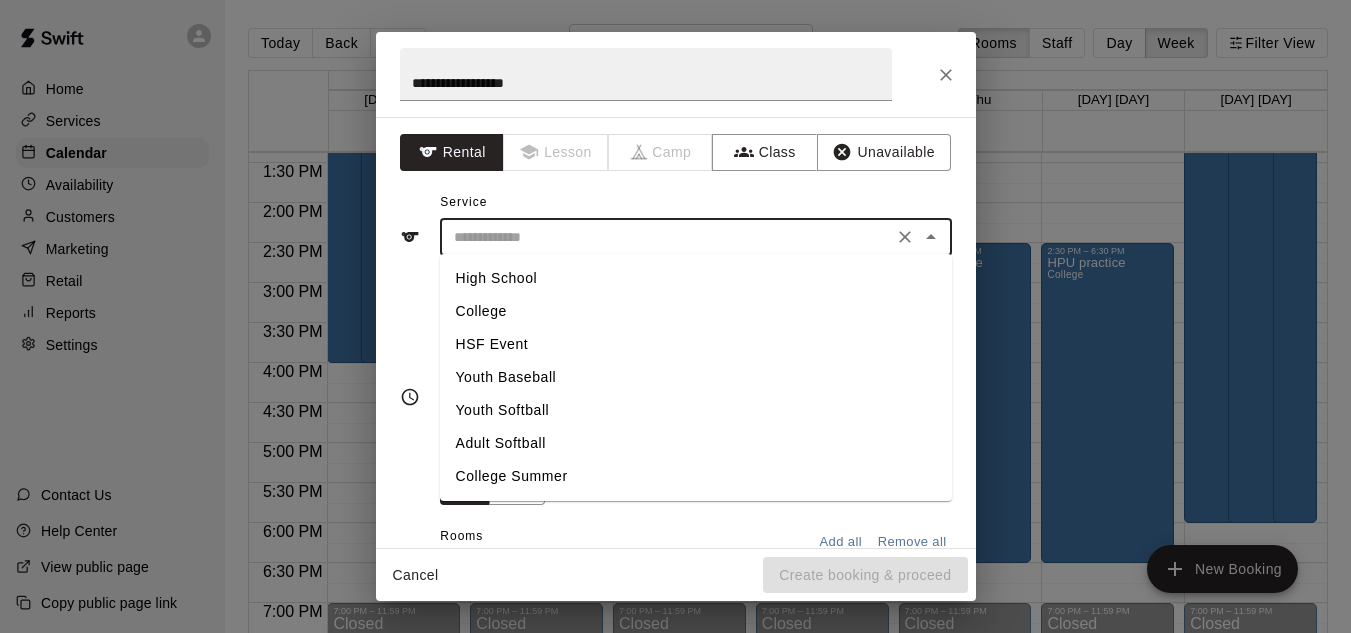 click on "Youth Softball" at bounding box center (696, 410) 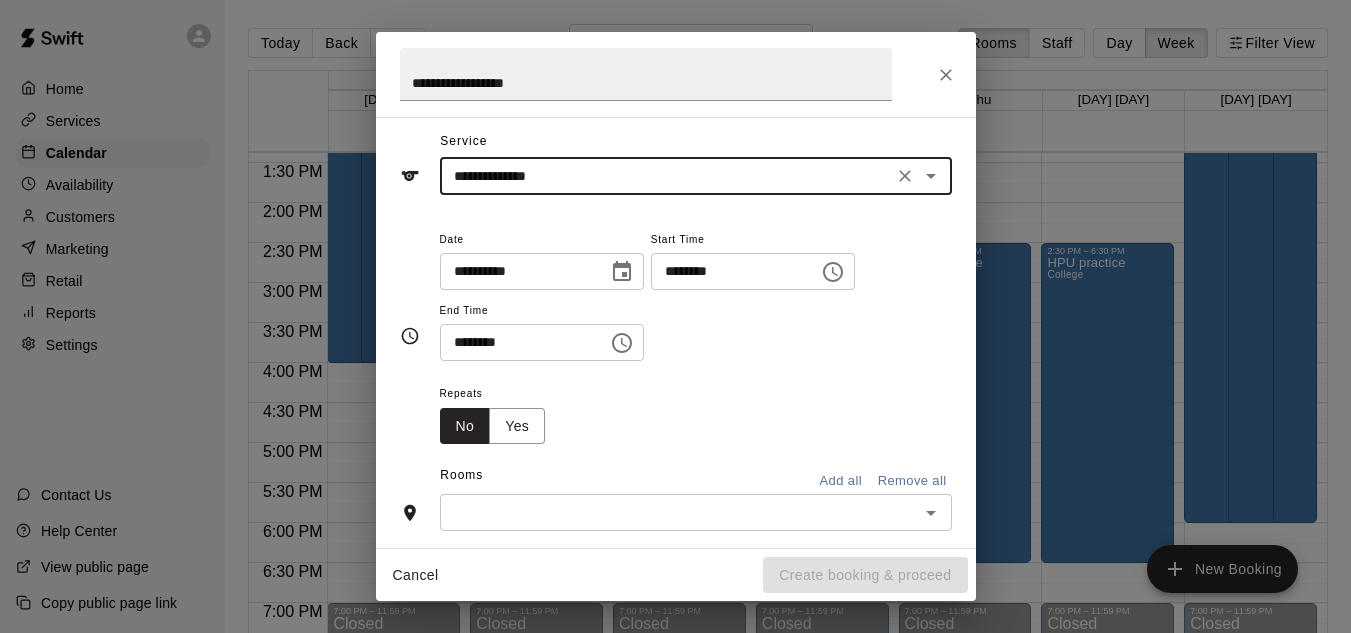 scroll, scrollTop: 59, scrollLeft: 0, axis: vertical 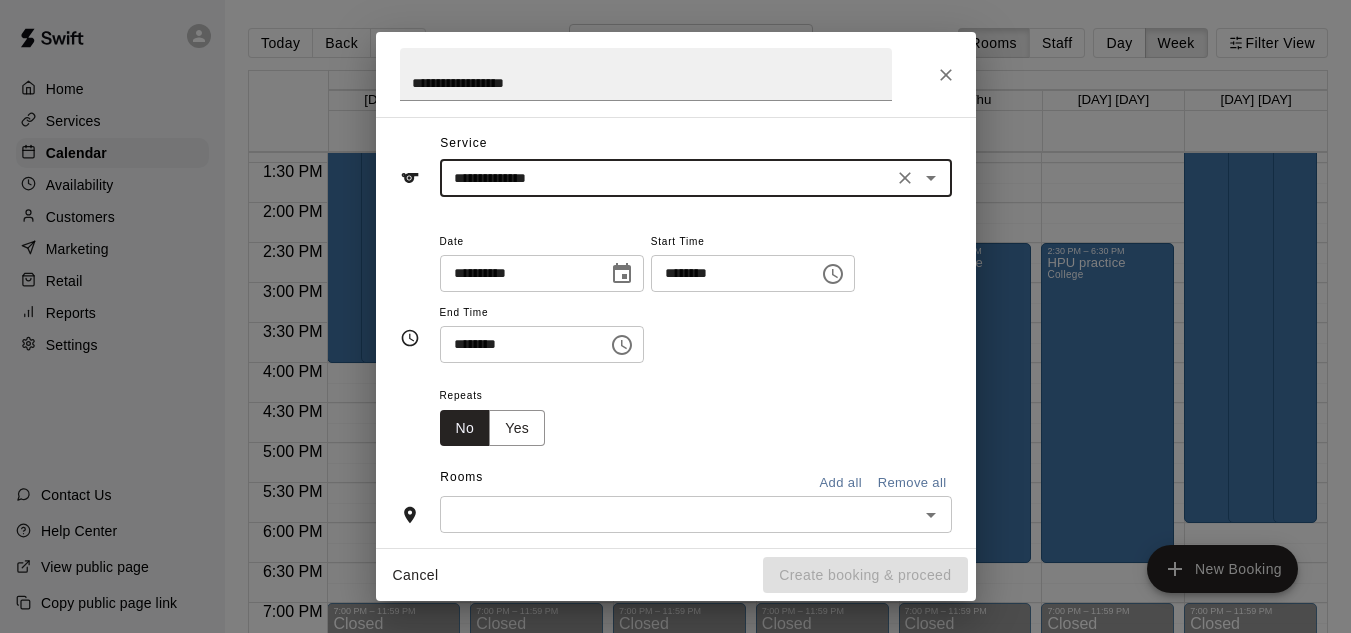 click on "**********" at bounding box center [666, 178] 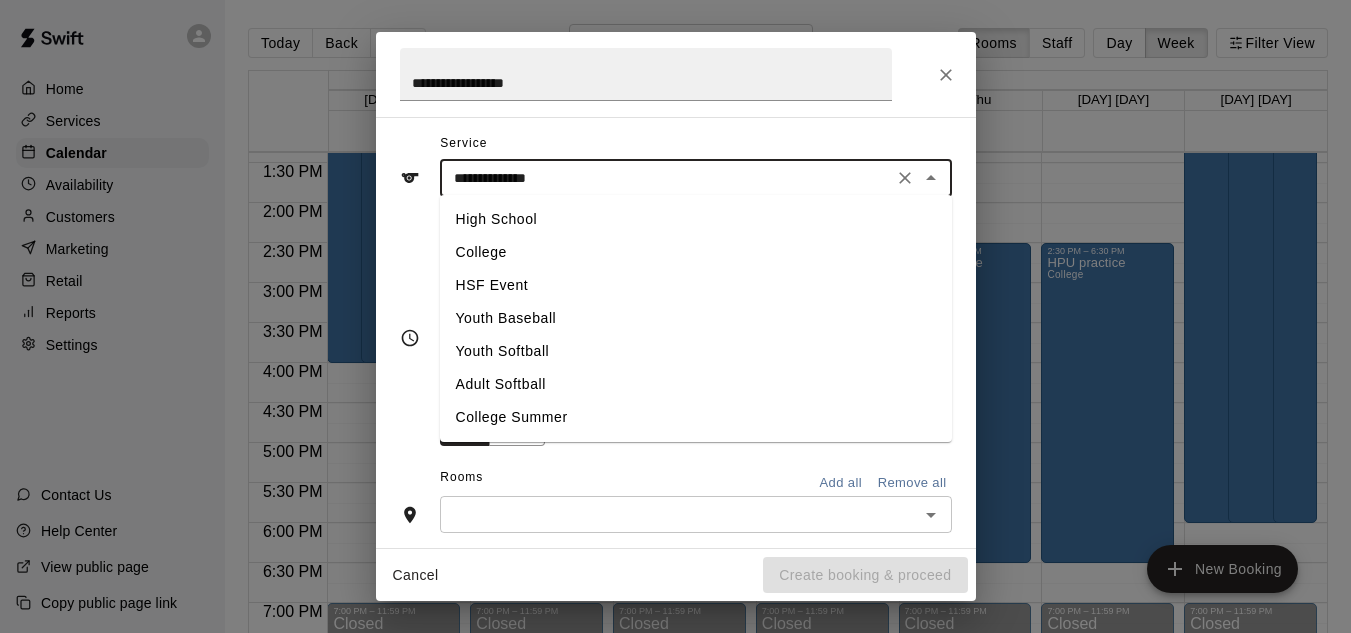 click on "College" at bounding box center (696, 252) 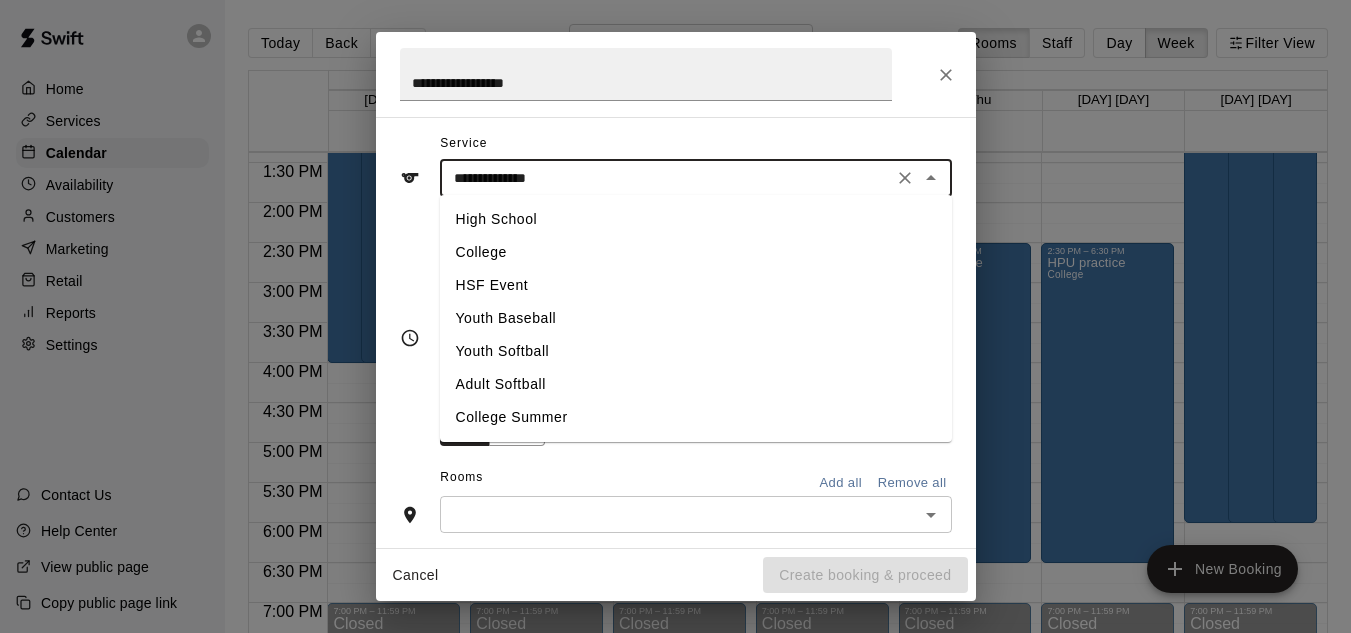 type on "*******" 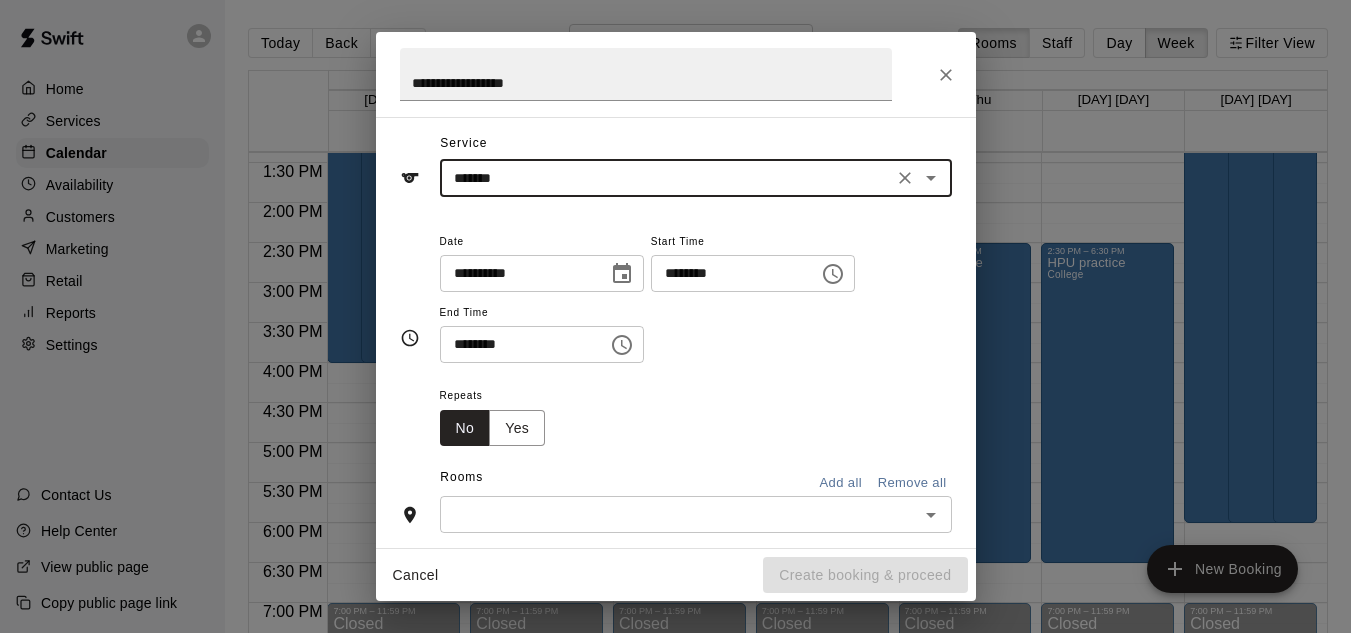 click at bounding box center (679, 514) 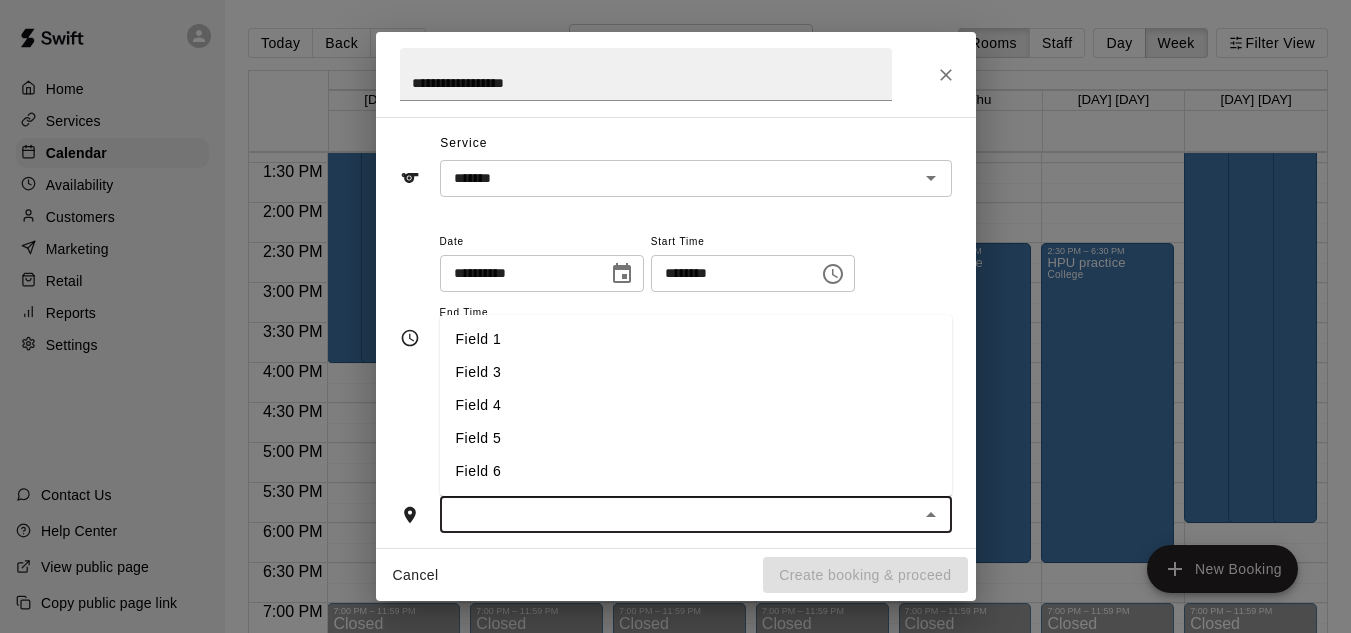 click on "Field 3" at bounding box center [696, 372] 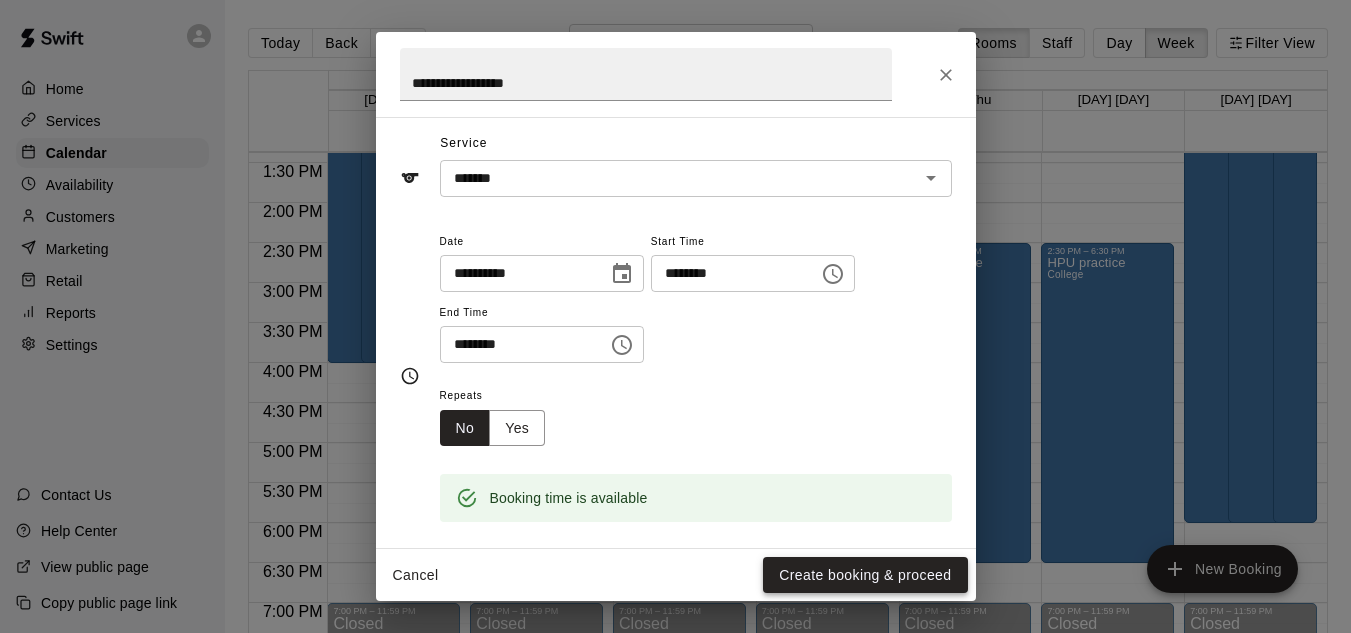 click on "Create booking & proceed" at bounding box center (865, 575) 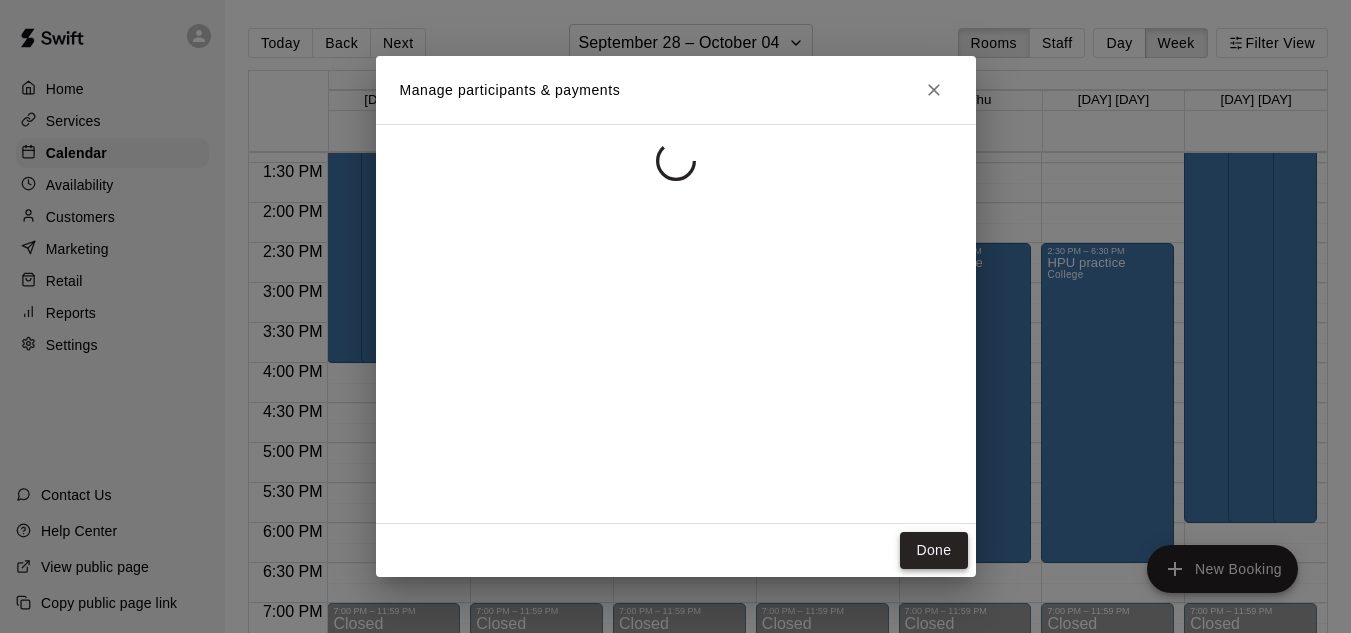 click on "Done" at bounding box center [933, 550] 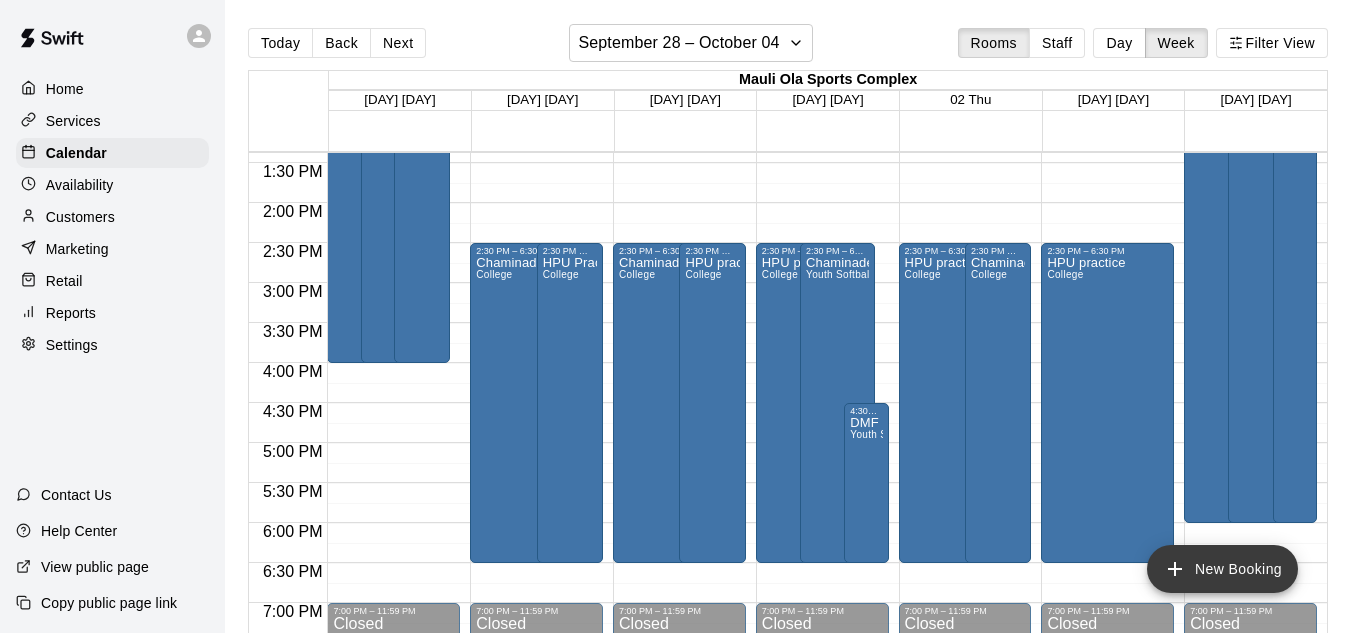 click 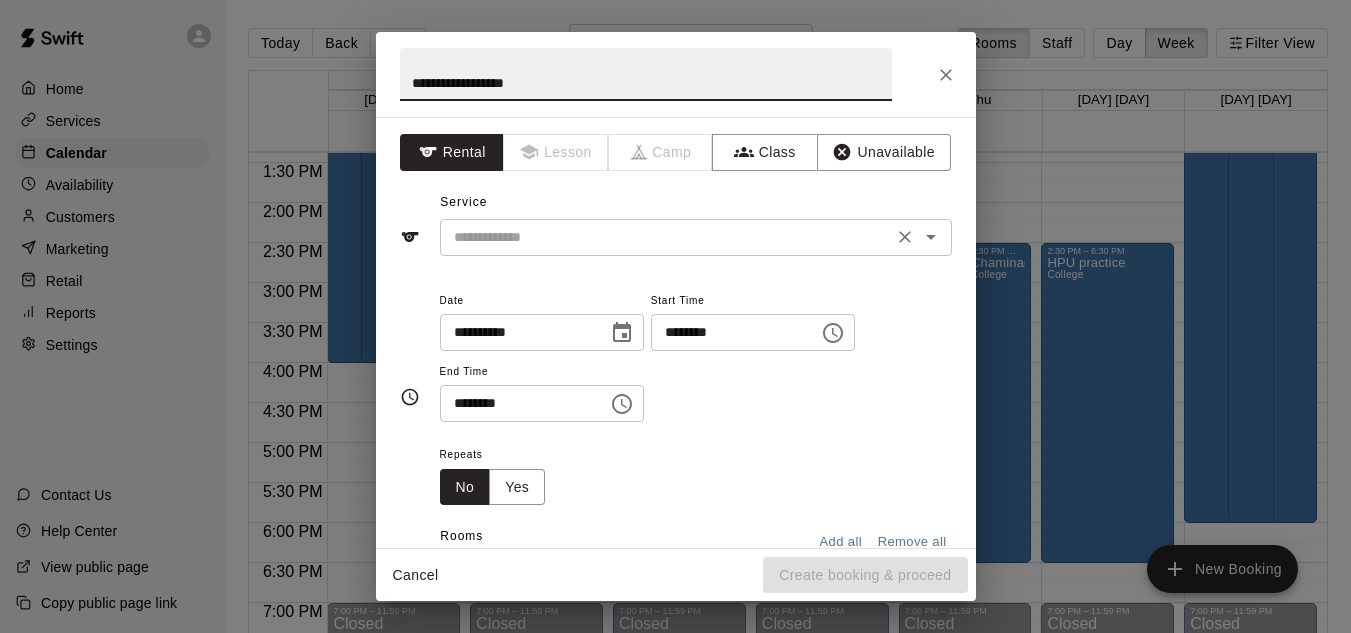type on "**********" 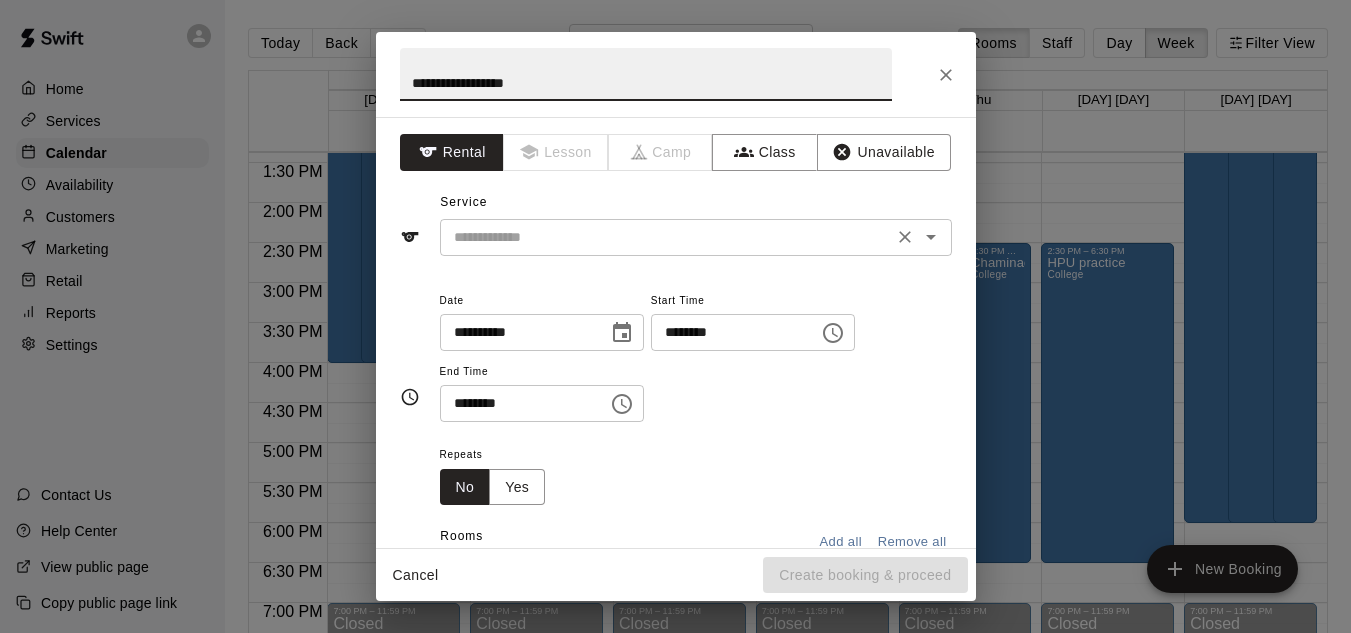 click at bounding box center [666, 237] 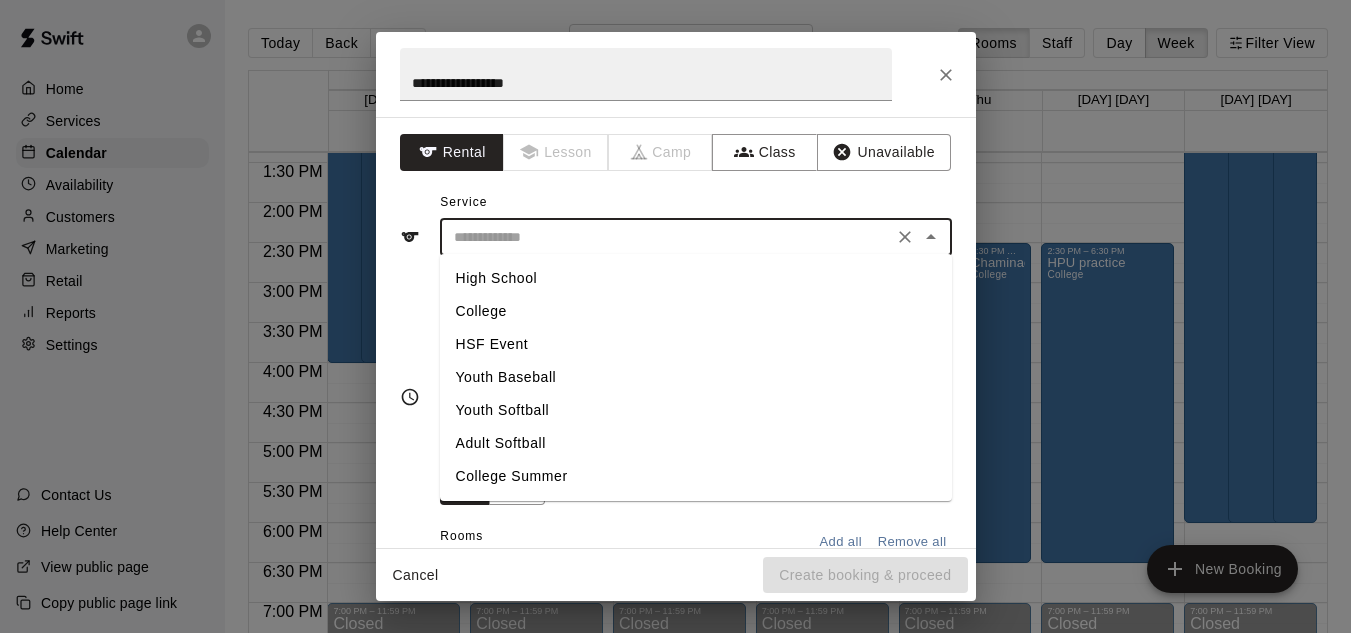 click on "College" at bounding box center (696, 311) 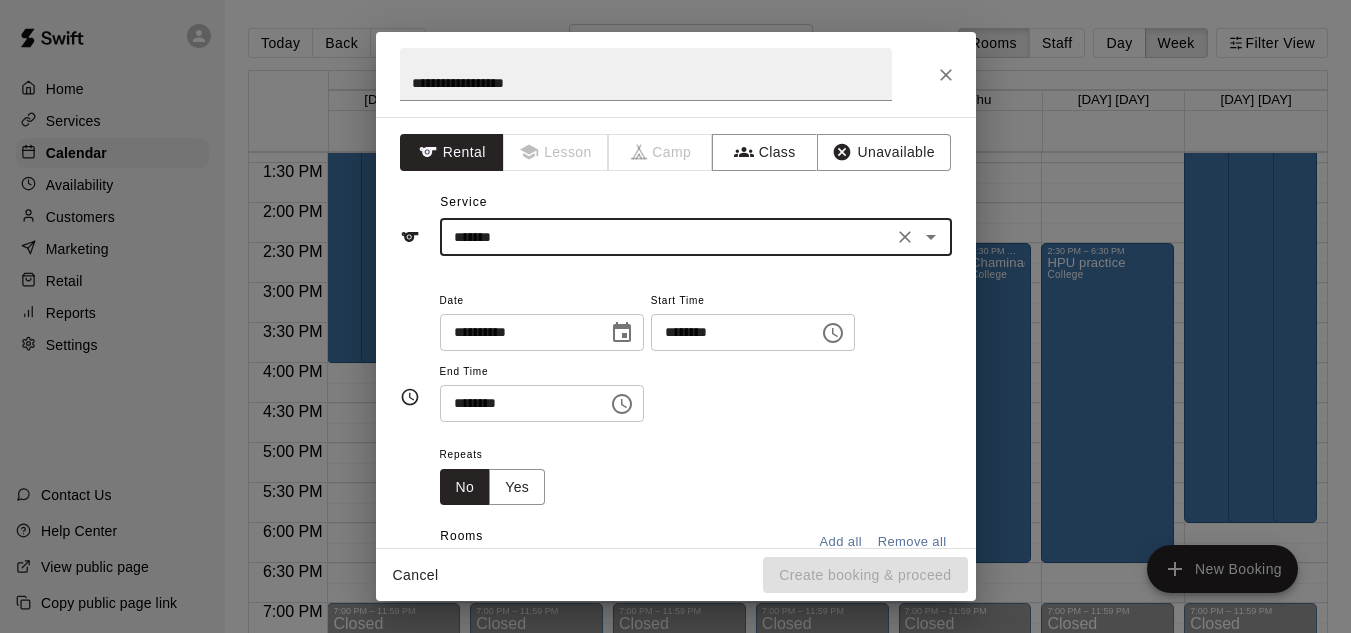 click 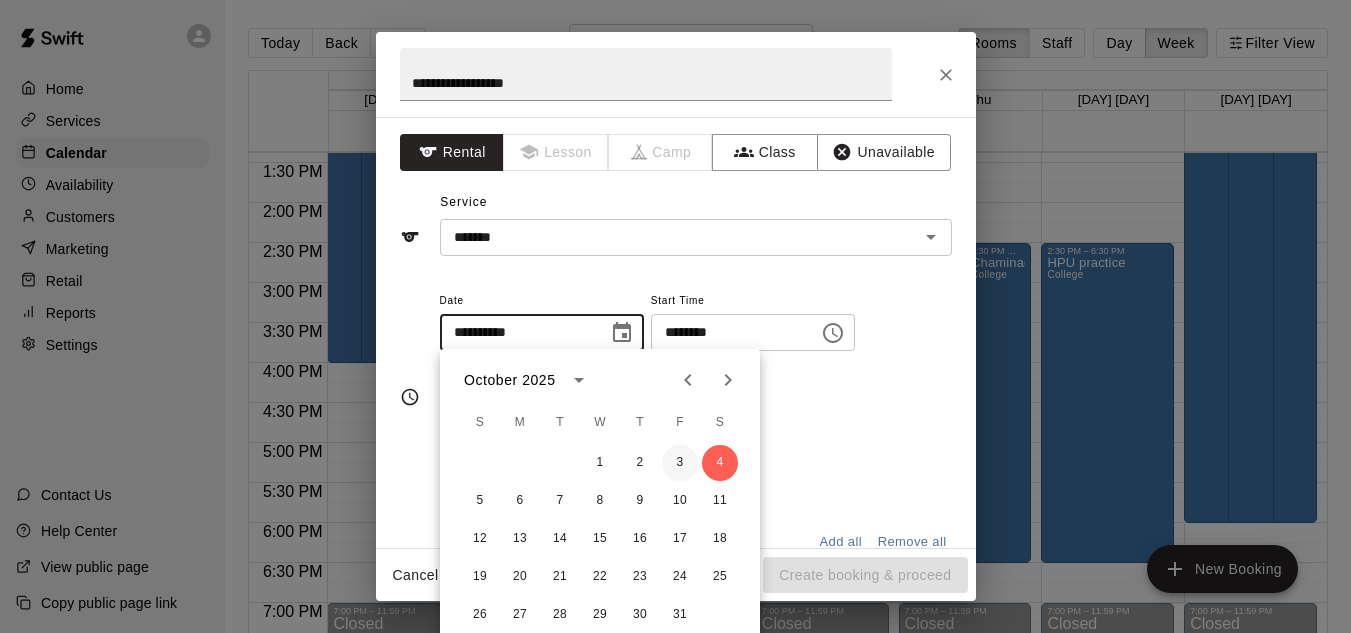 click on "3" at bounding box center (680, 463) 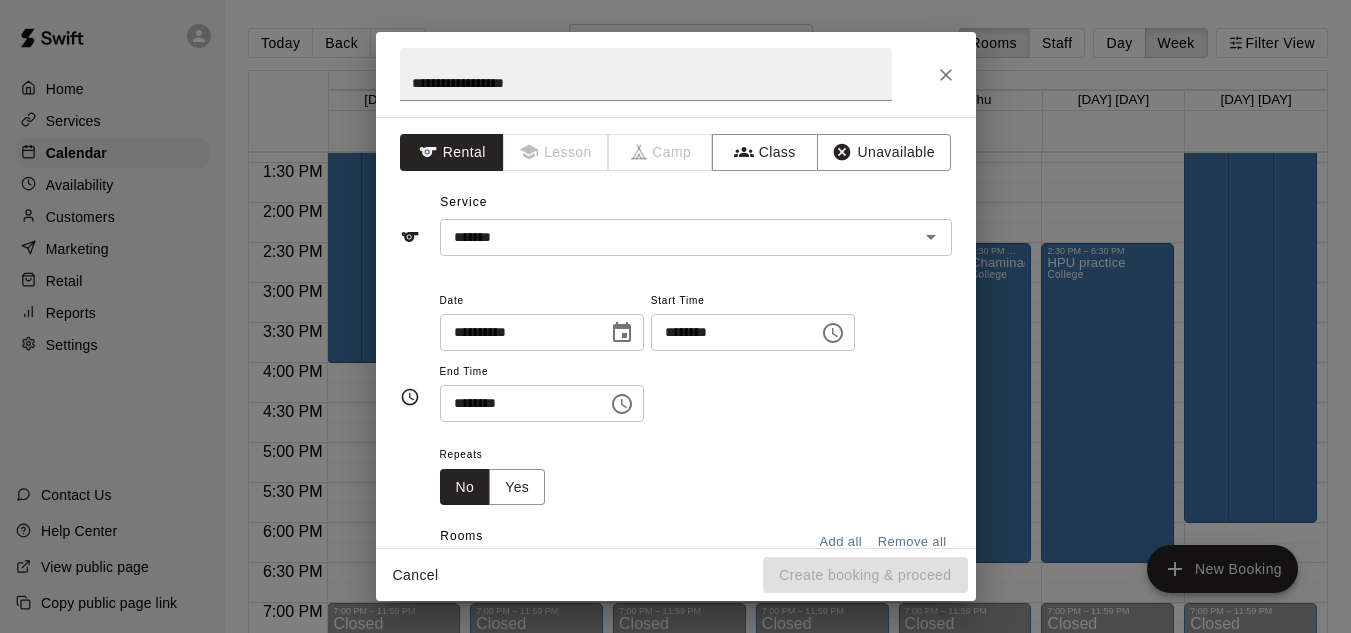 click on "********" at bounding box center [728, 332] 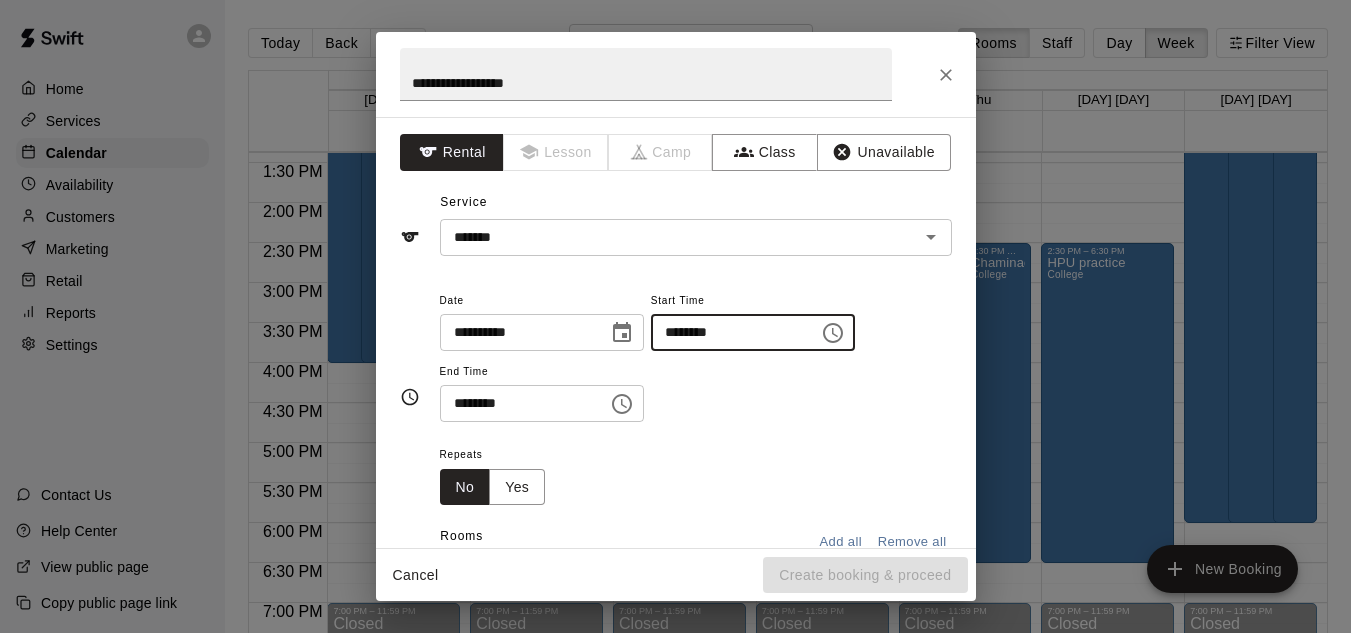 type on "********" 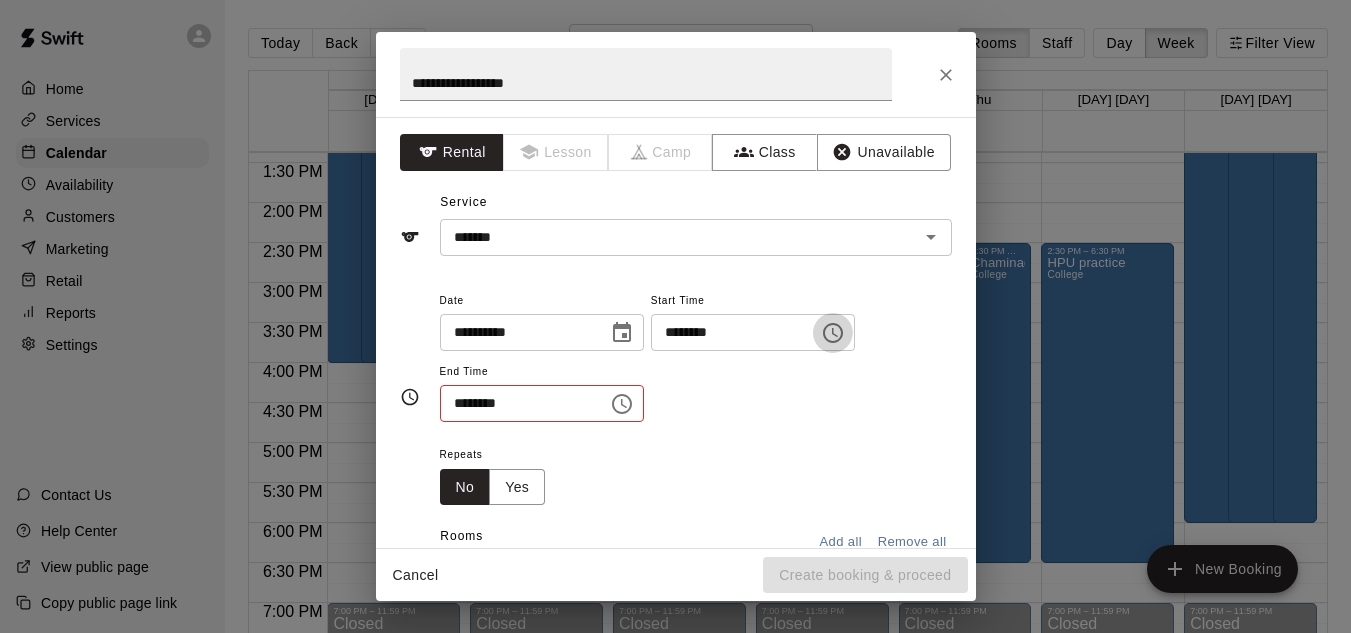 type 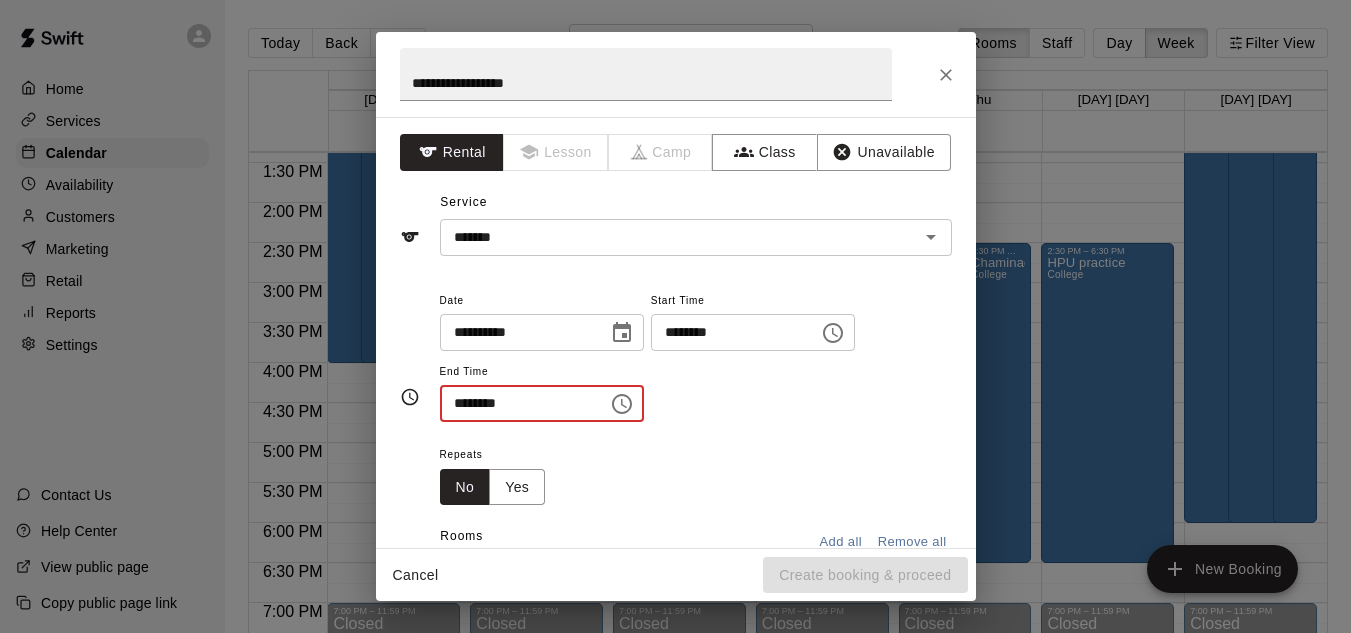 type on "********" 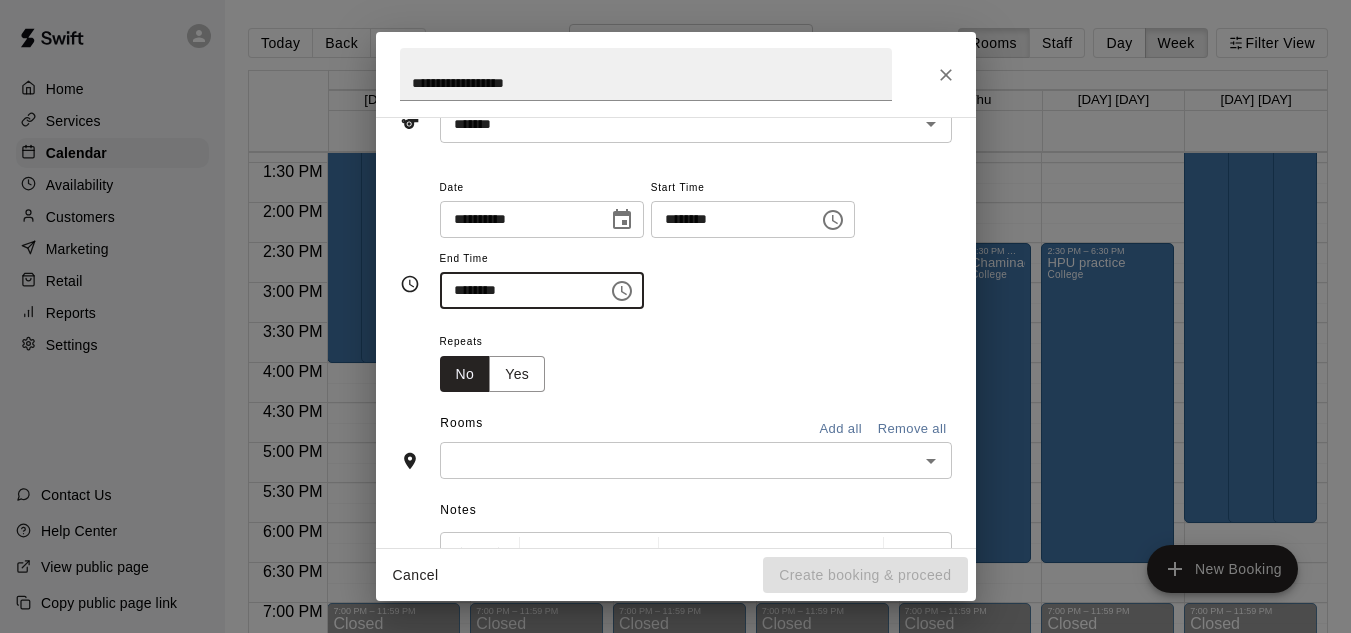scroll, scrollTop: 122, scrollLeft: 0, axis: vertical 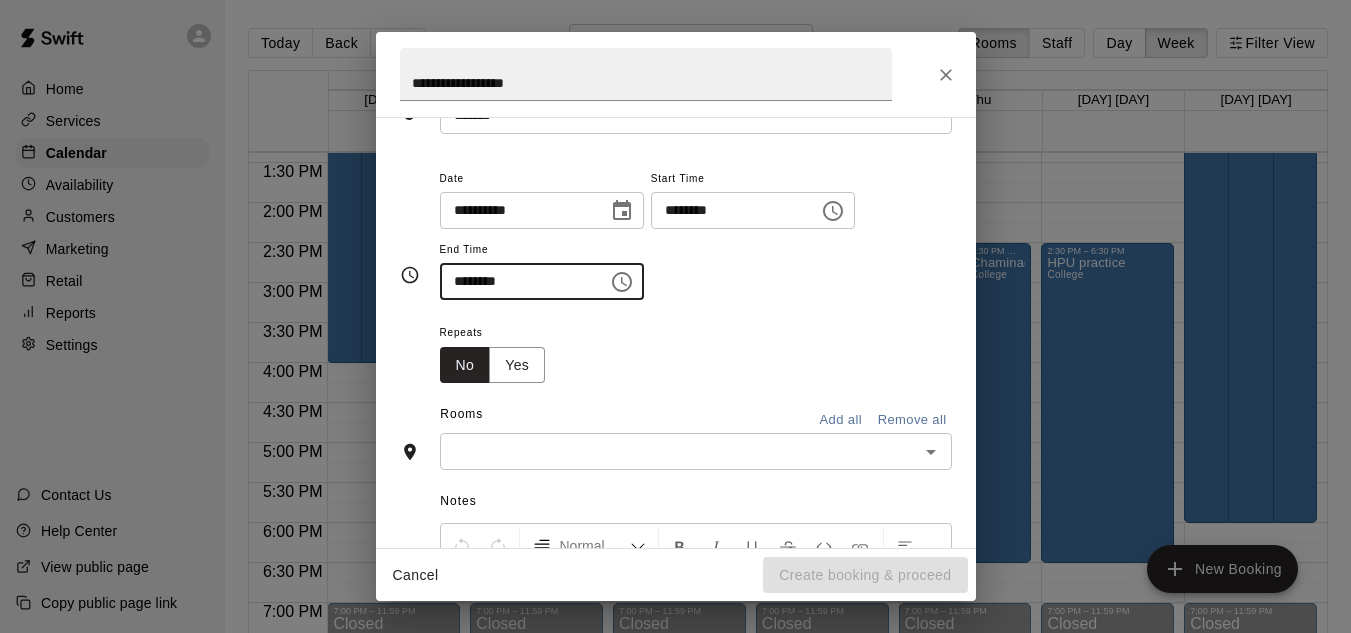 click at bounding box center (679, 451) 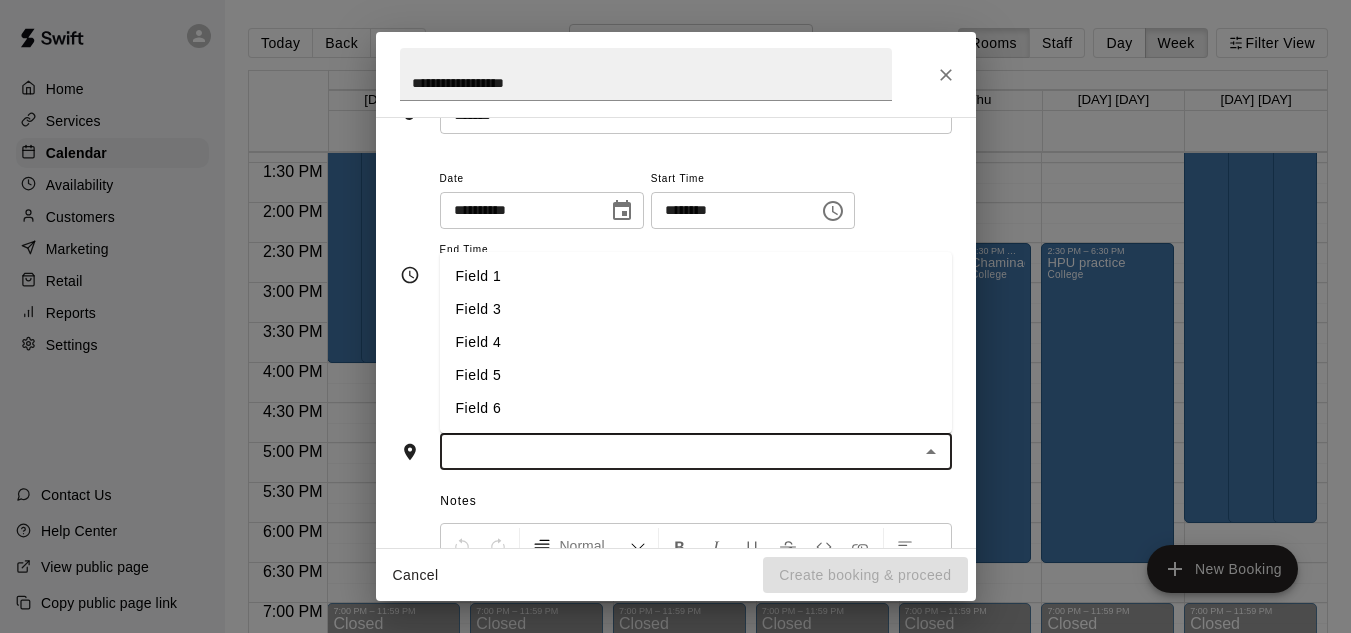 click on "Field 3" at bounding box center (696, 309) 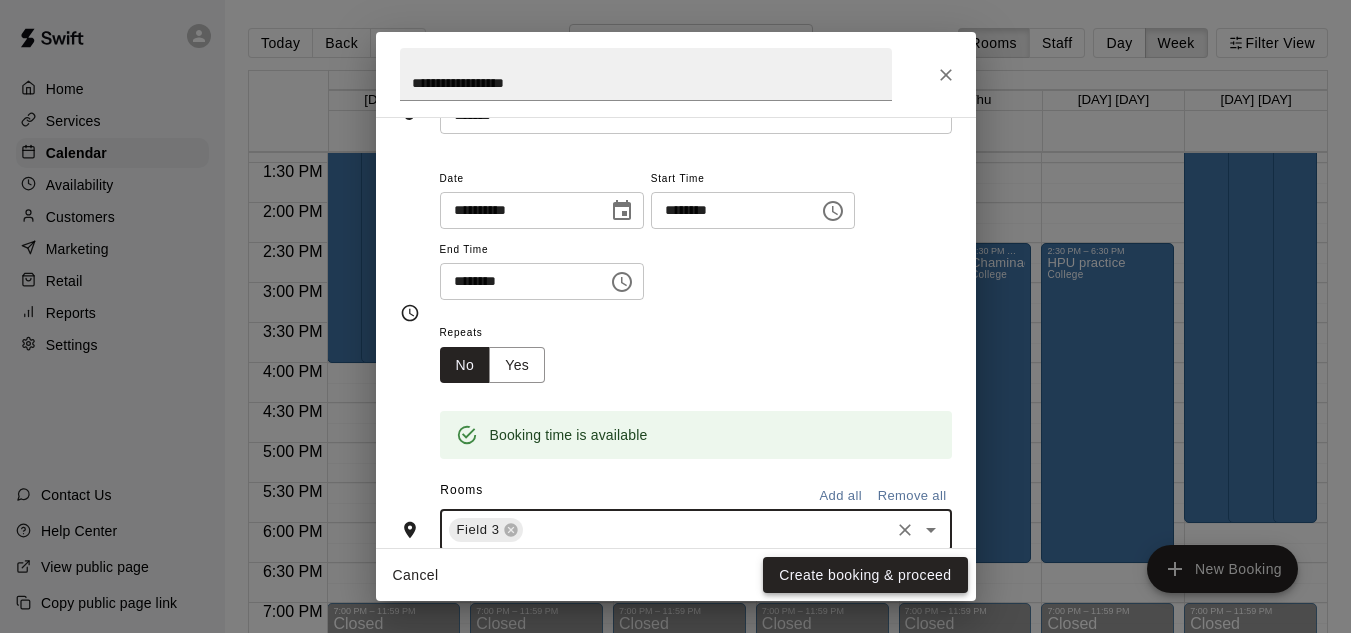 click on "Create booking & proceed" at bounding box center [865, 575] 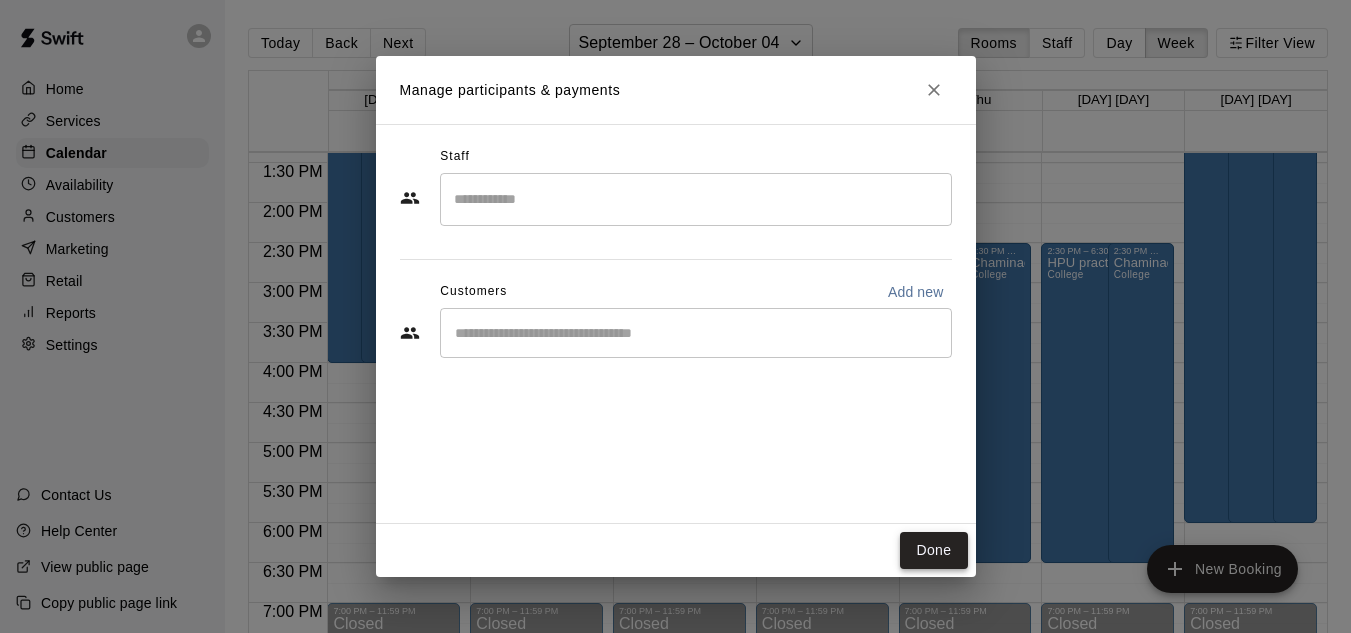 click on "Done" at bounding box center [933, 550] 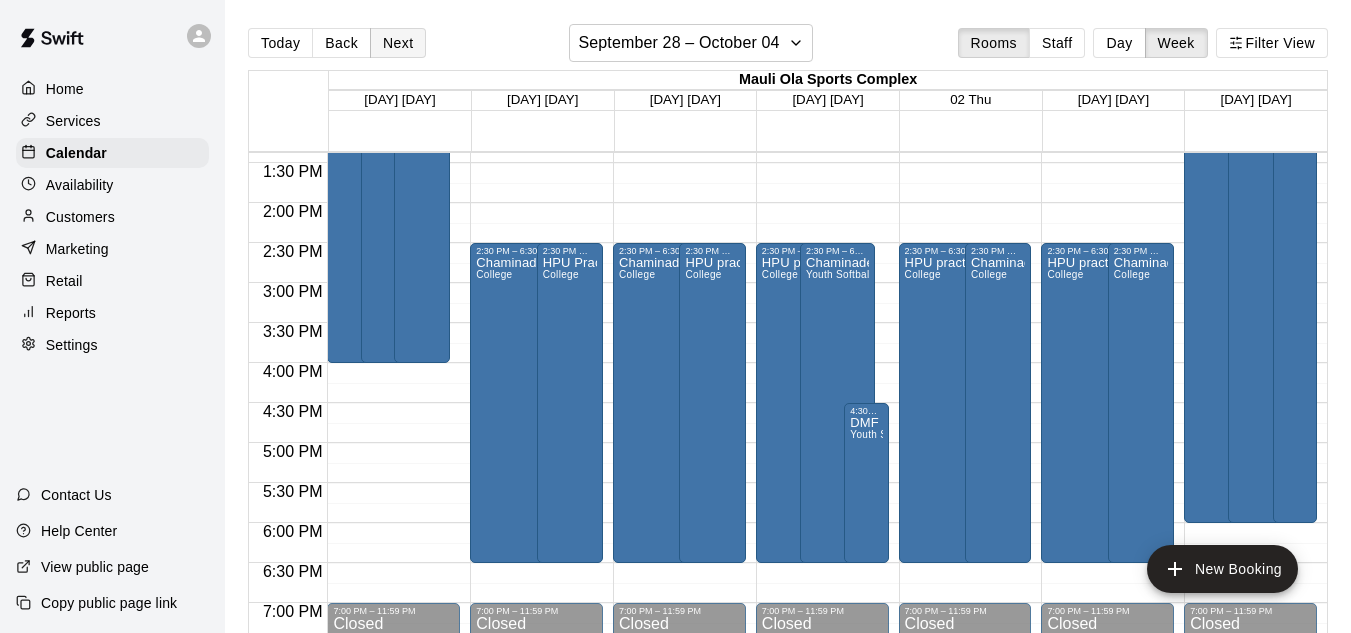 click on "Next" at bounding box center (398, 43) 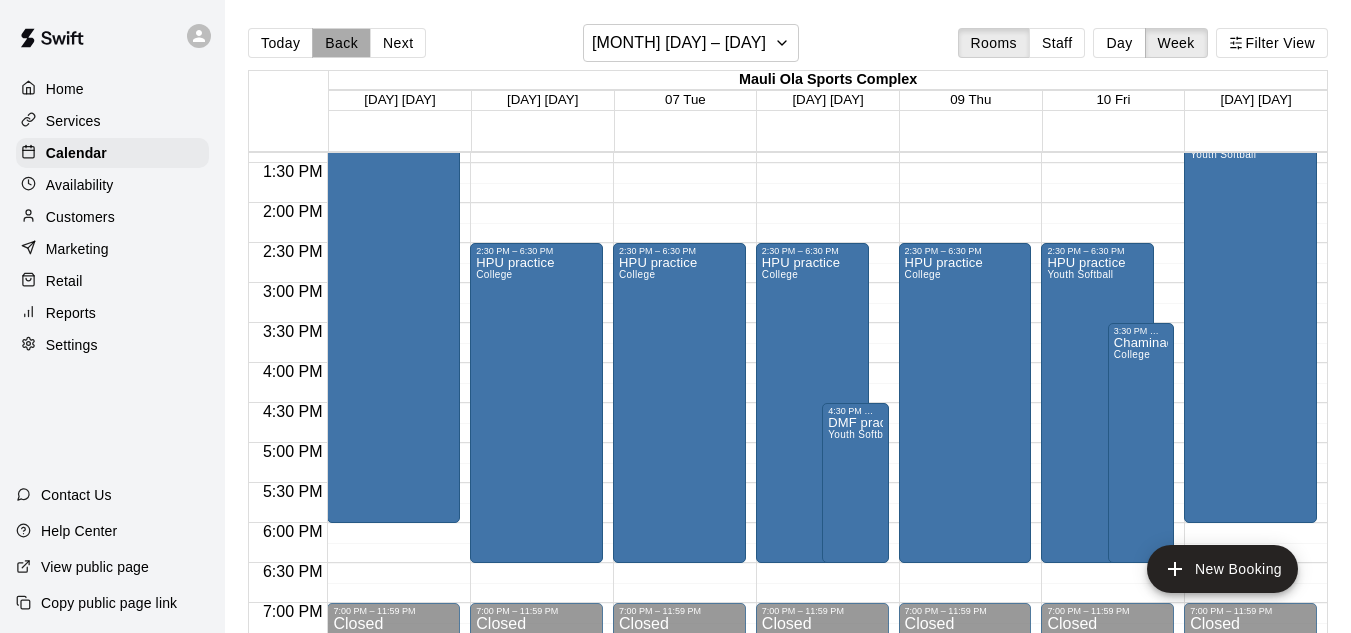 click on "Back" at bounding box center (341, 43) 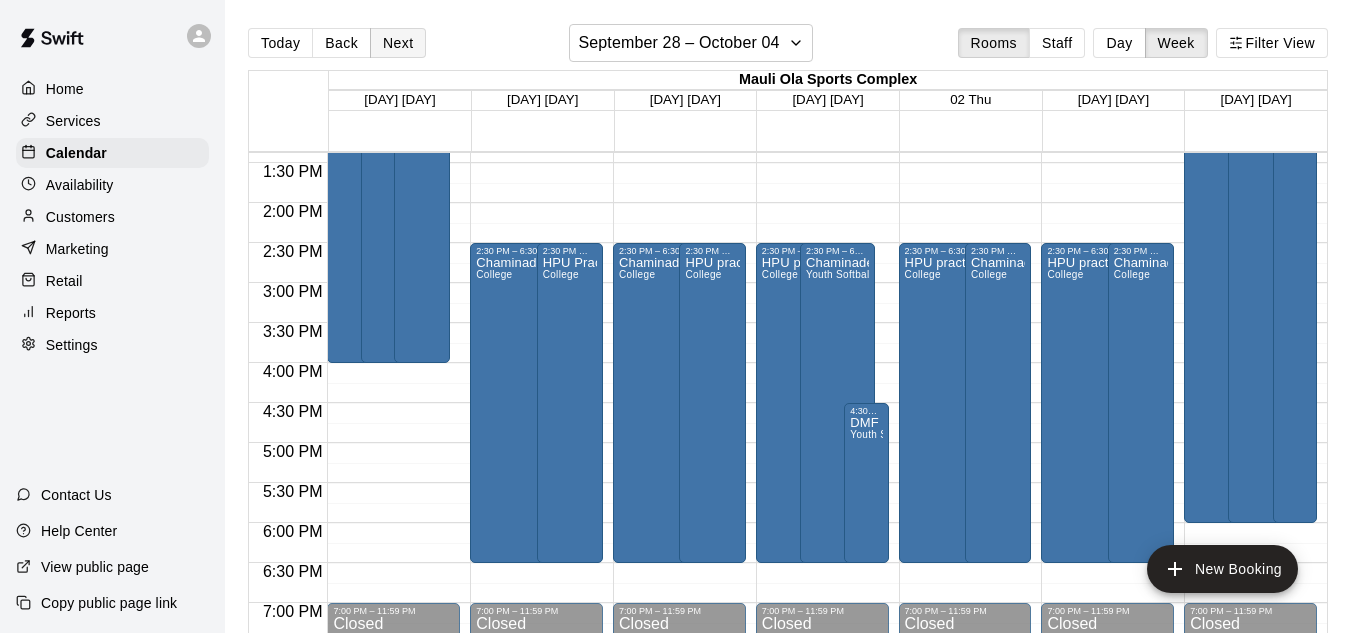 click on "Next" at bounding box center (398, 43) 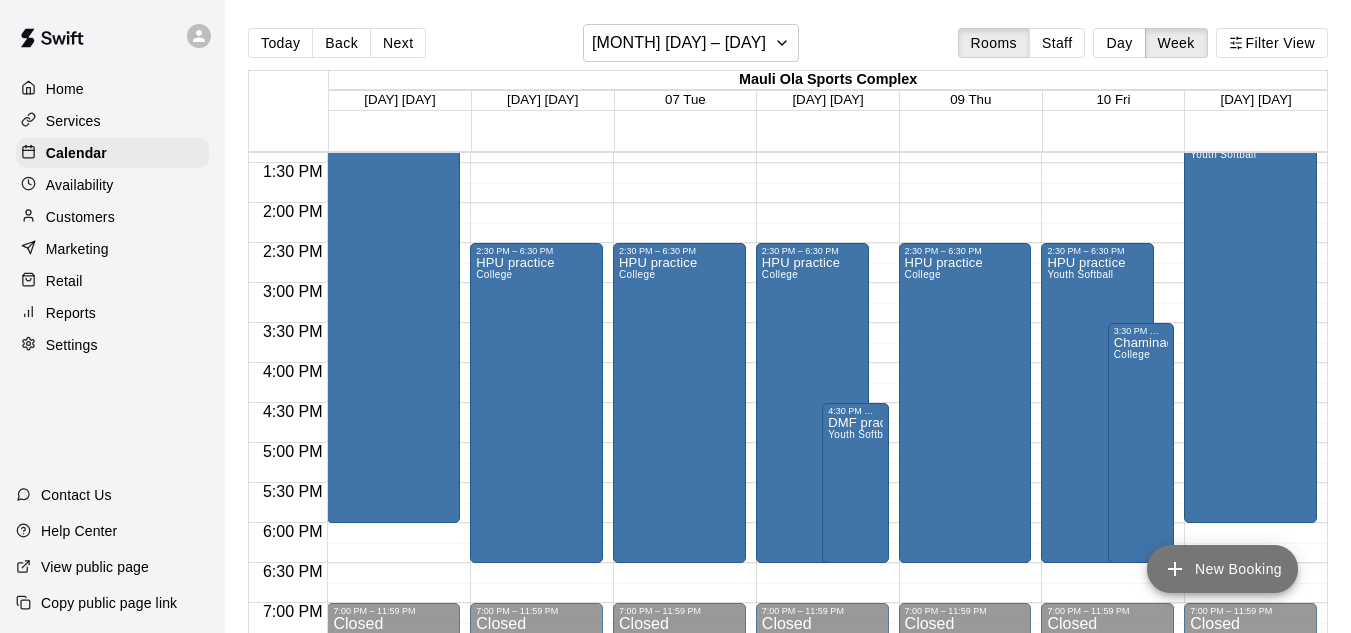 click on "New Booking" at bounding box center (1222, 569) 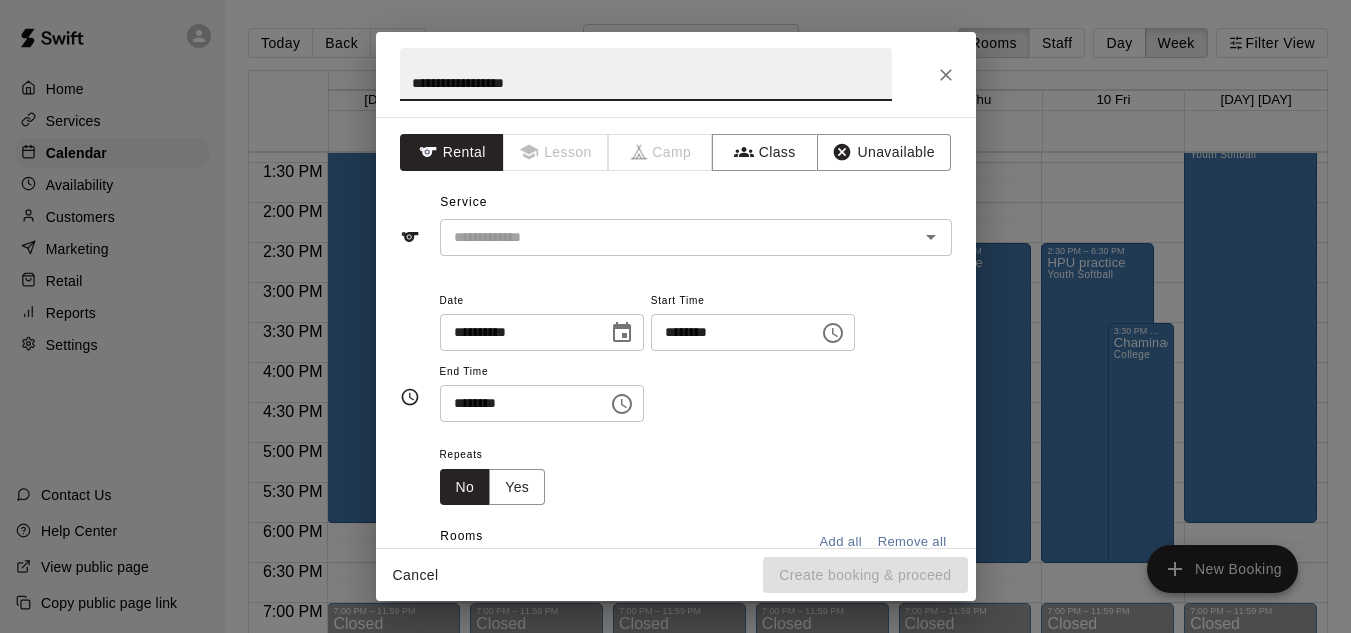 type on "**********" 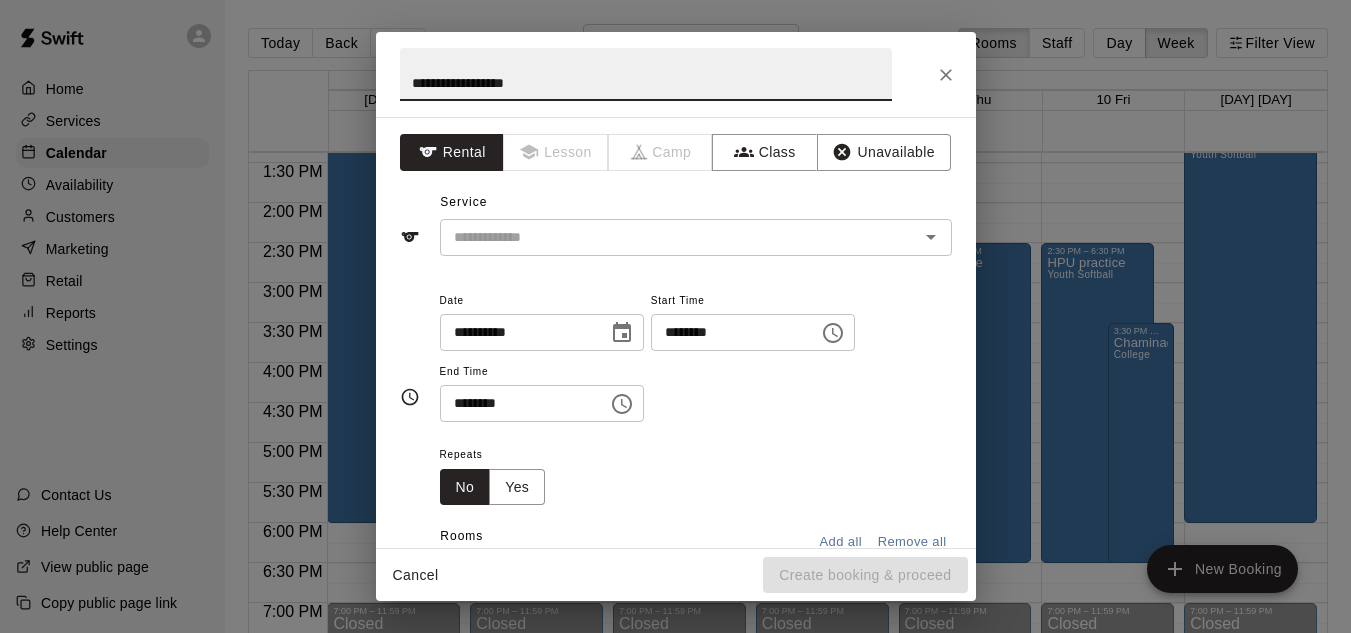 type 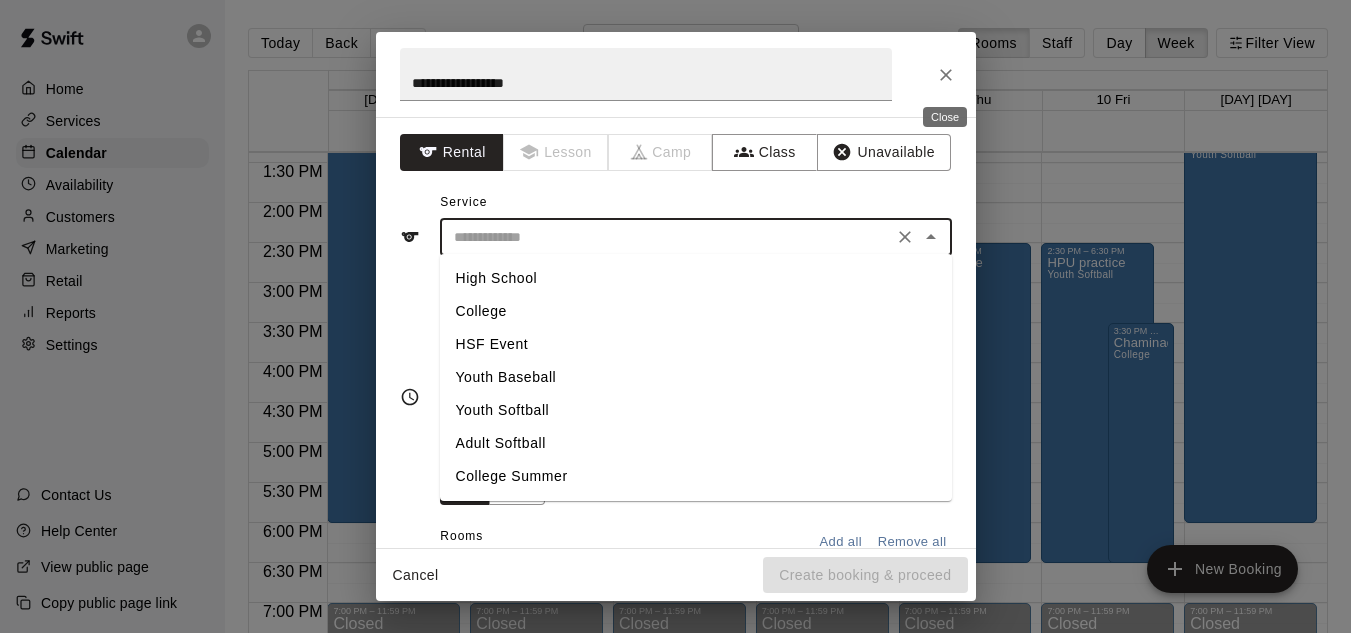 click at bounding box center (666, 237) 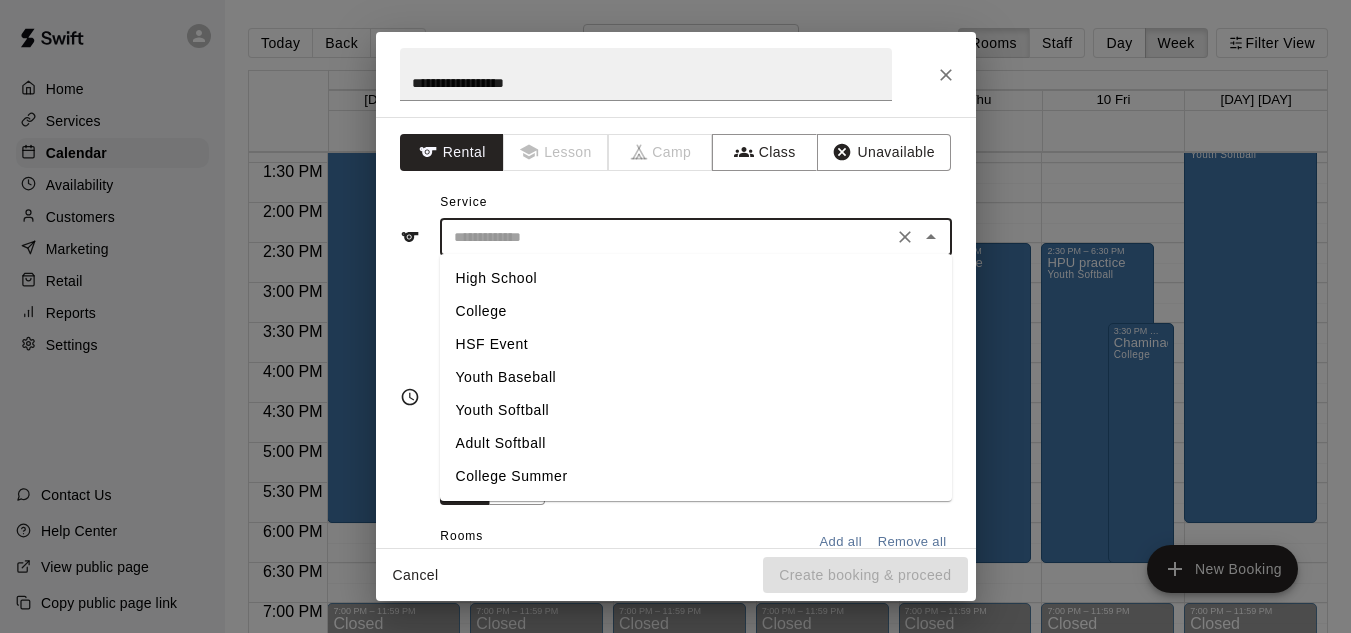click on "College" at bounding box center [696, 311] 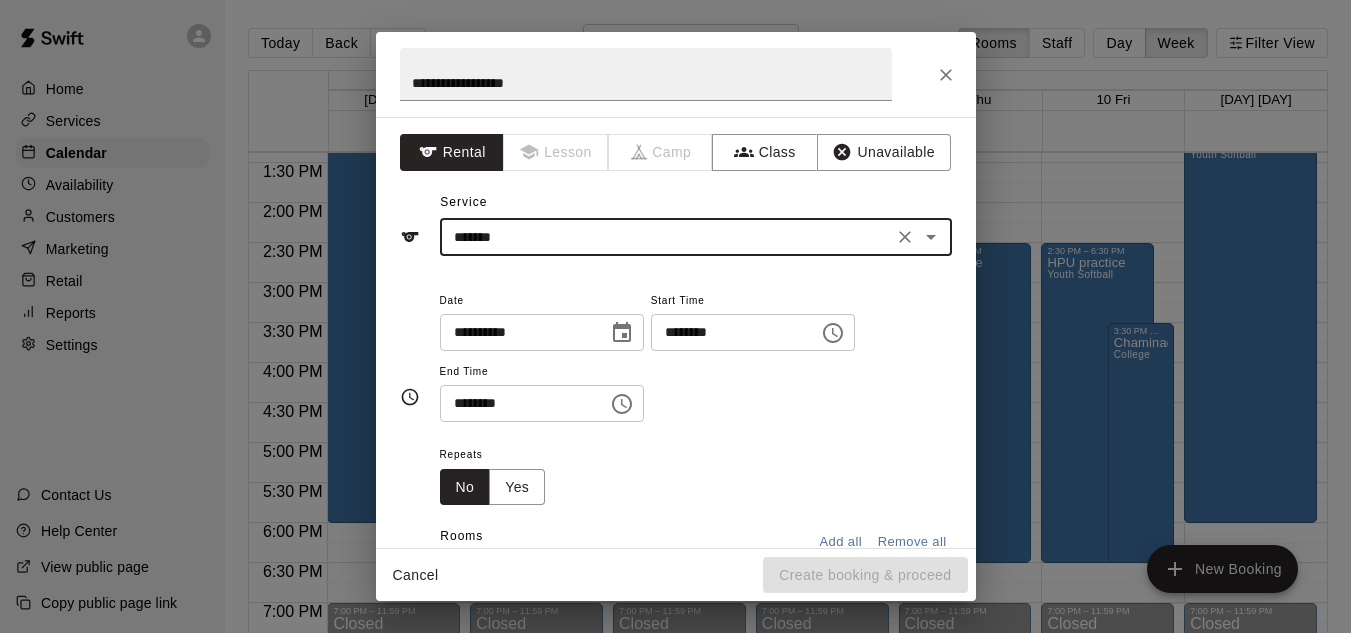 click 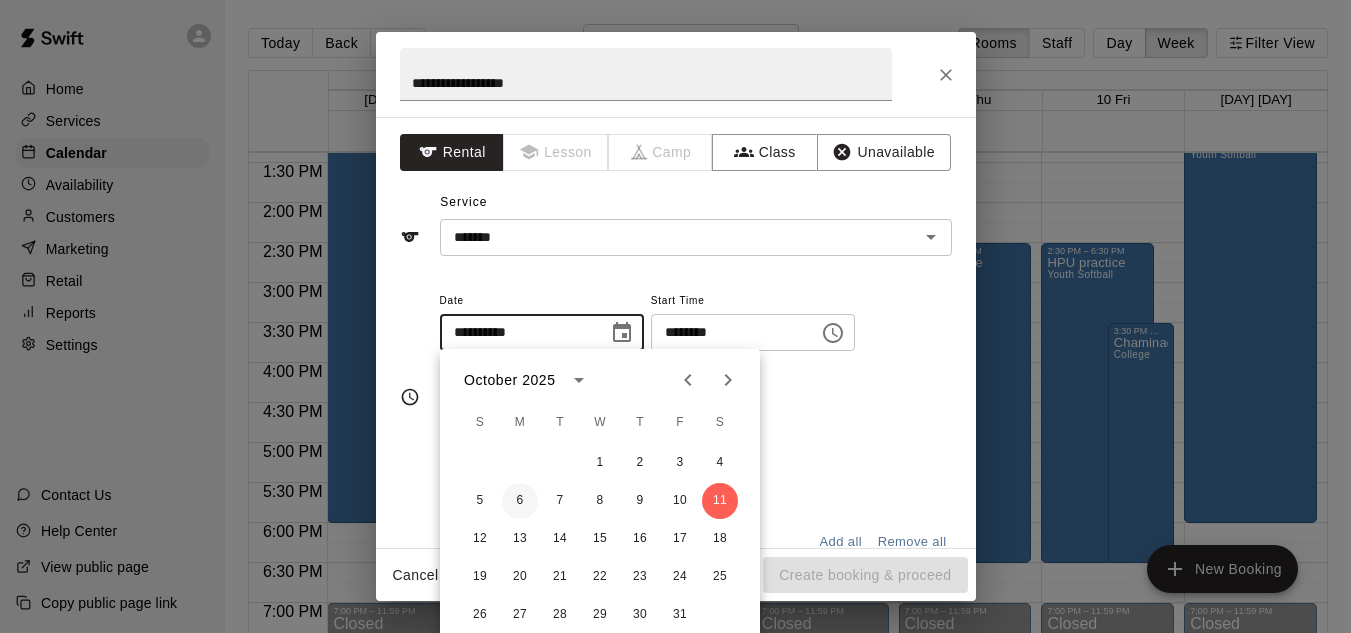 click on "6" at bounding box center (520, 501) 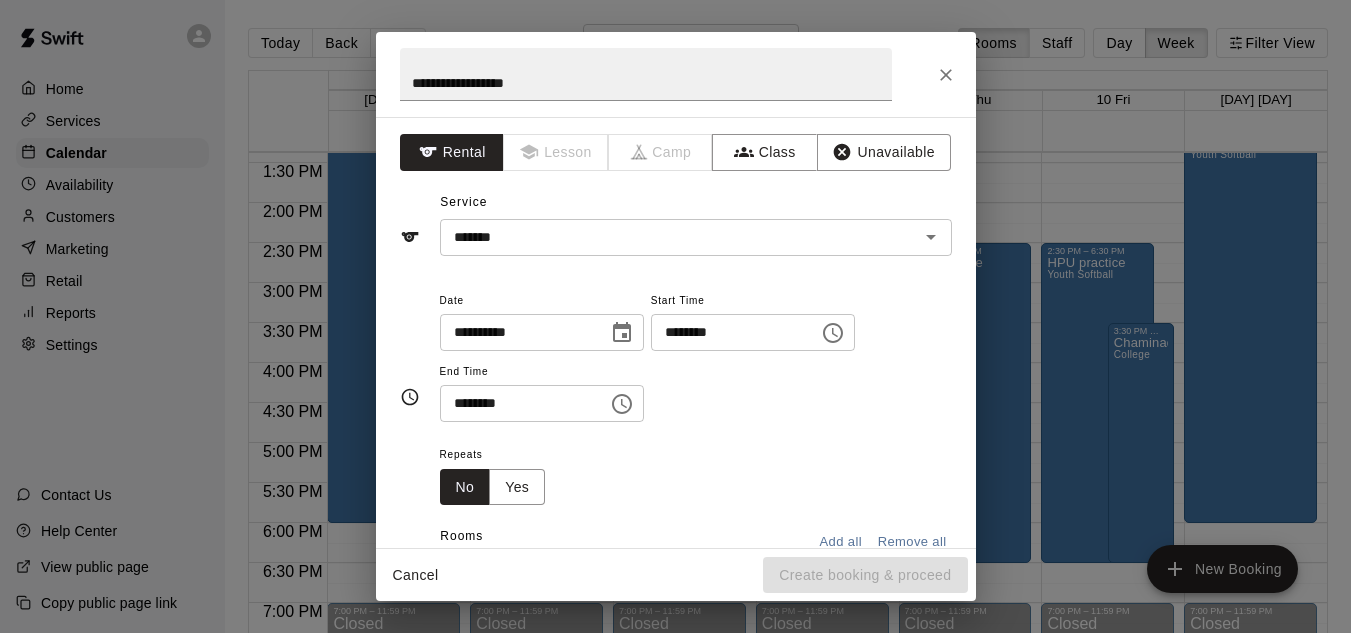 click on "********" at bounding box center [728, 332] 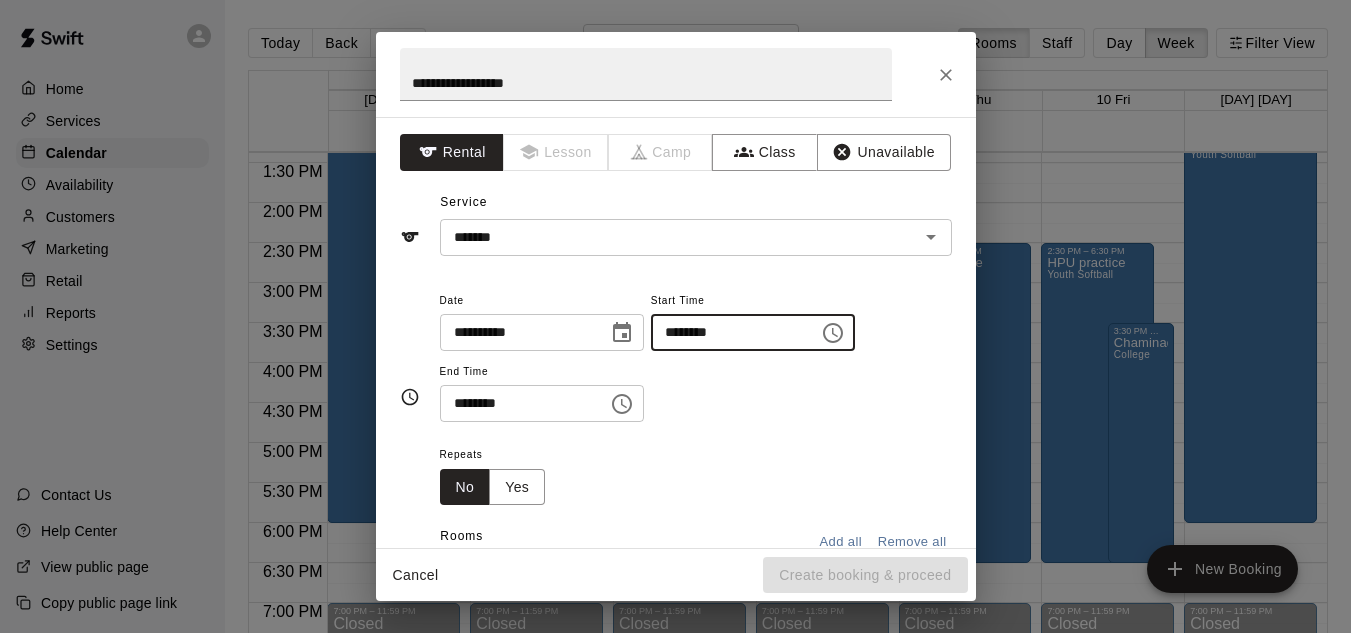 type on "********" 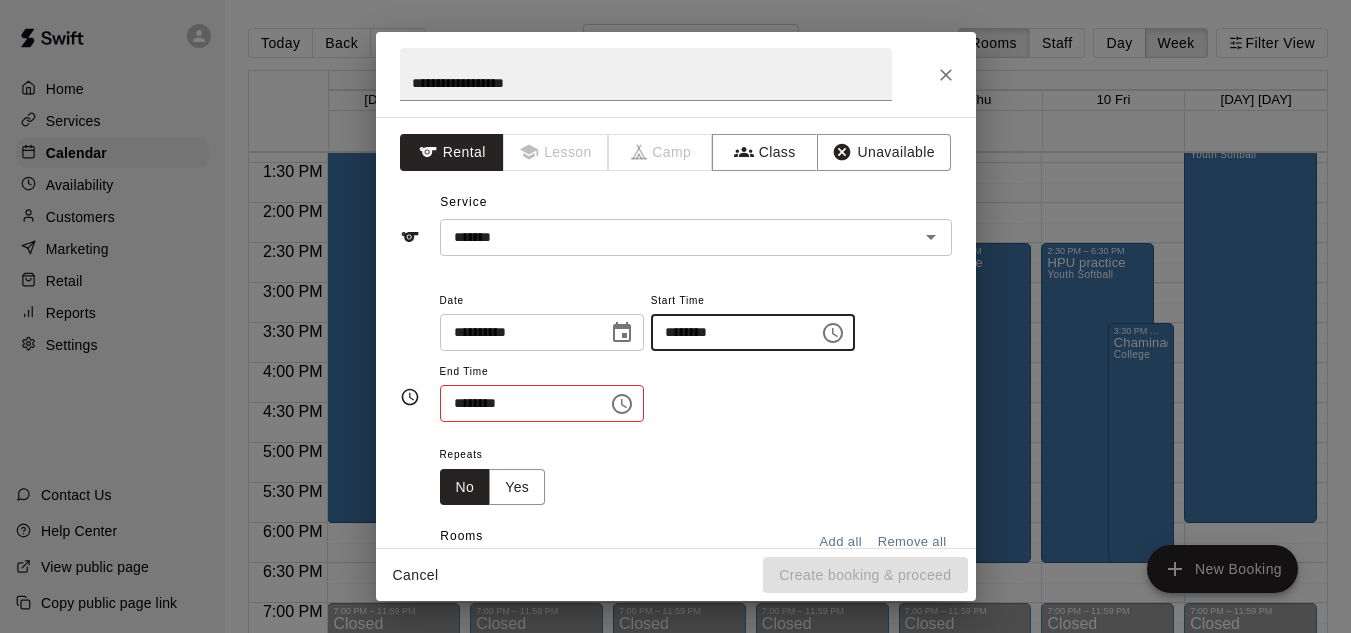 type 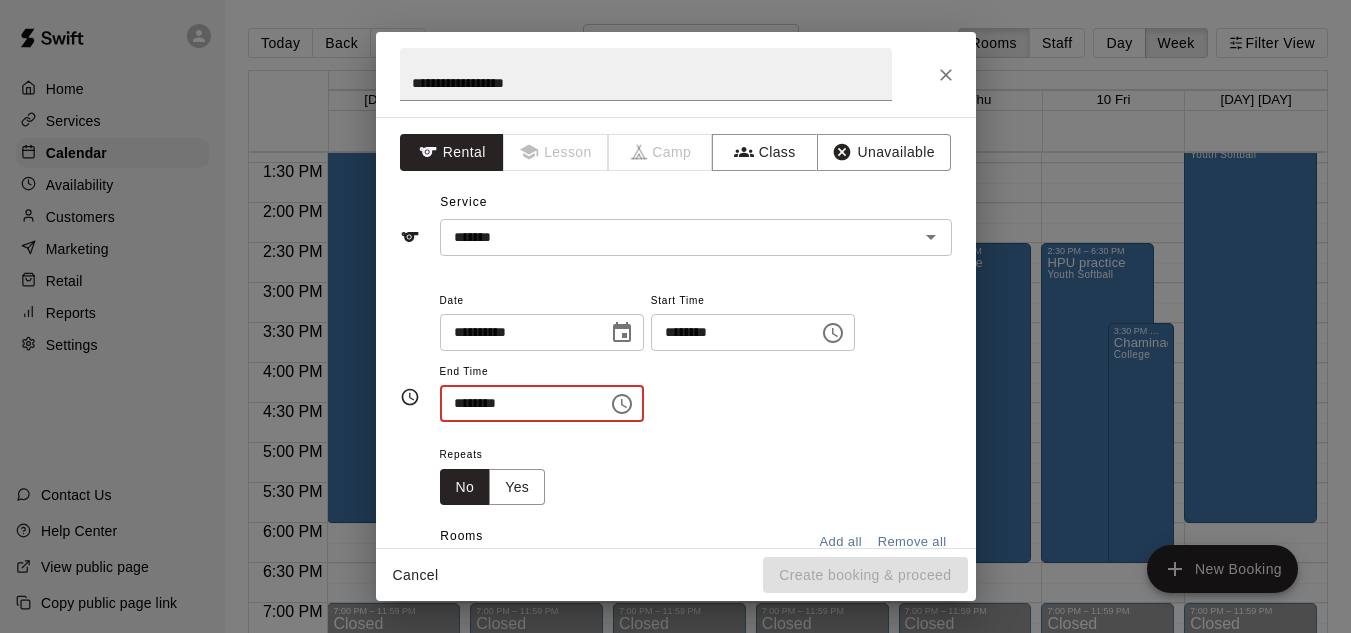 type on "********" 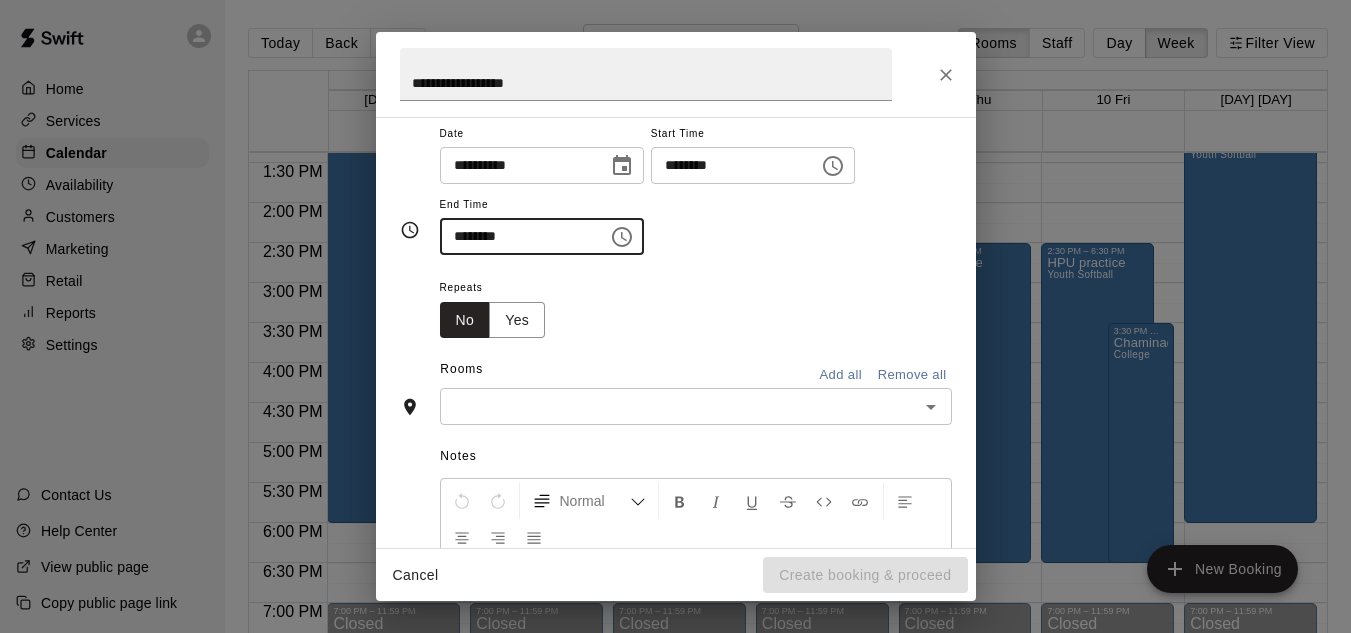 scroll, scrollTop: 218, scrollLeft: 0, axis: vertical 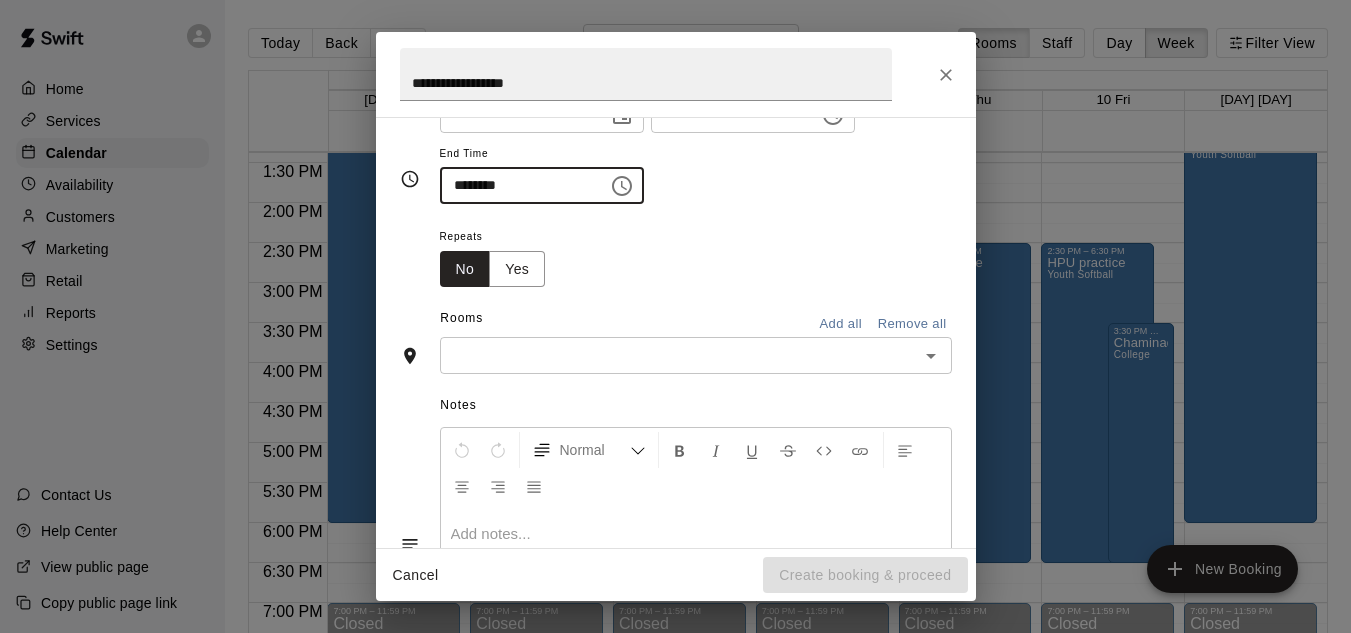 click at bounding box center (679, 355) 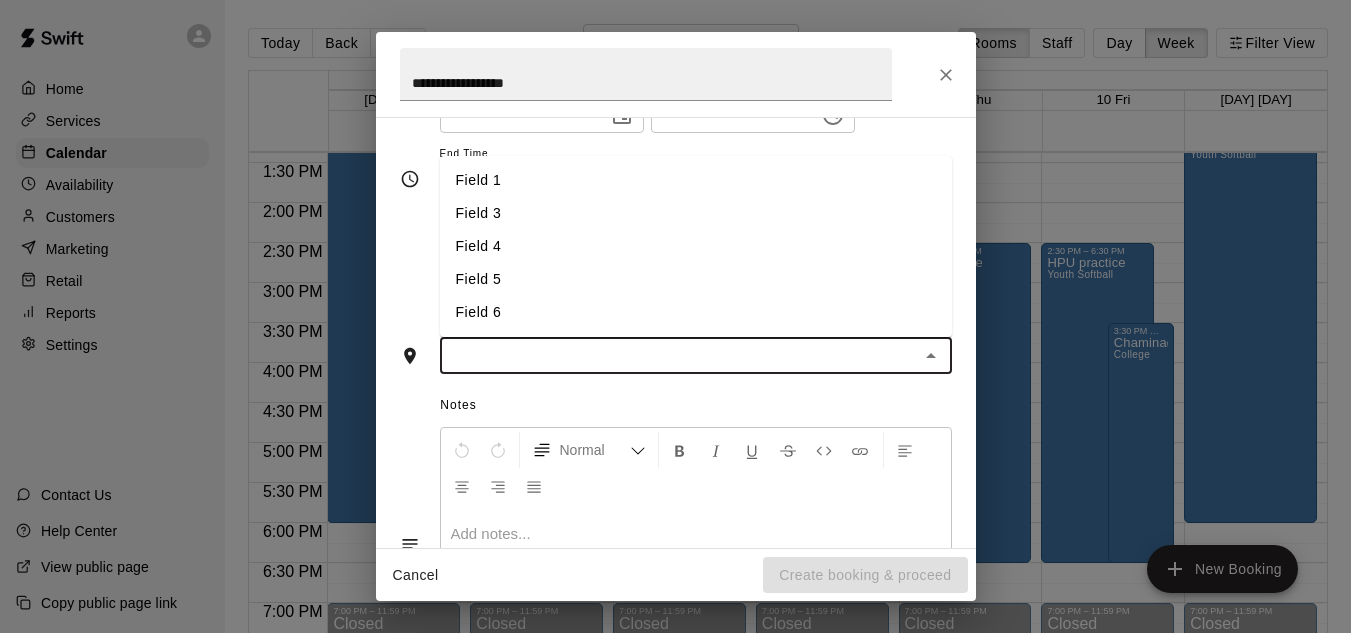 click on "Field 3" at bounding box center (696, 213) 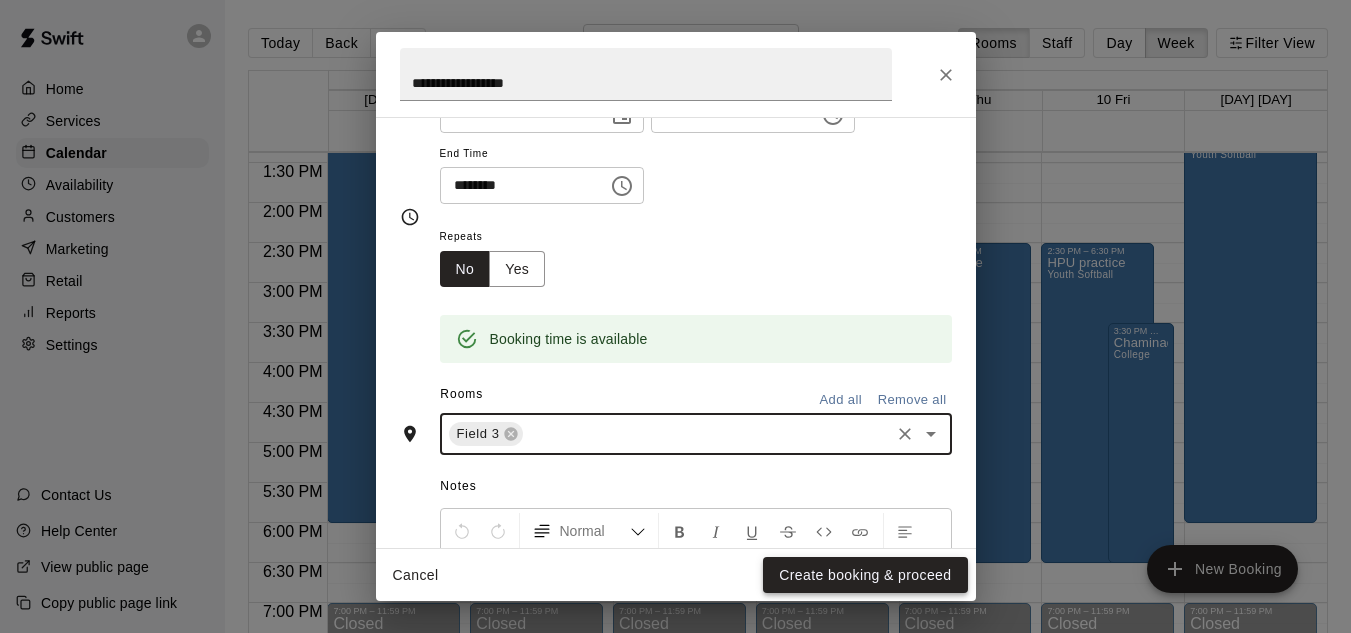 click on "Create booking & proceed" at bounding box center (865, 575) 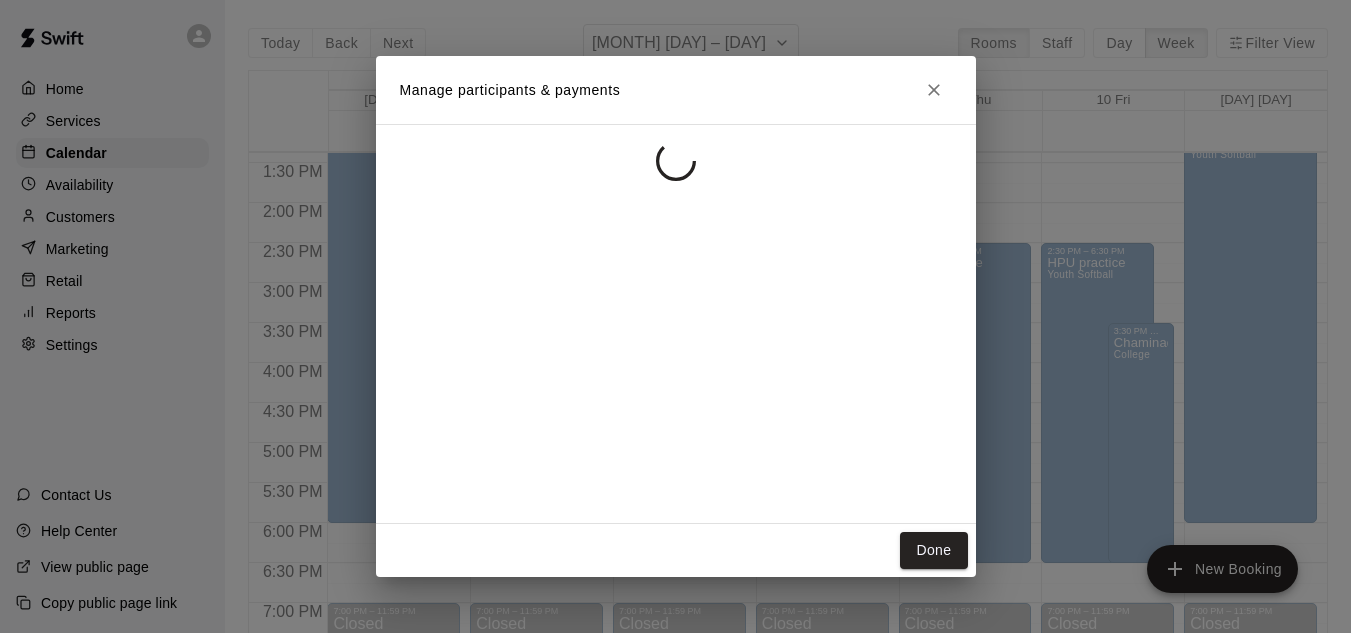 click on "Done" at bounding box center [933, 550] 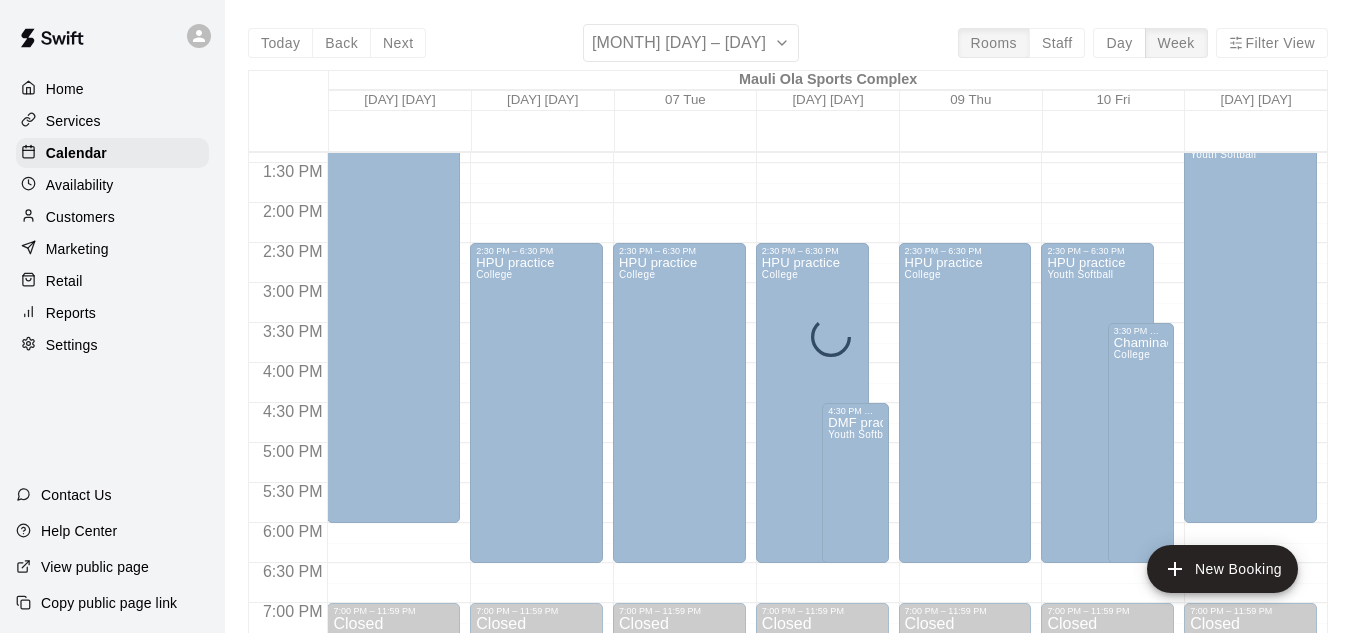 click on "Done" at bounding box center (933, 550) 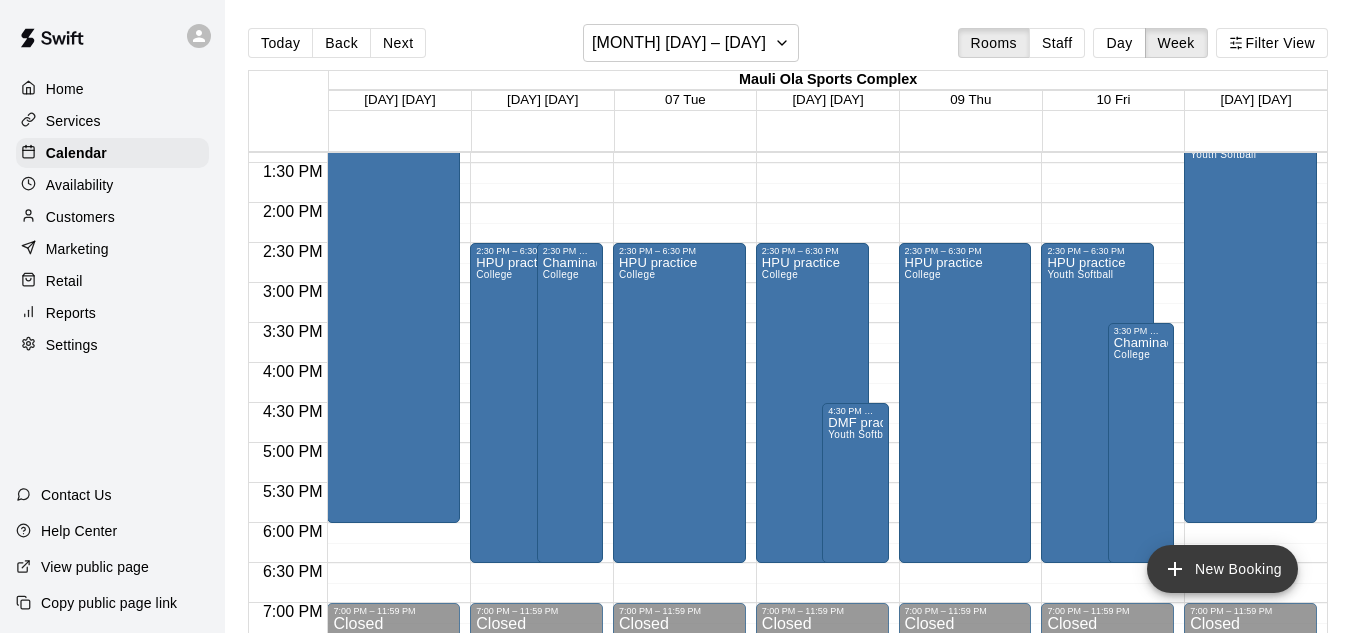 click 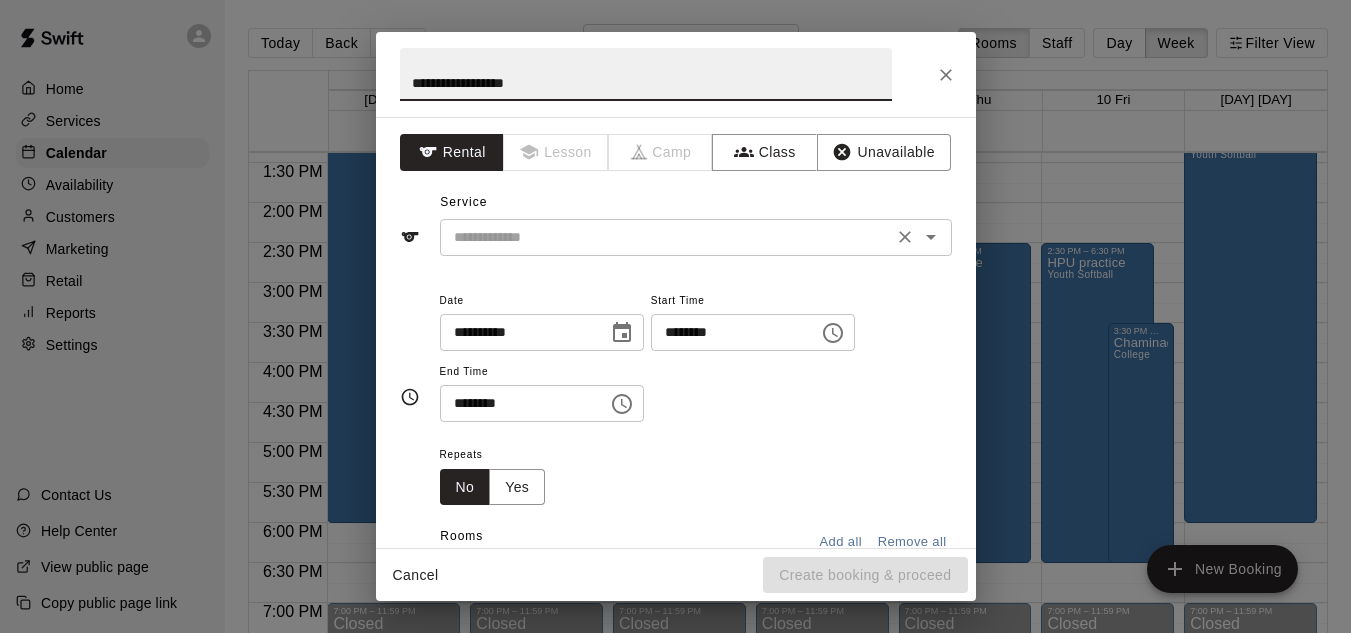 type on "**********" 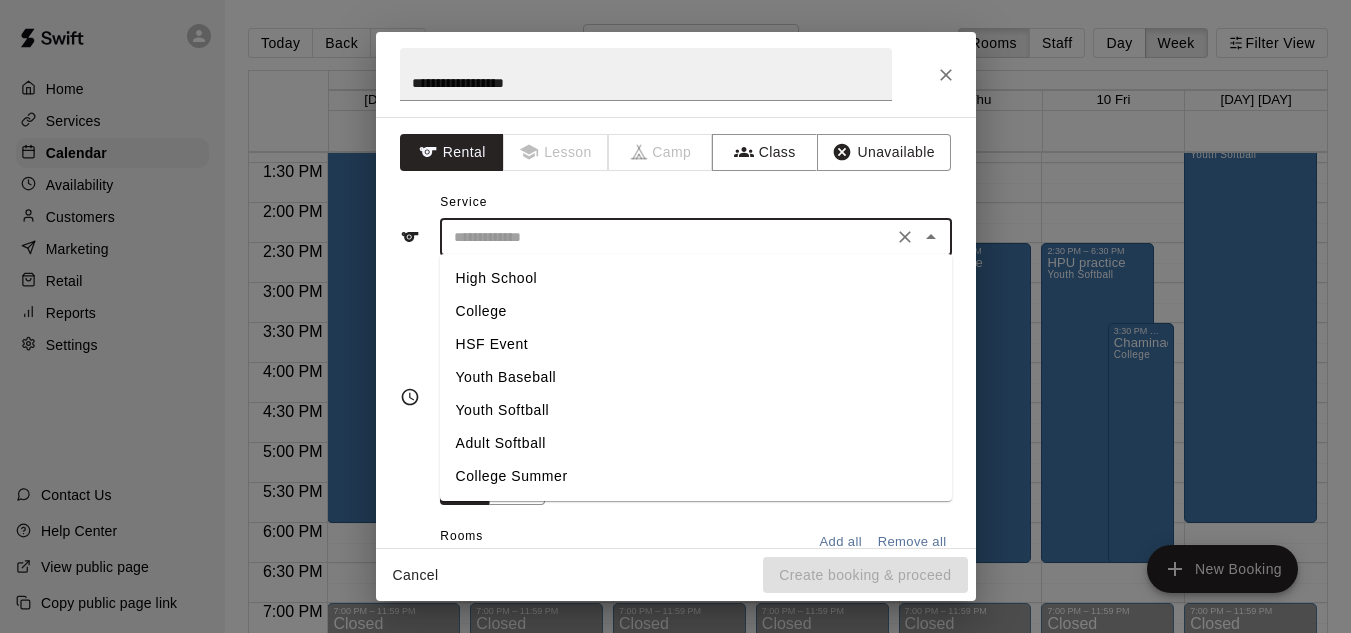 click on "College" at bounding box center [696, 311] 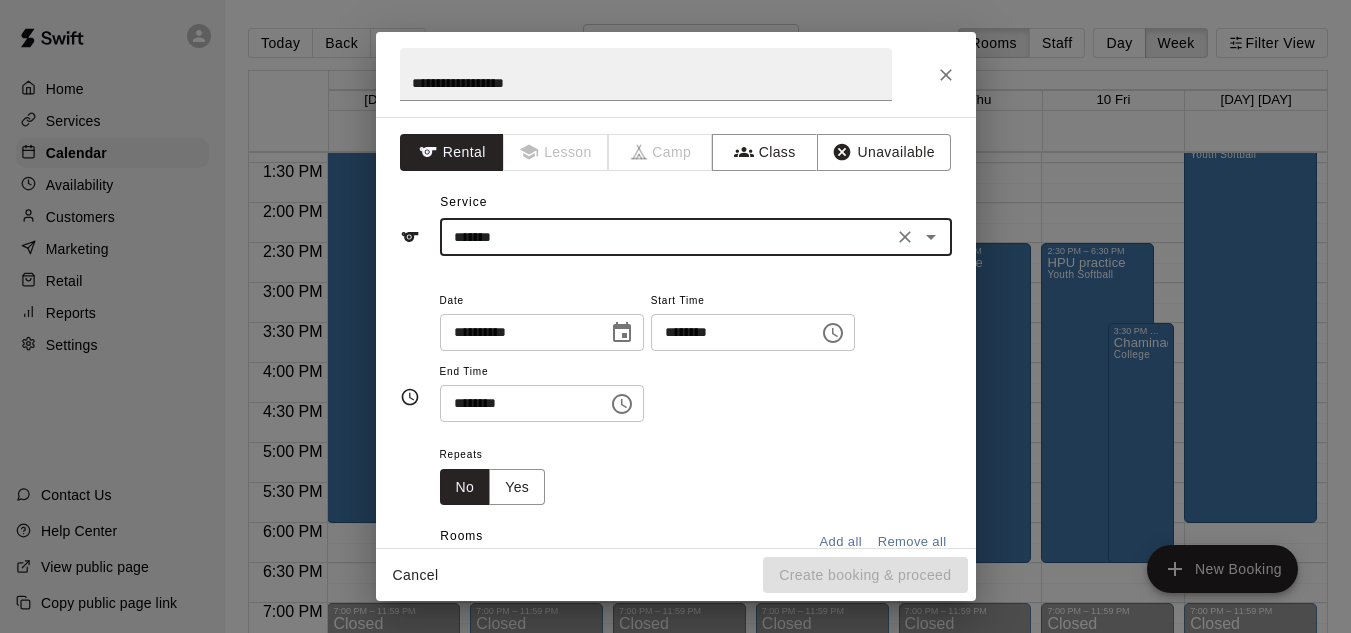 click 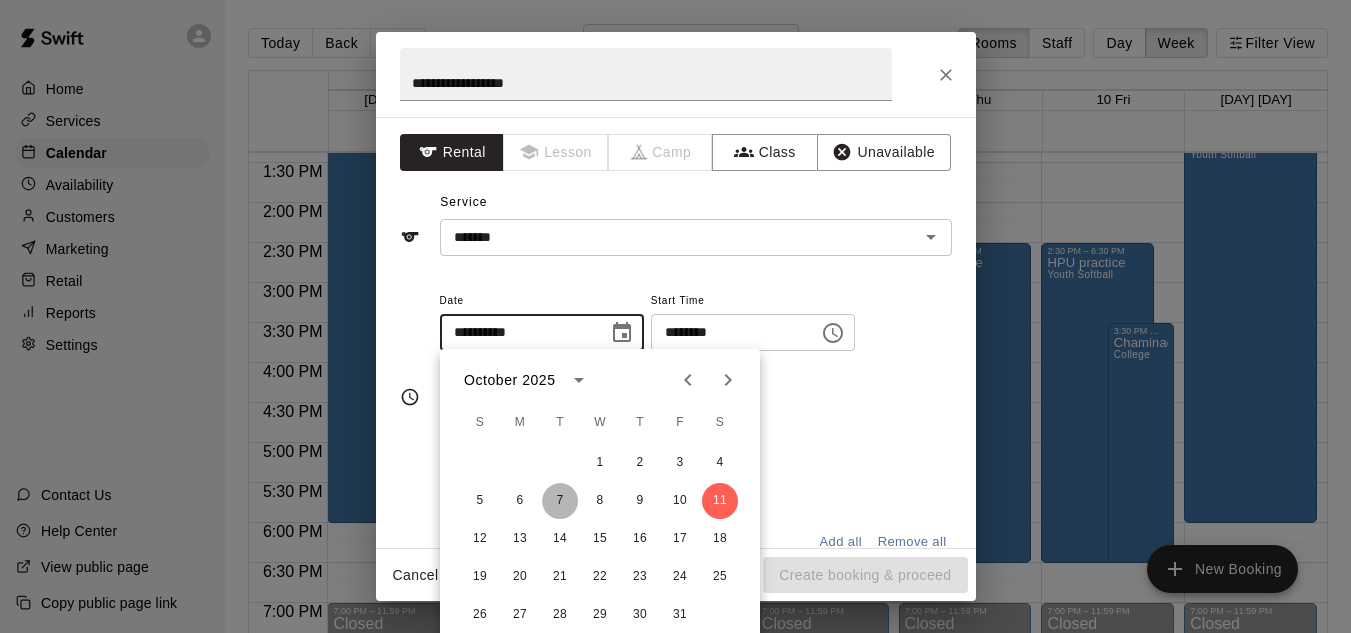 click on "7" at bounding box center [560, 501] 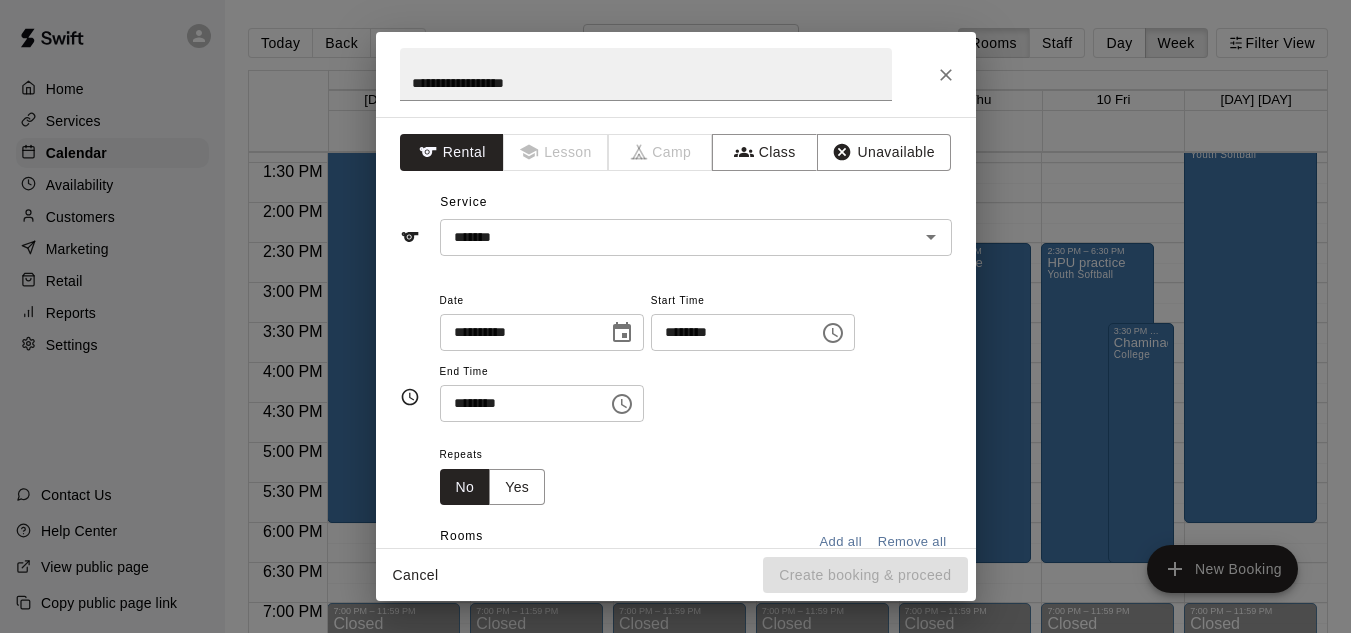 click on "********" at bounding box center [728, 332] 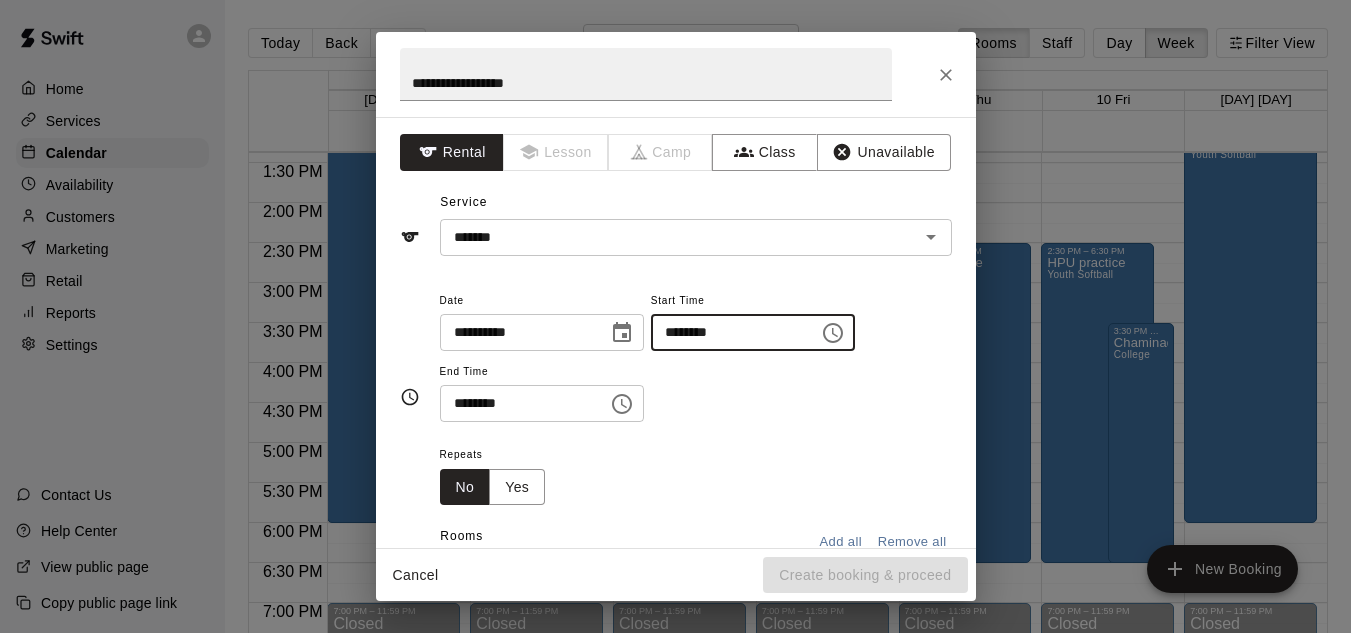 type on "********" 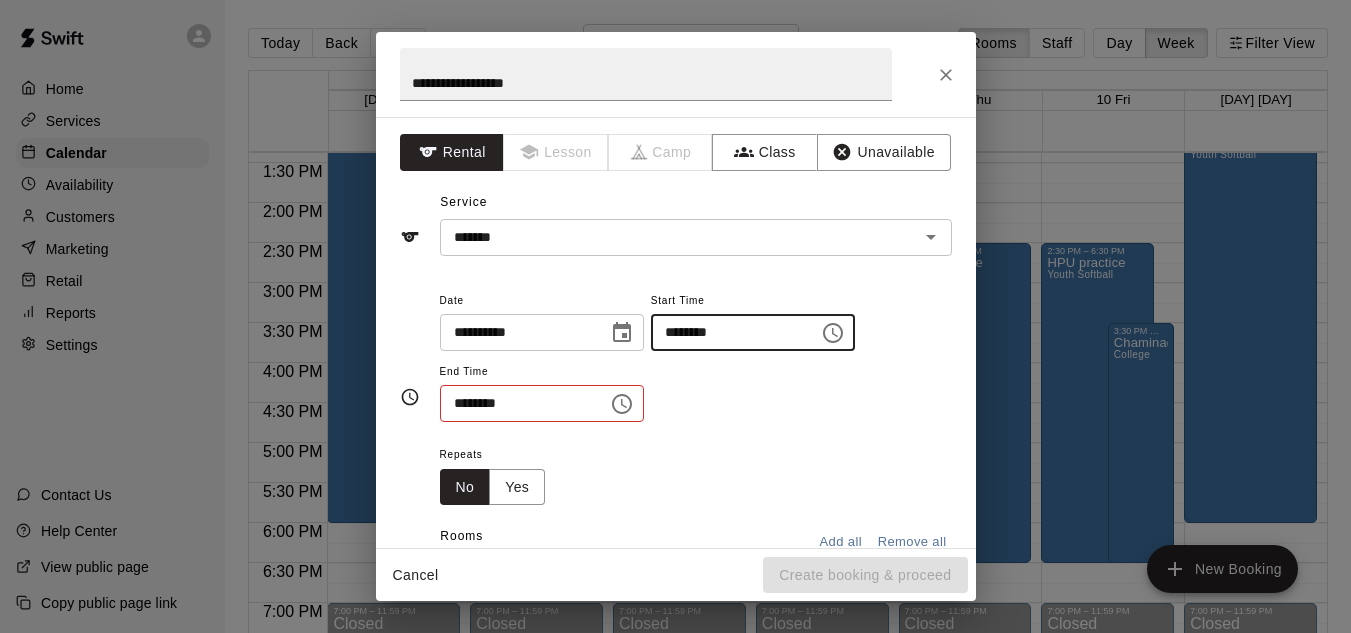 type 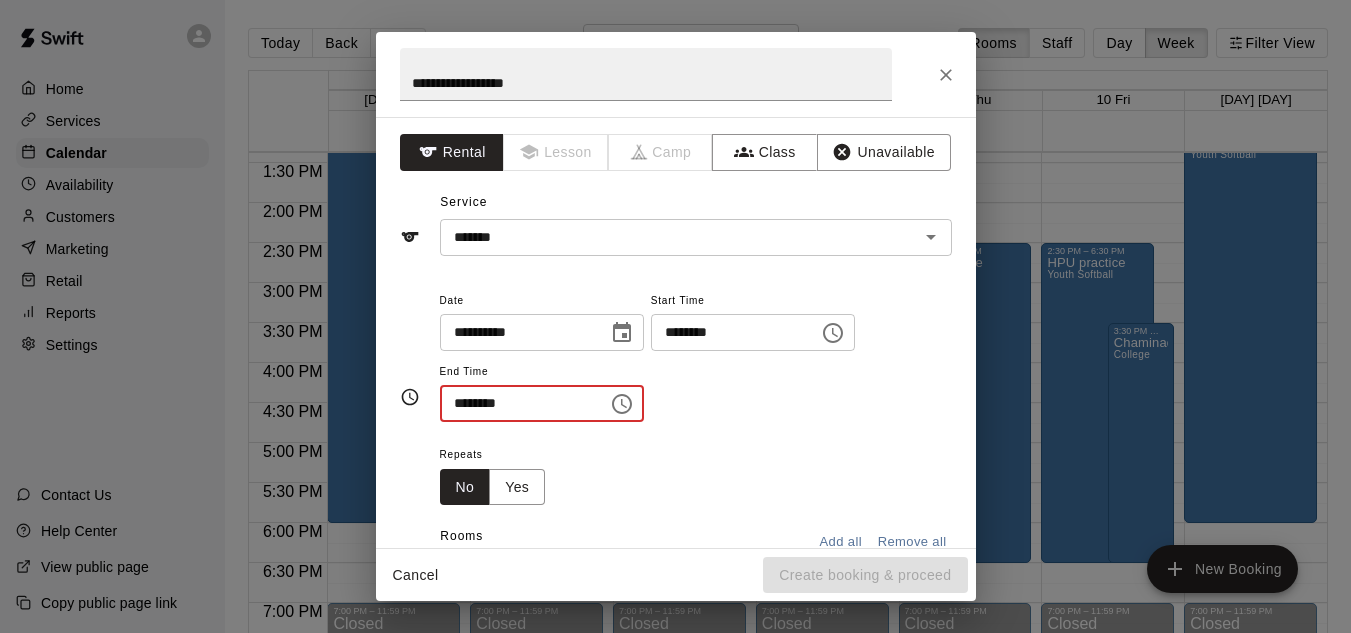 type on "********" 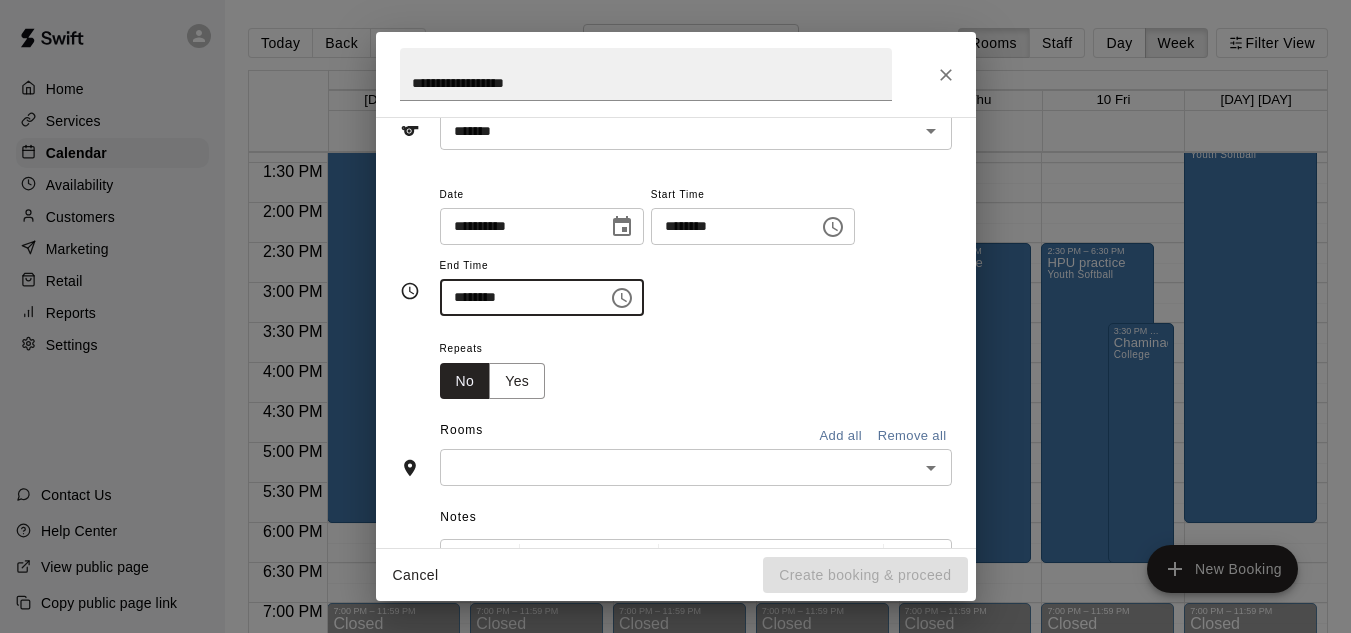 scroll, scrollTop: 108, scrollLeft: 0, axis: vertical 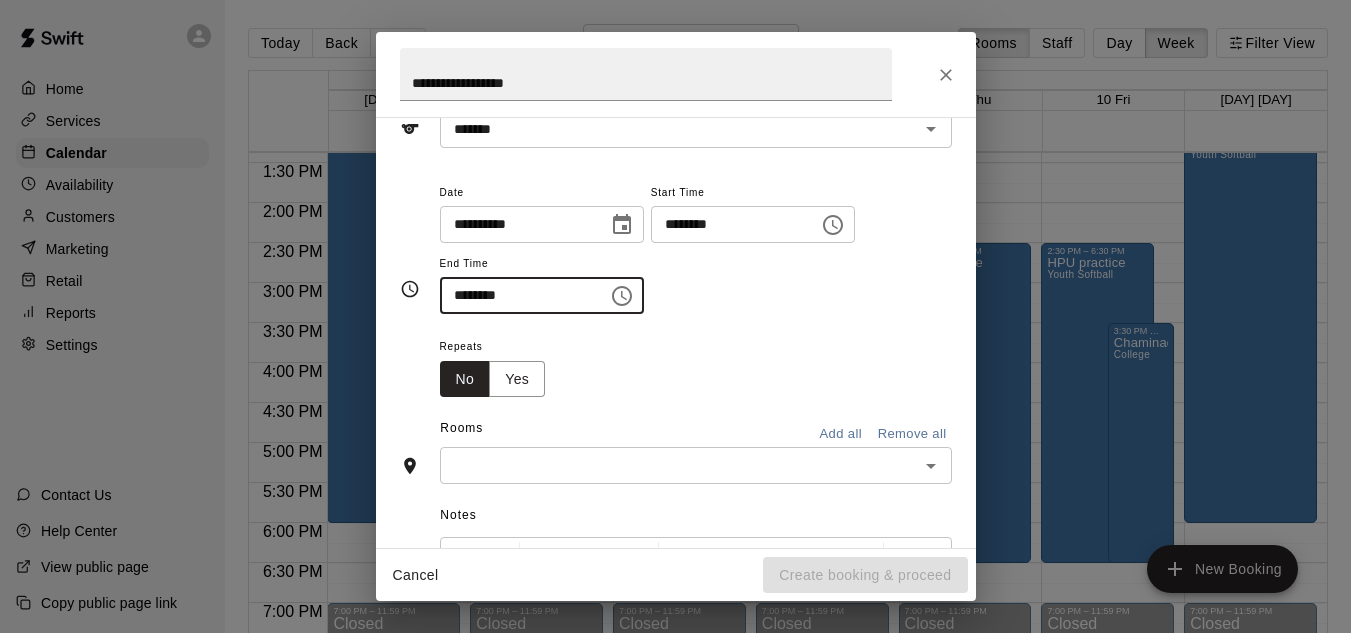 click at bounding box center (679, 465) 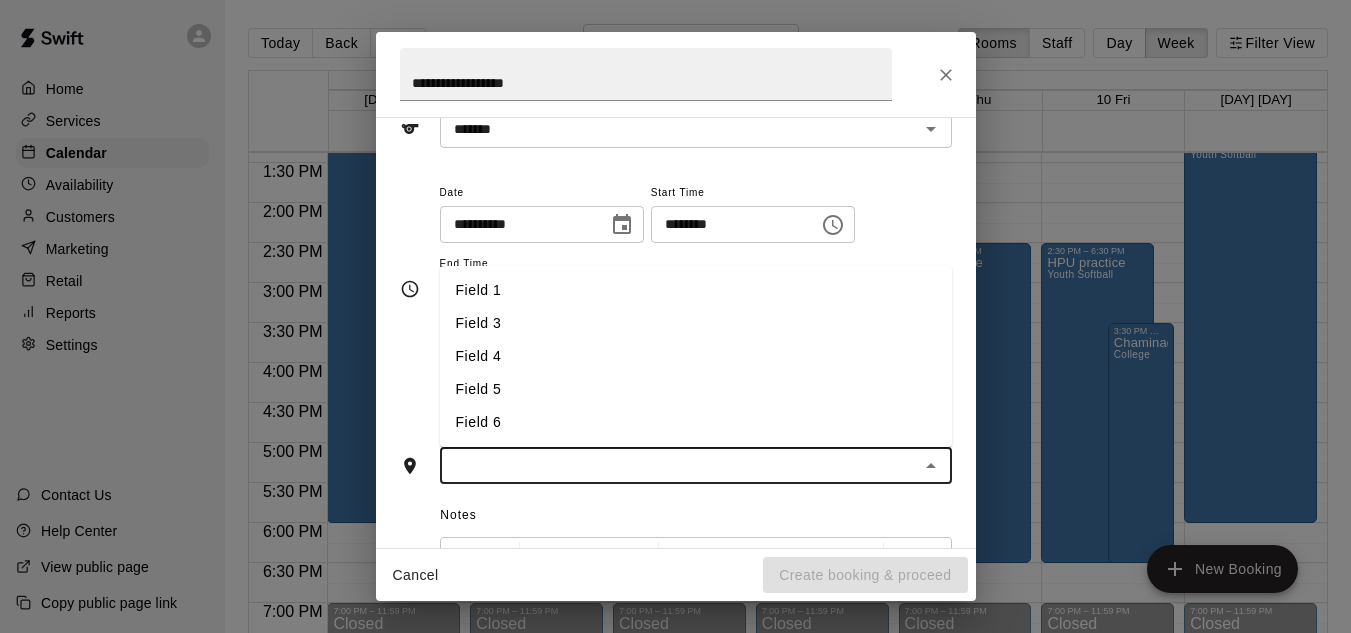 click on "Field 3" at bounding box center [696, 323] 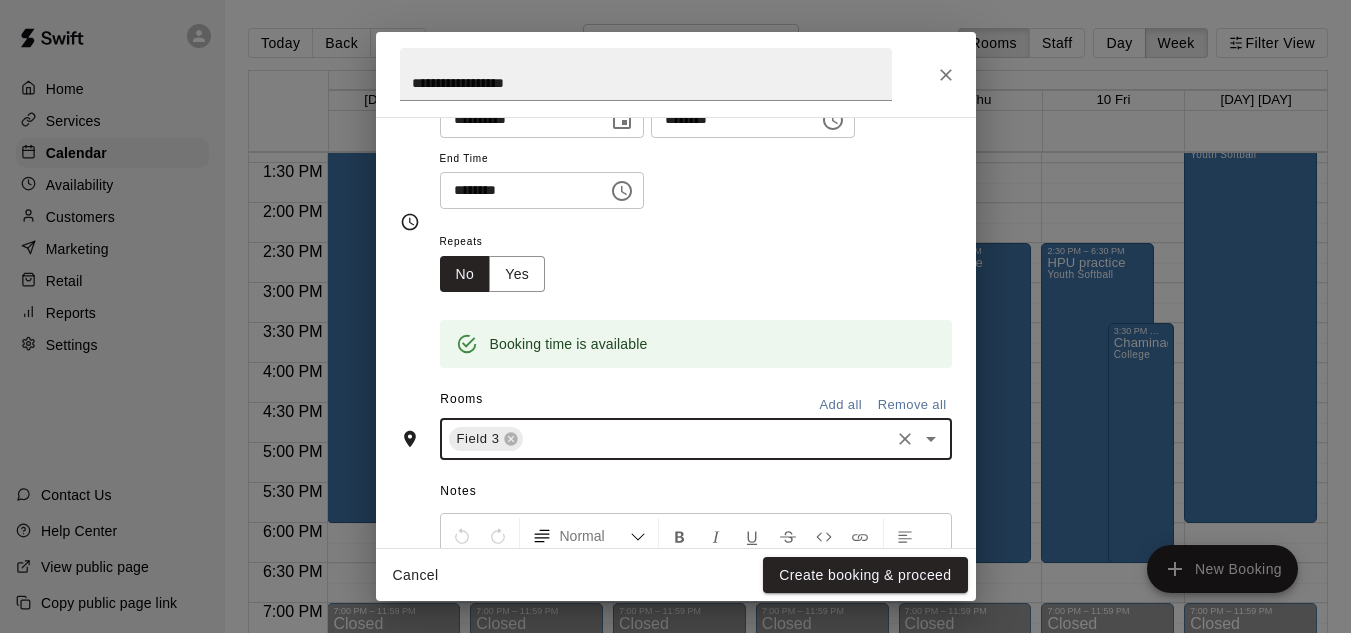 scroll, scrollTop: 228, scrollLeft: 0, axis: vertical 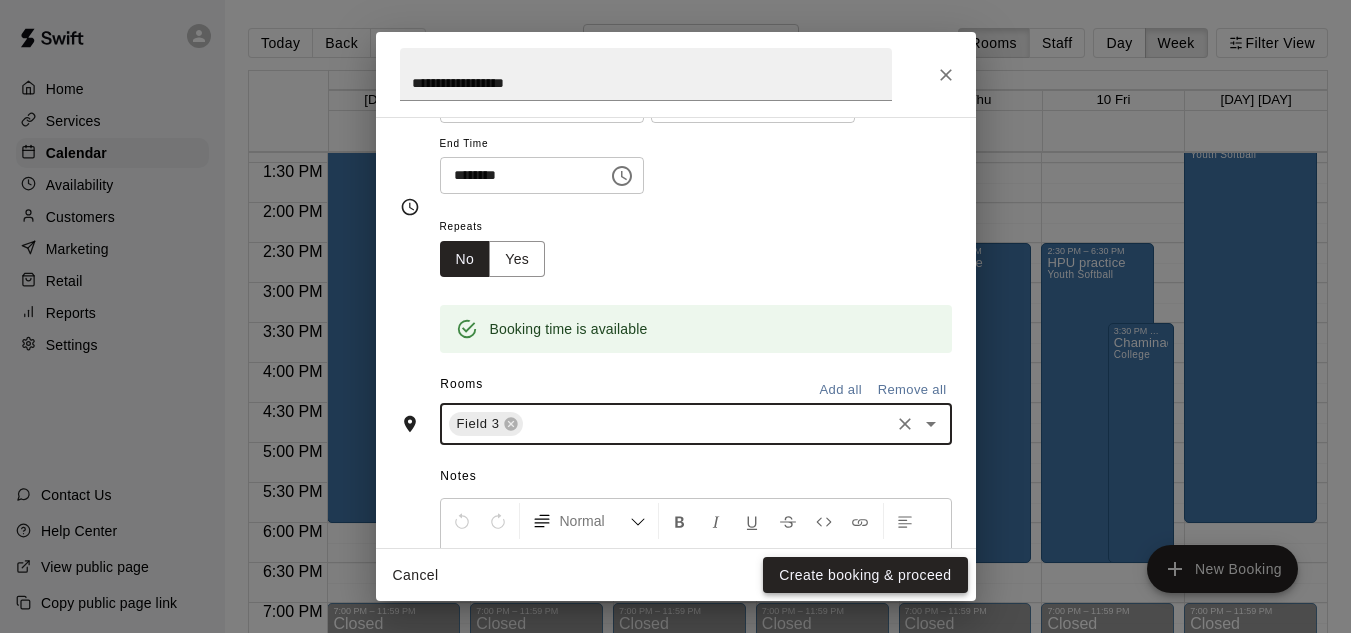 click on "Create booking & proceed" at bounding box center [865, 575] 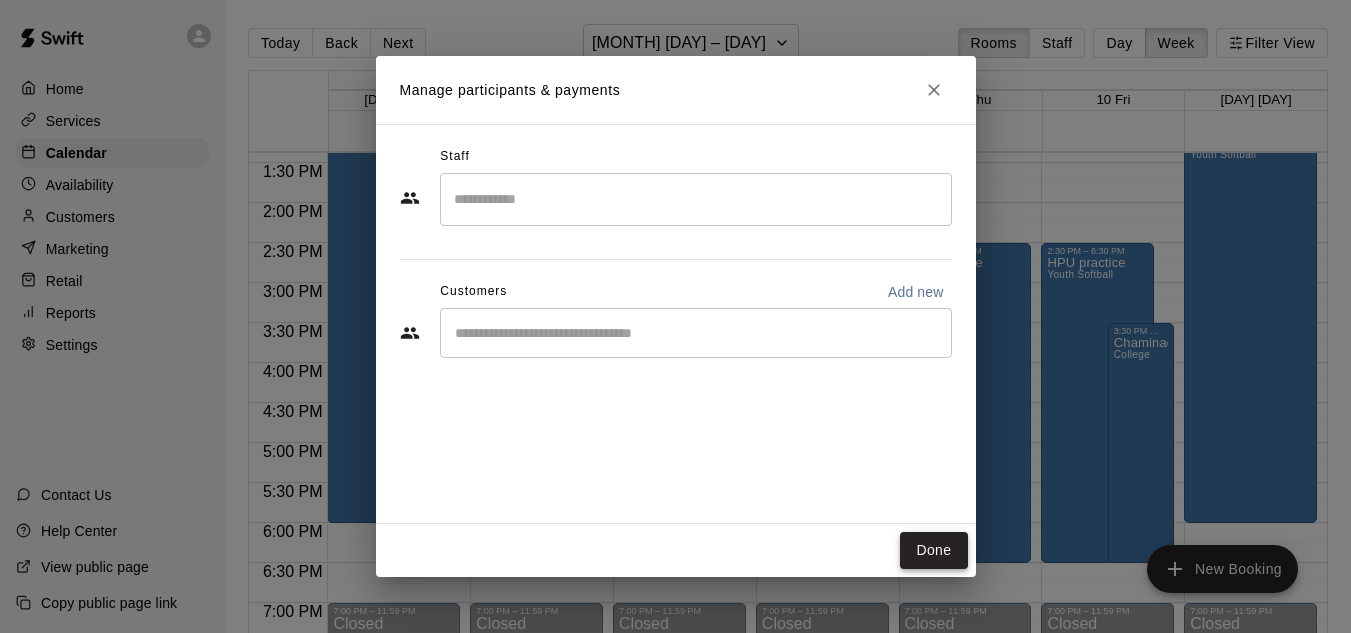 click on "Done" at bounding box center [933, 550] 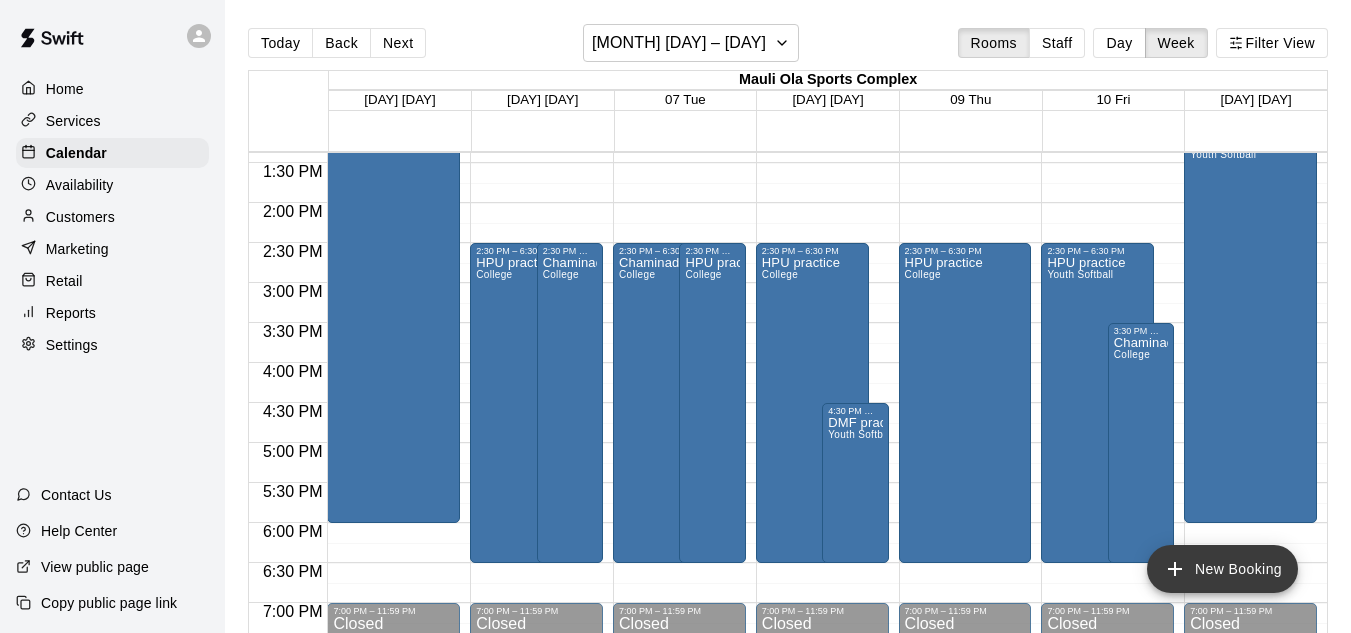 click on "New Booking" at bounding box center [1222, 569] 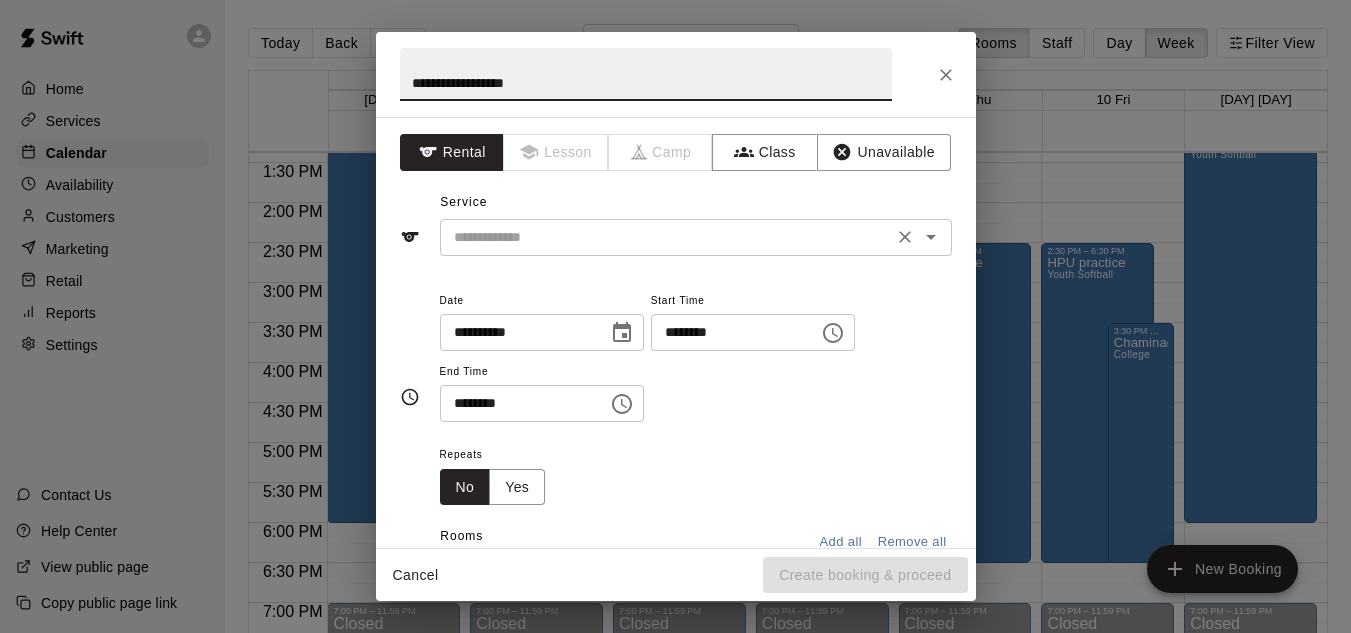 type on "**********" 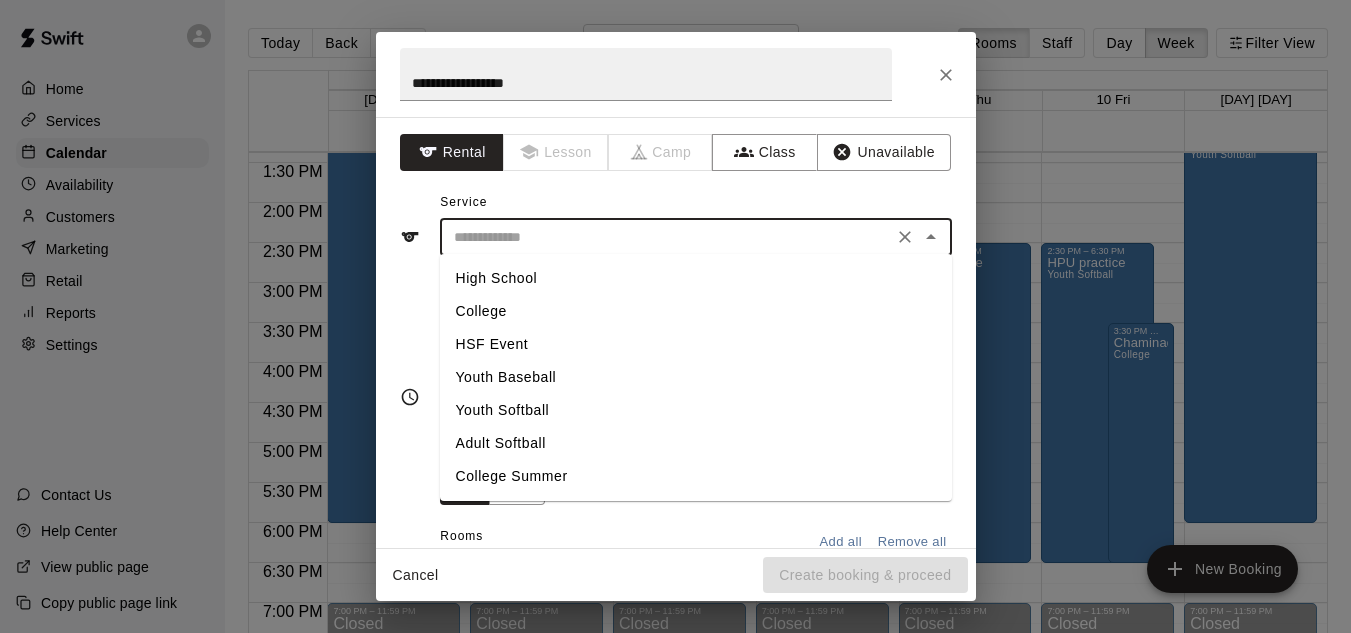 click on "College" at bounding box center (696, 311) 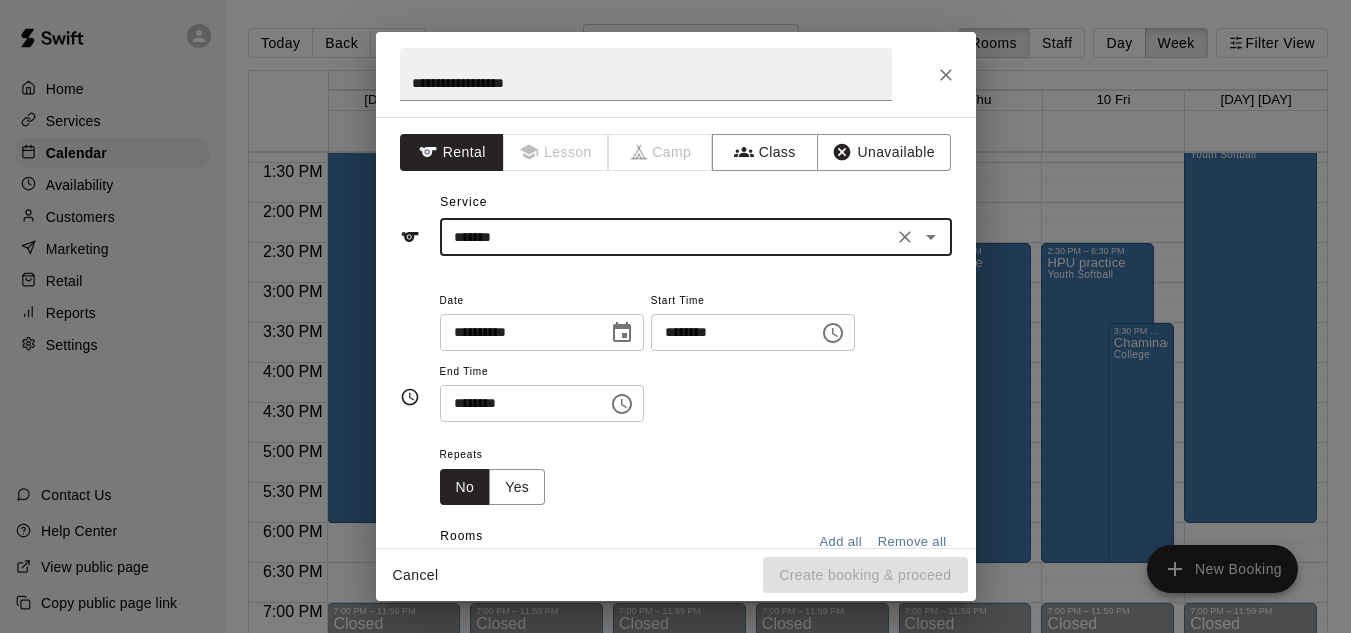 click 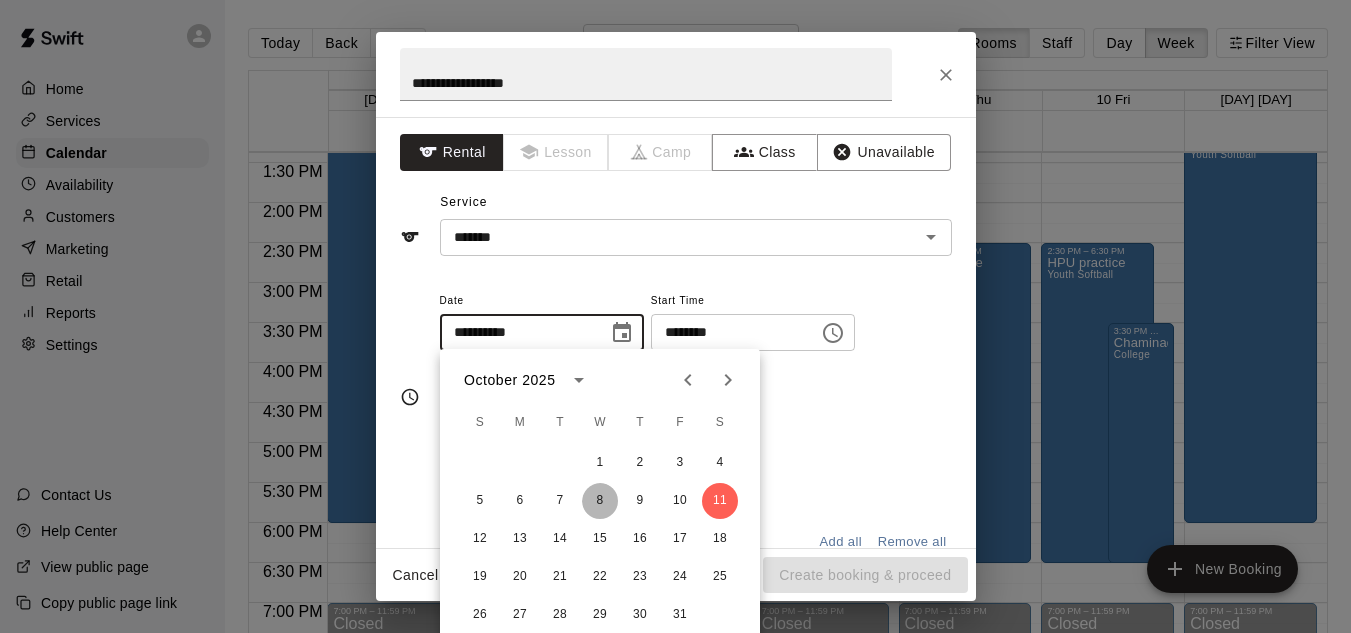 click on "8" at bounding box center (600, 501) 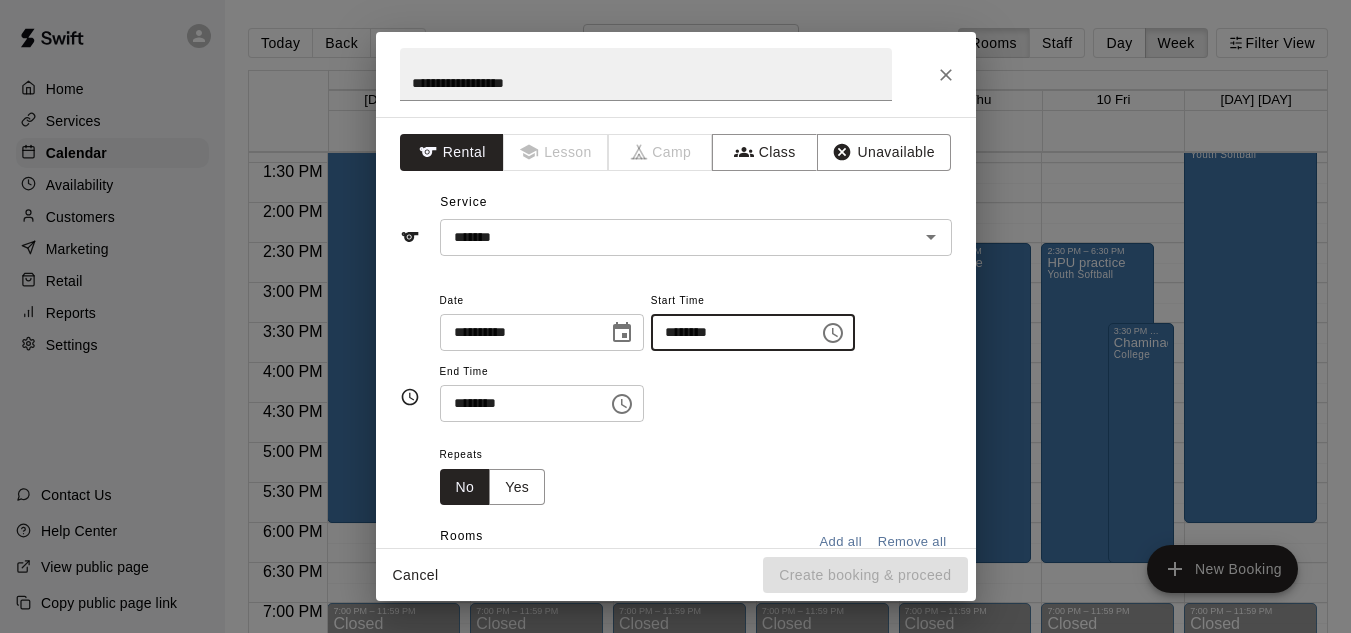 click on "********" at bounding box center (728, 332) 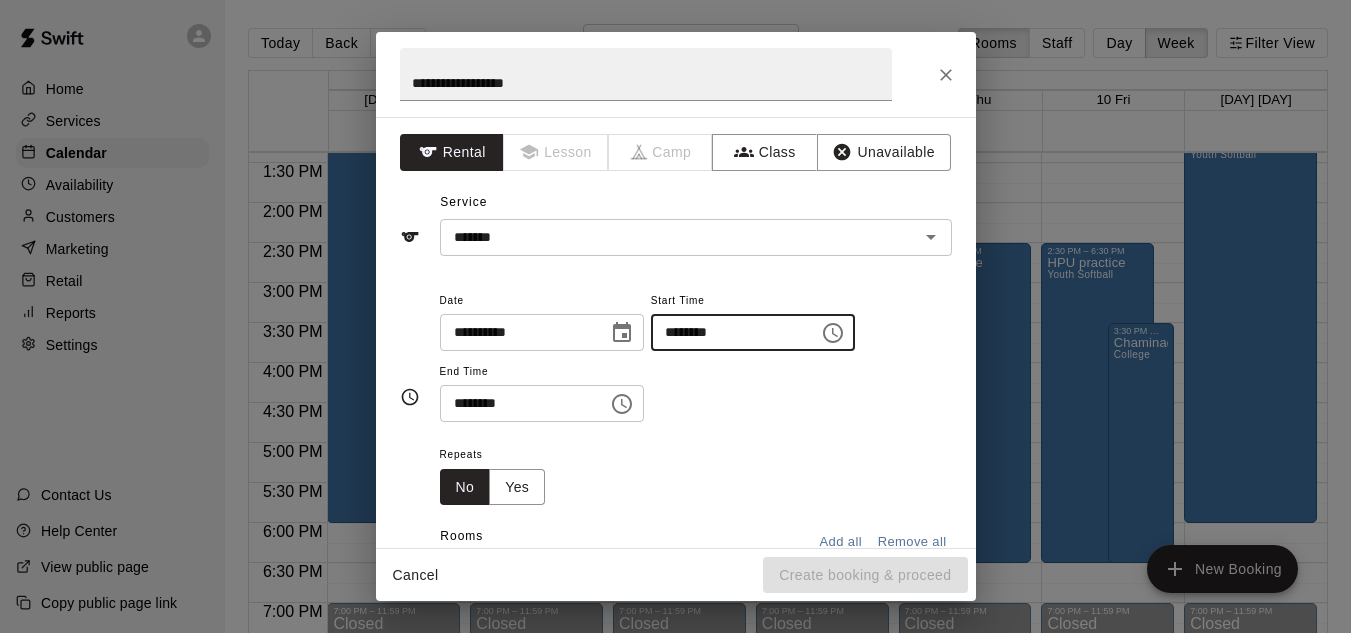 type on "********" 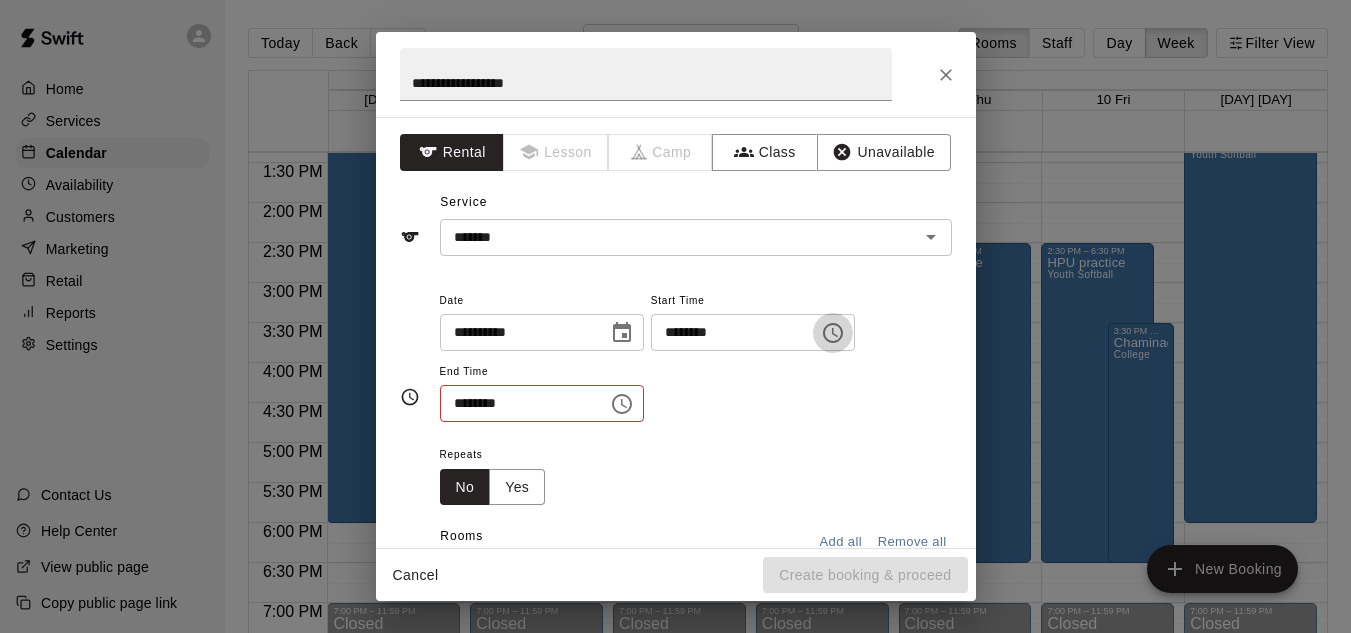 type 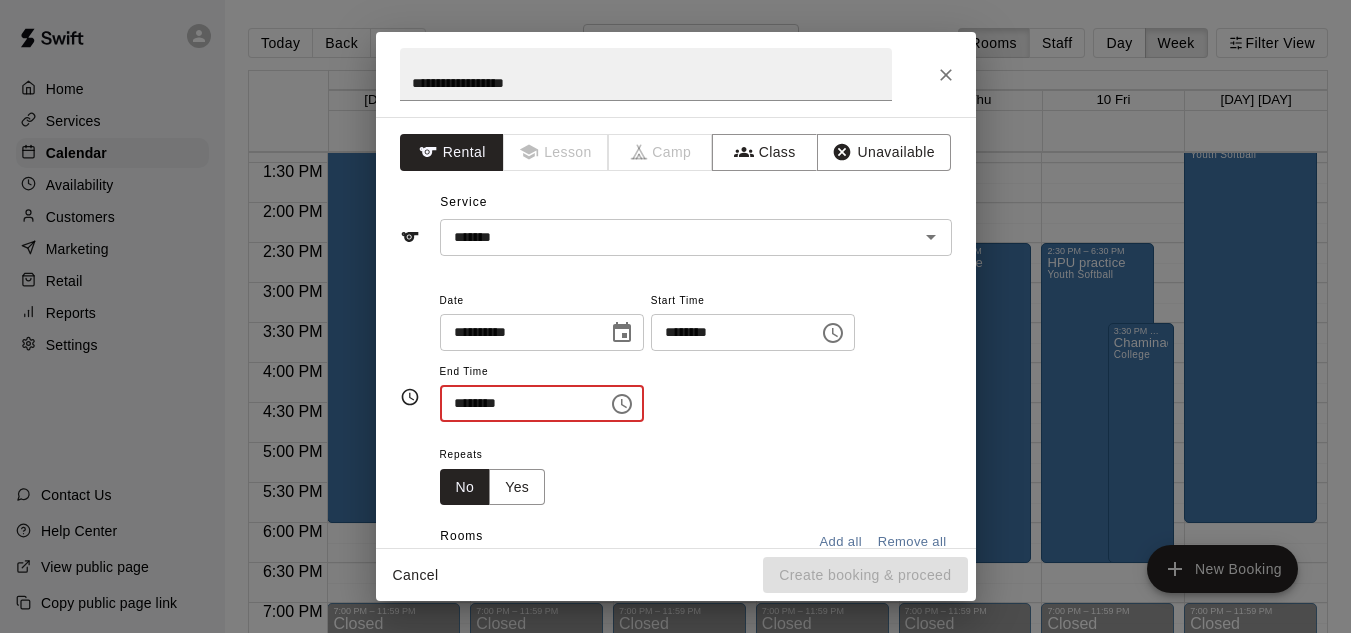 type on "********" 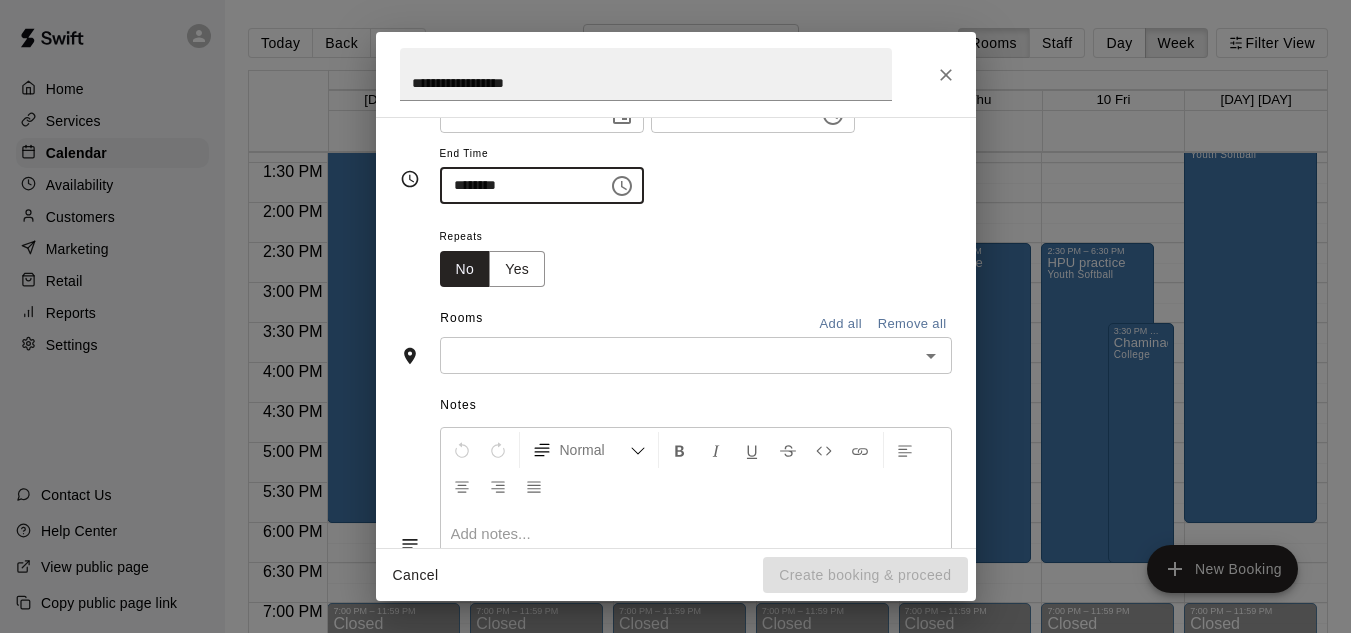 scroll, scrollTop: 253, scrollLeft: 0, axis: vertical 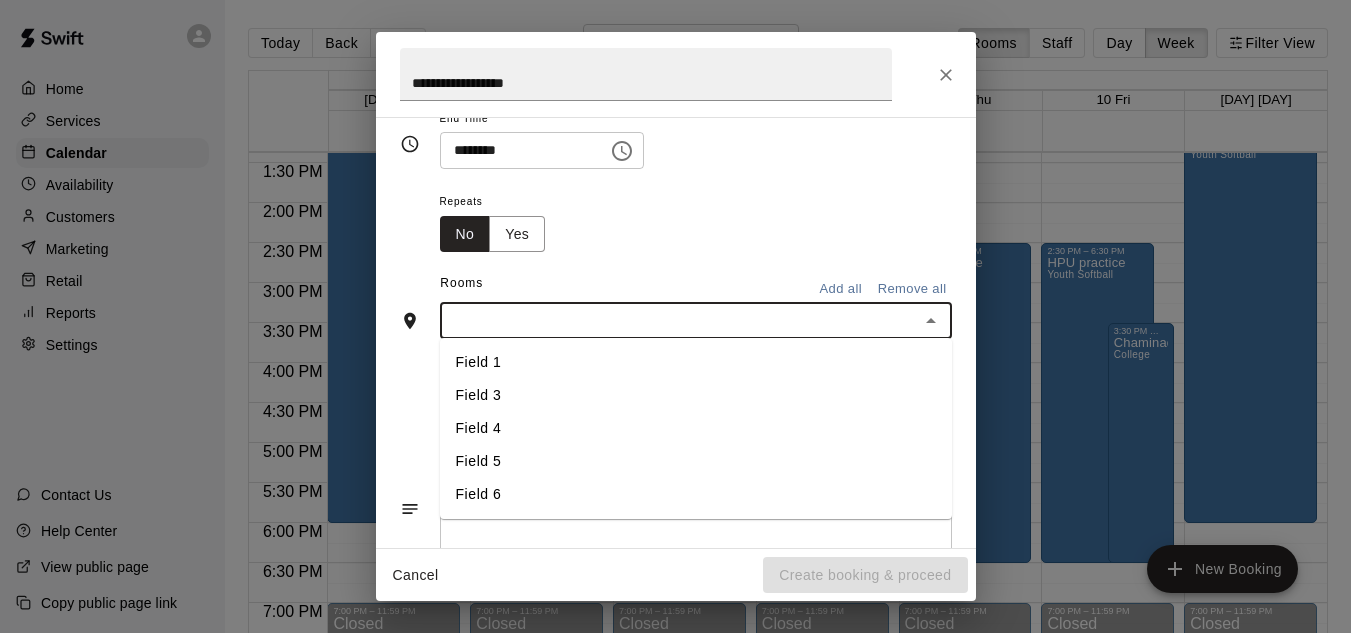 click at bounding box center (679, 320) 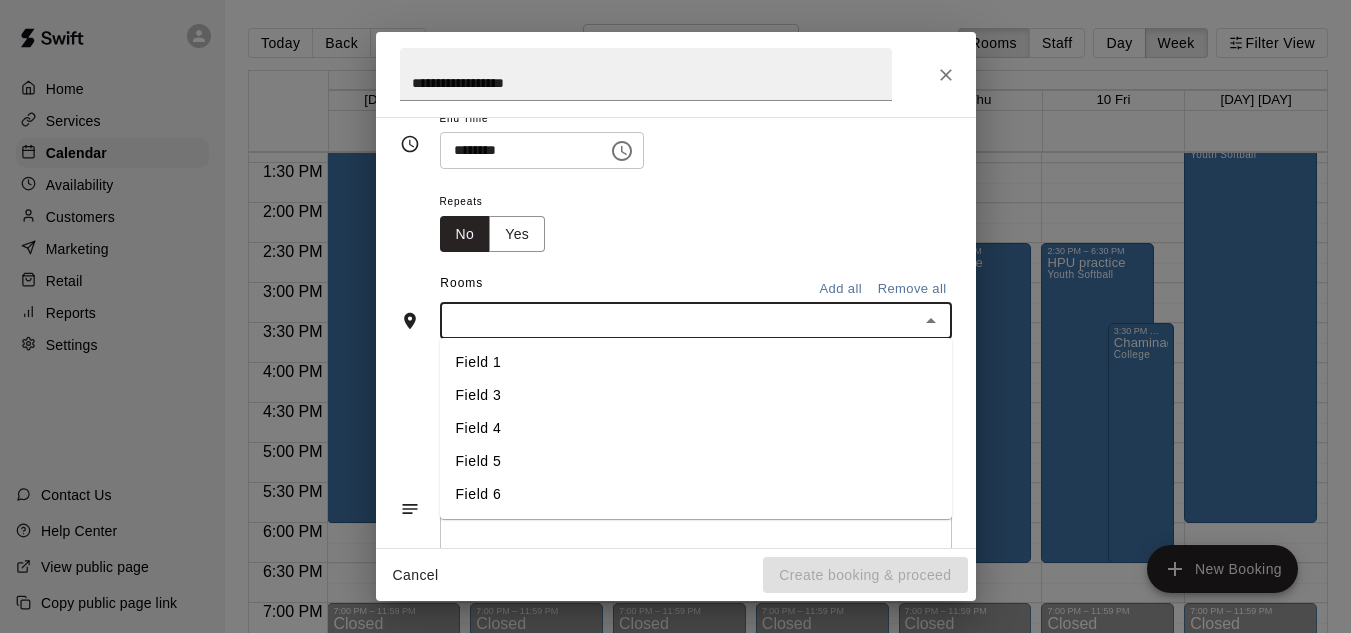 click on "Field 3" at bounding box center [696, 395] 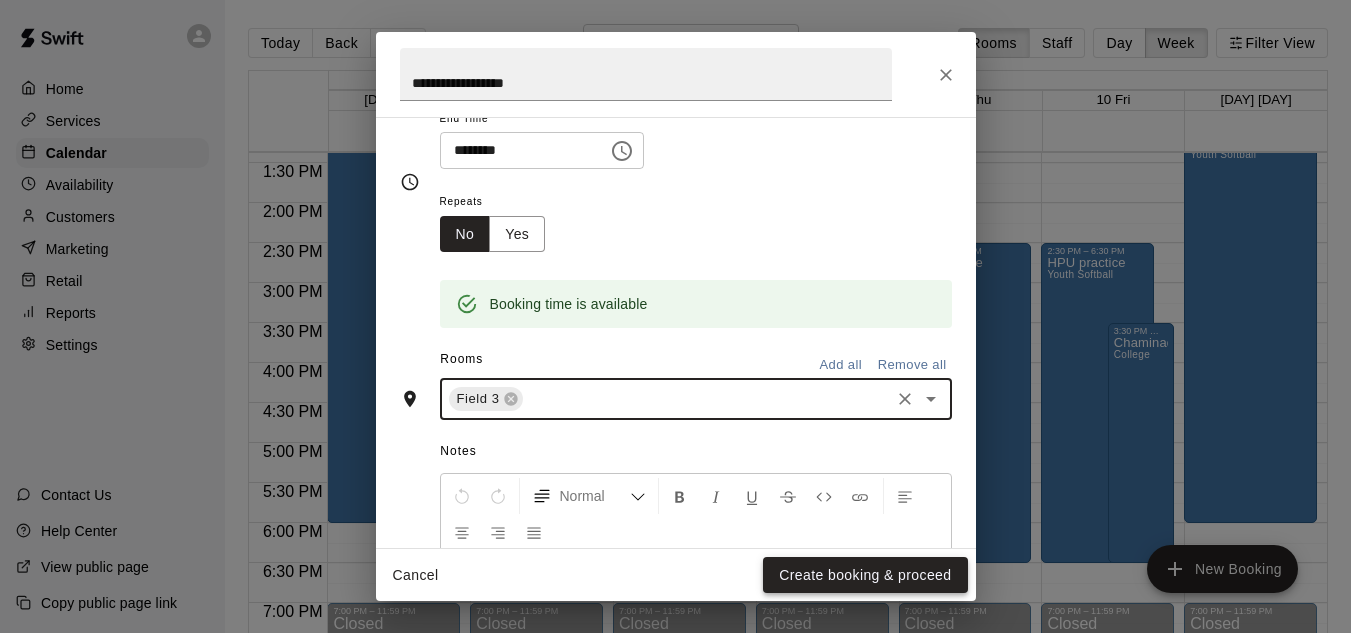 click on "Create booking & proceed" at bounding box center [865, 575] 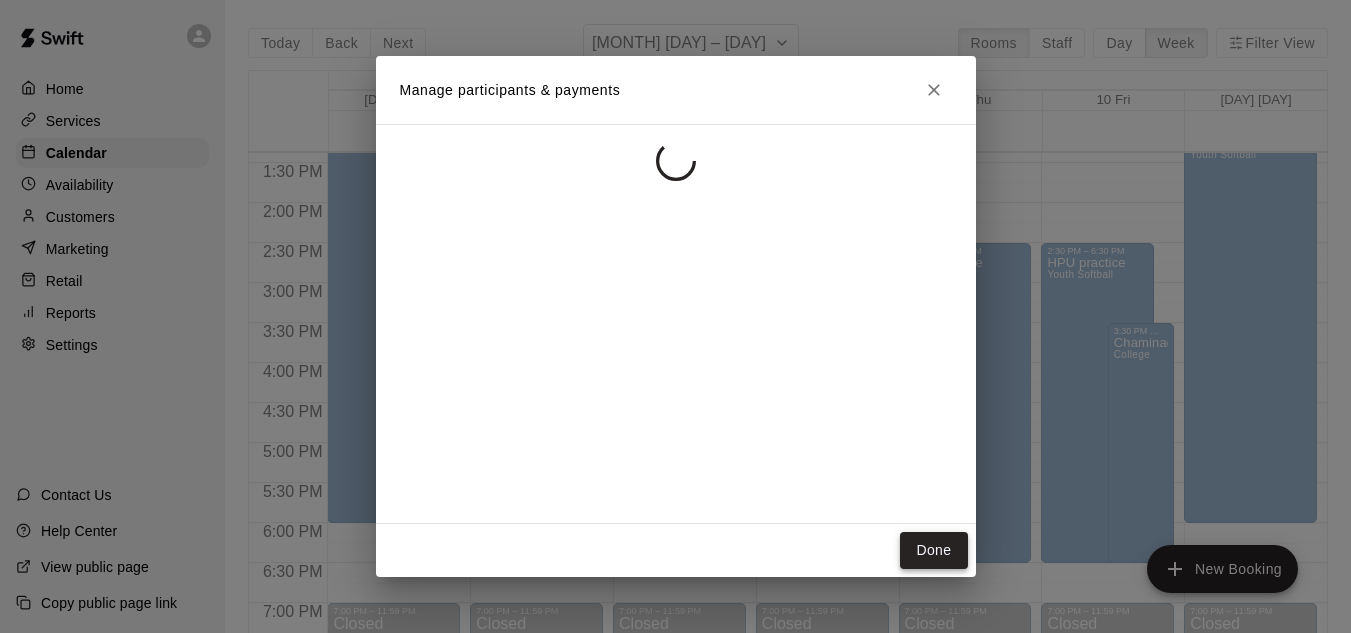 click on "Done" at bounding box center (933, 550) 